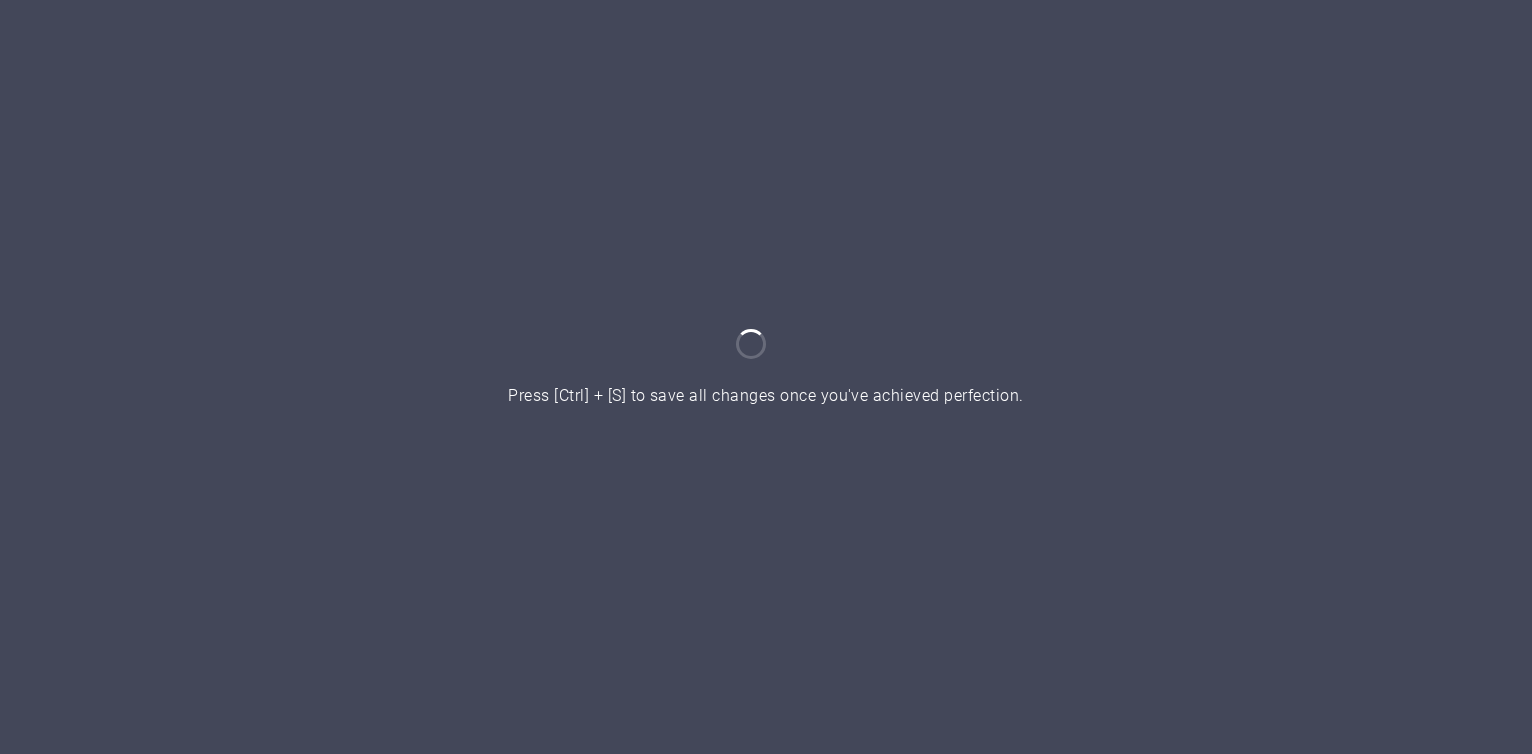 scroll, scrollTop: 0, scrollLeft: 0, axis: both 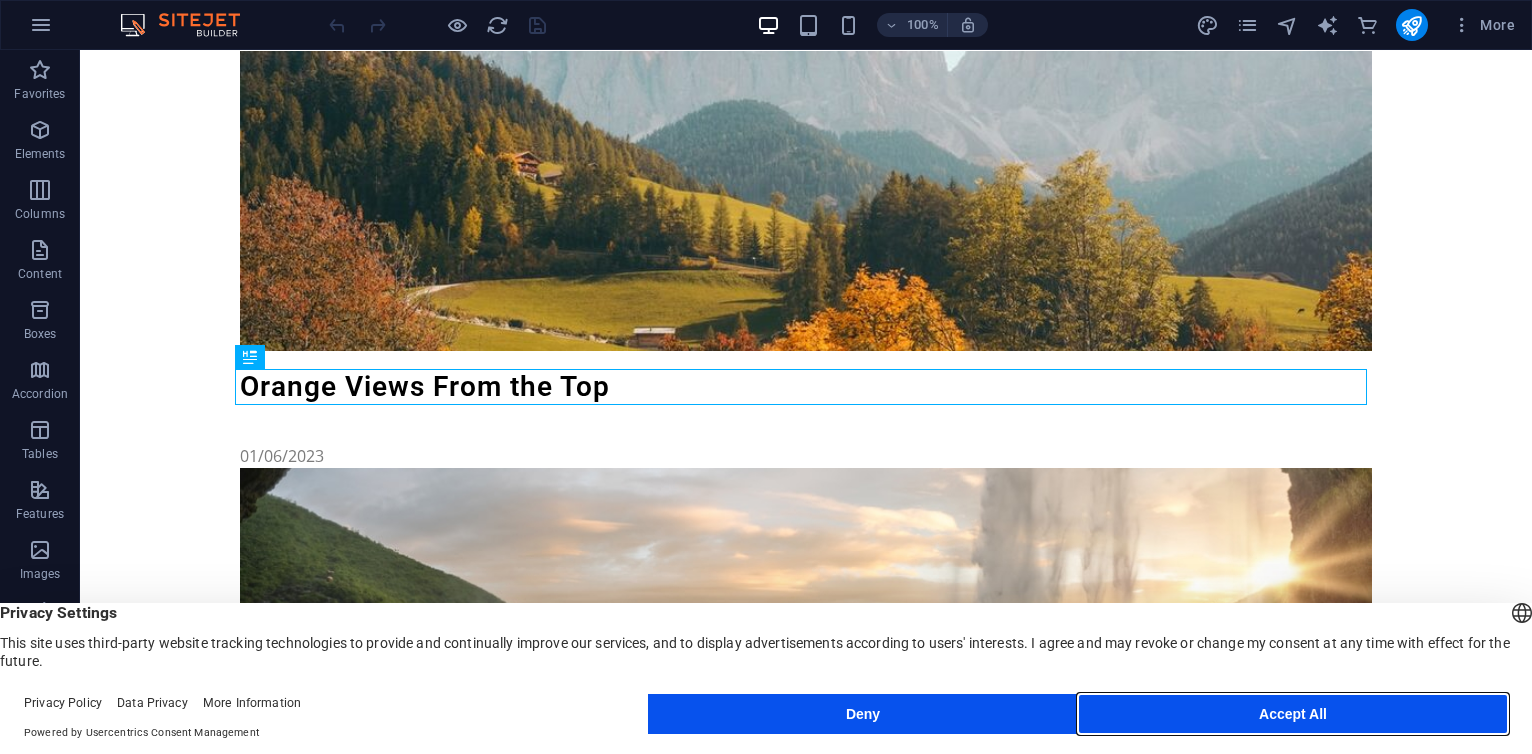 click on "Accept All" at bounding box center (1293, 714) 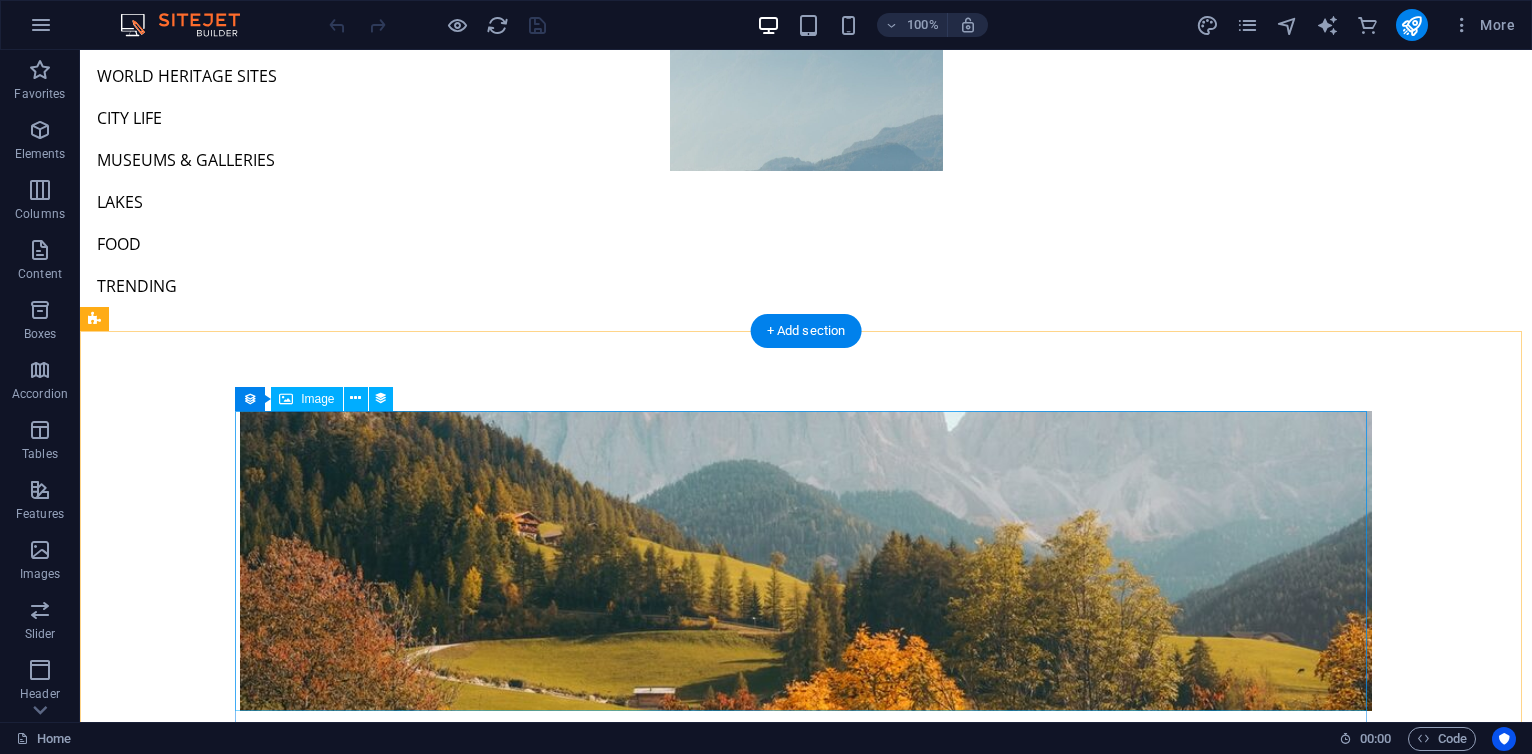 scroll, scrollTop: 1119, scrollLeft: 0, axis: vertical 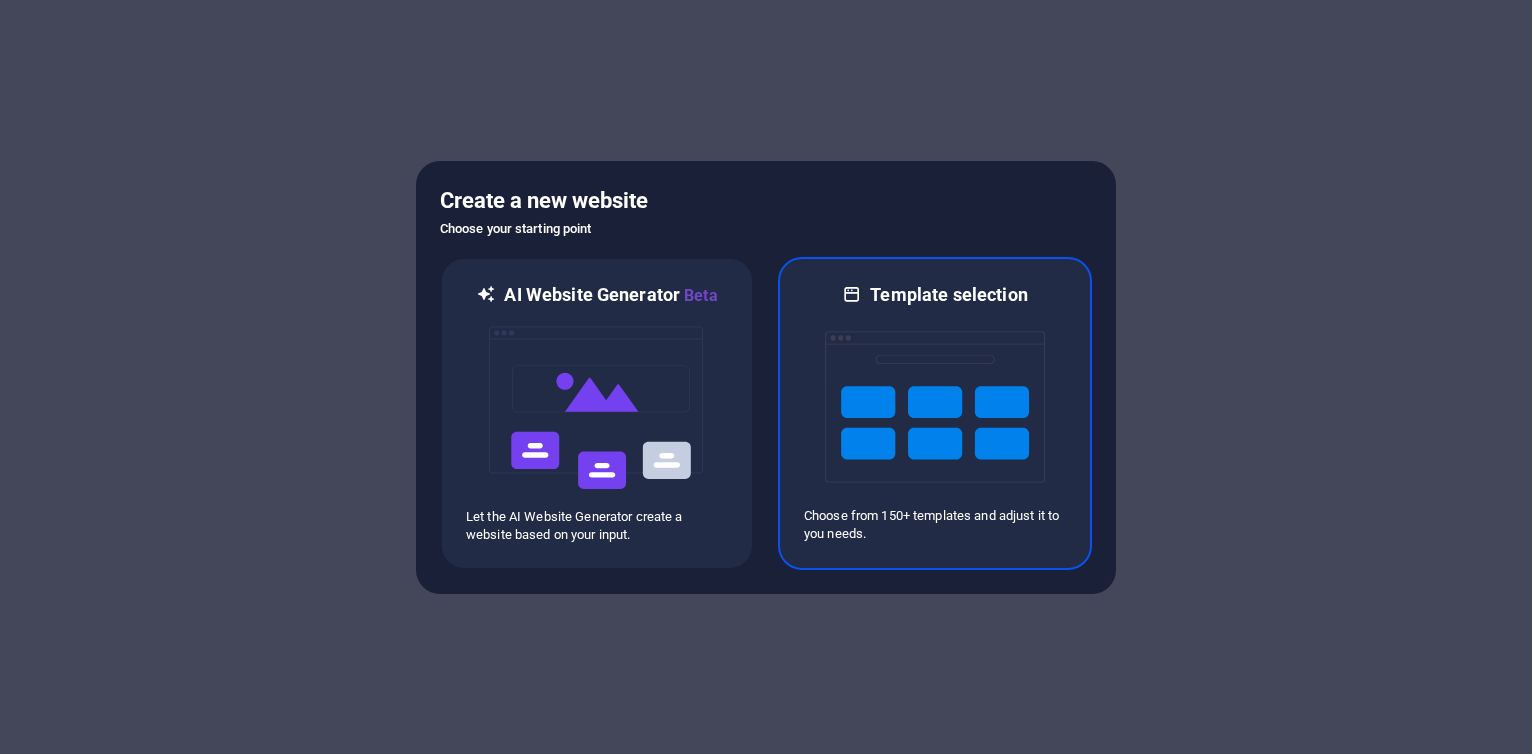 click at bounding box center [935, 407] 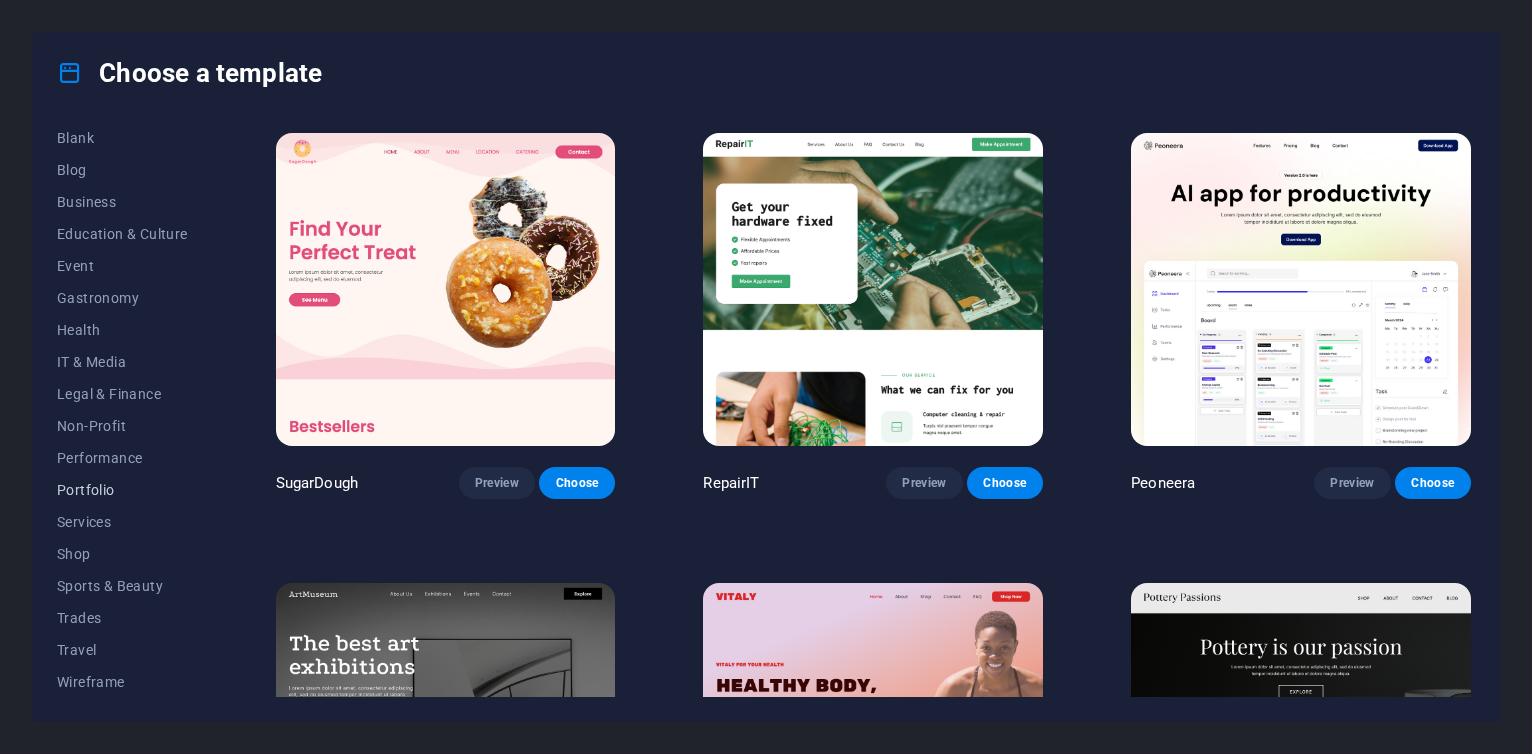 scroll, scrollTop: 0, scrollLeft: 0, axis: both 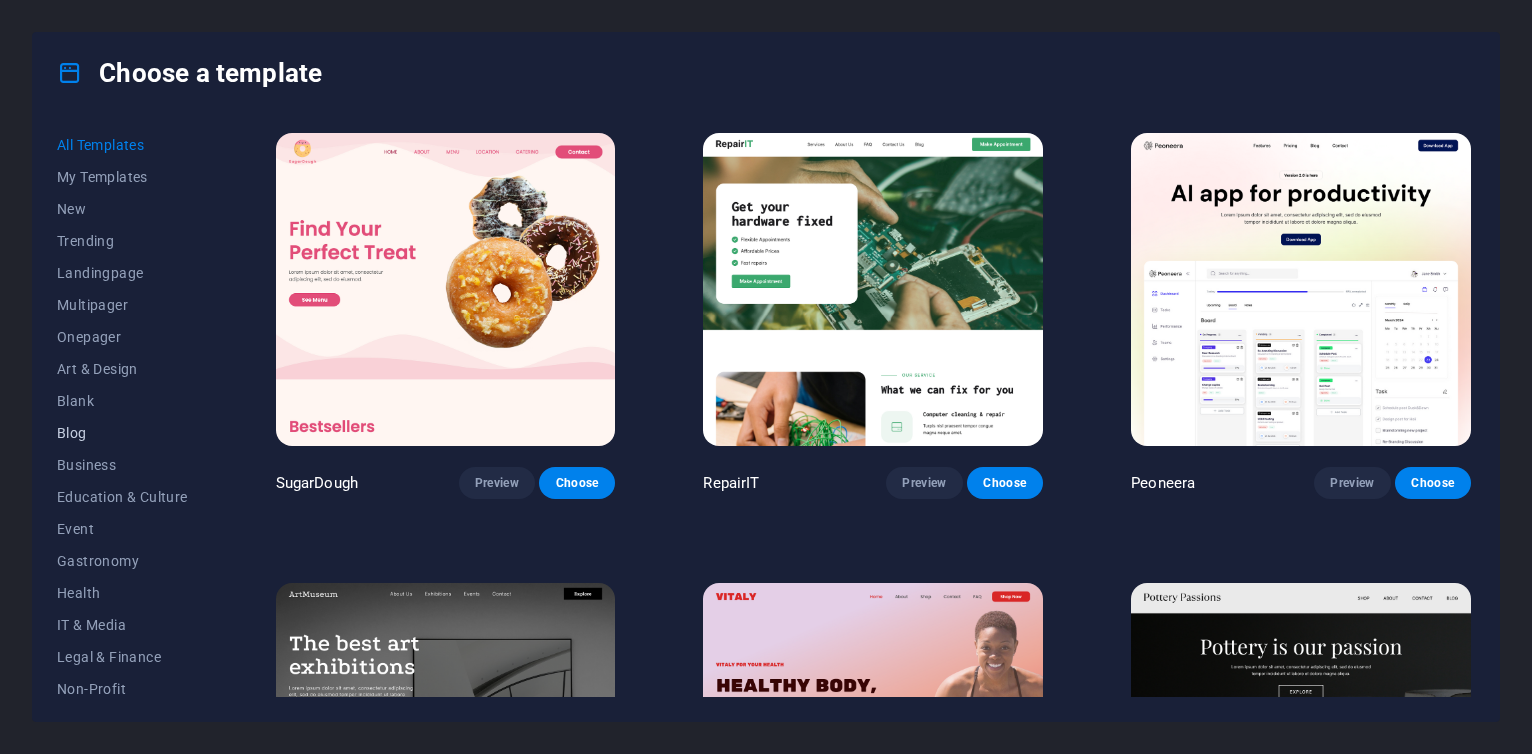 click on "Blog" at bounding box center [122, 433] 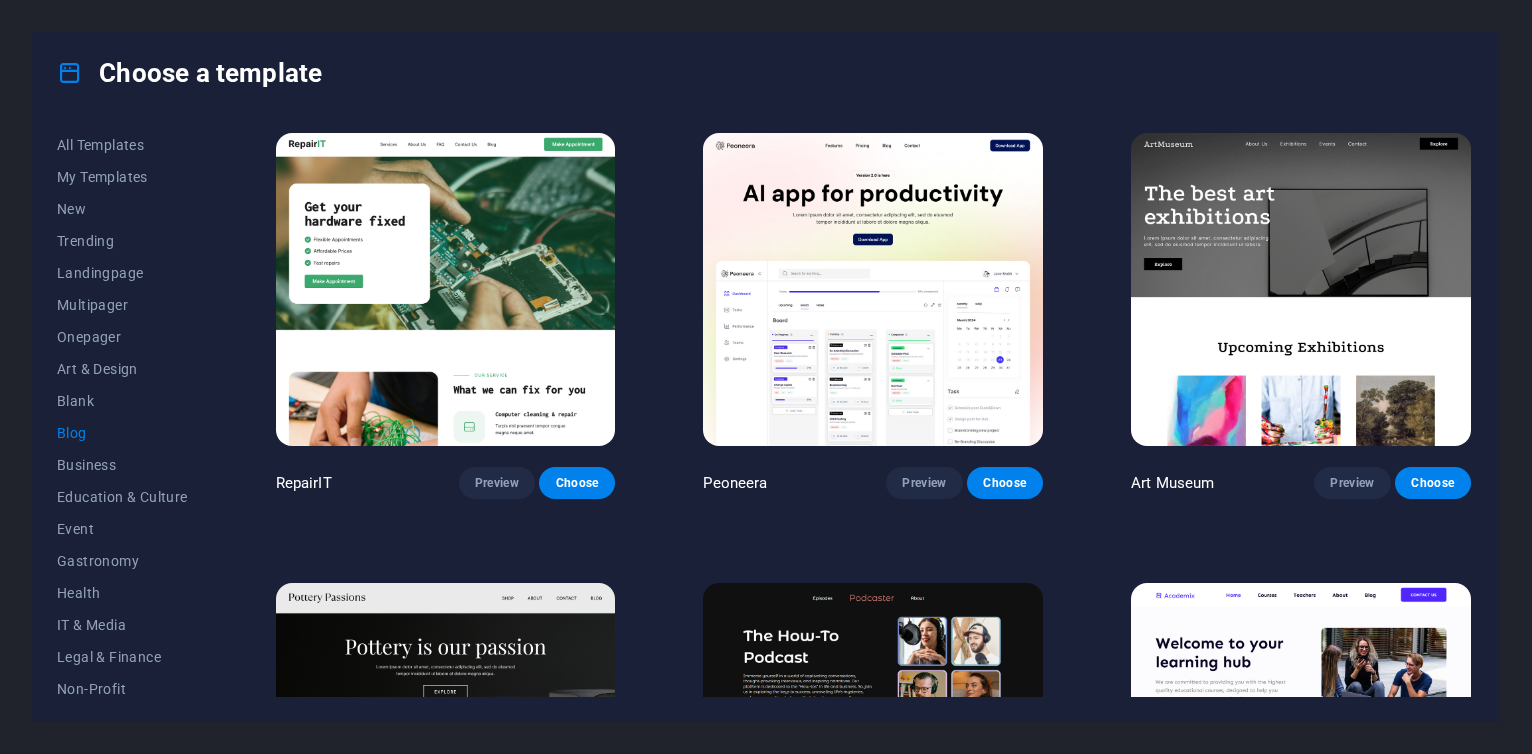 scroll, scrollTop: 240, scrollLeft: 0, axis: vertical 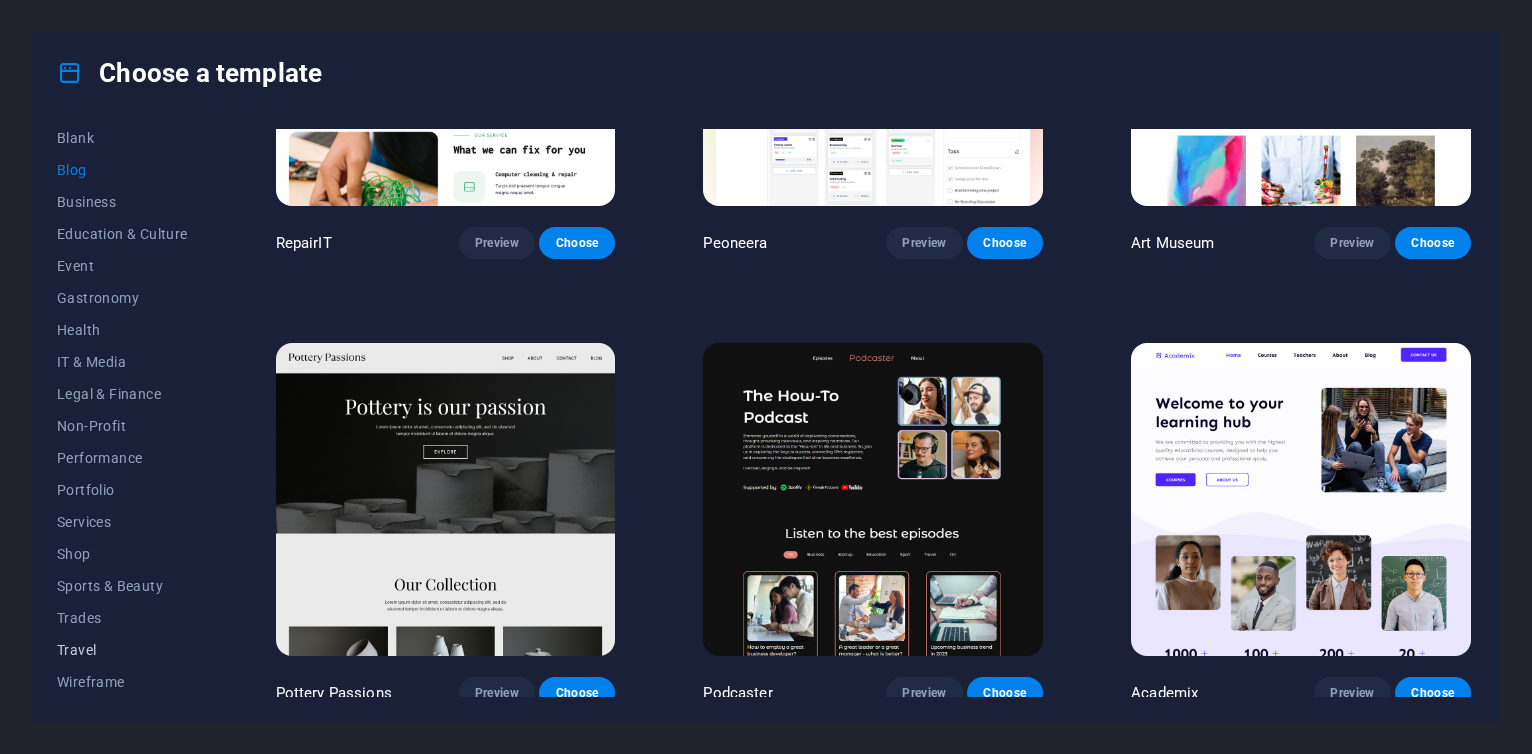 click on "Travel" at bounding box center [122, 650] 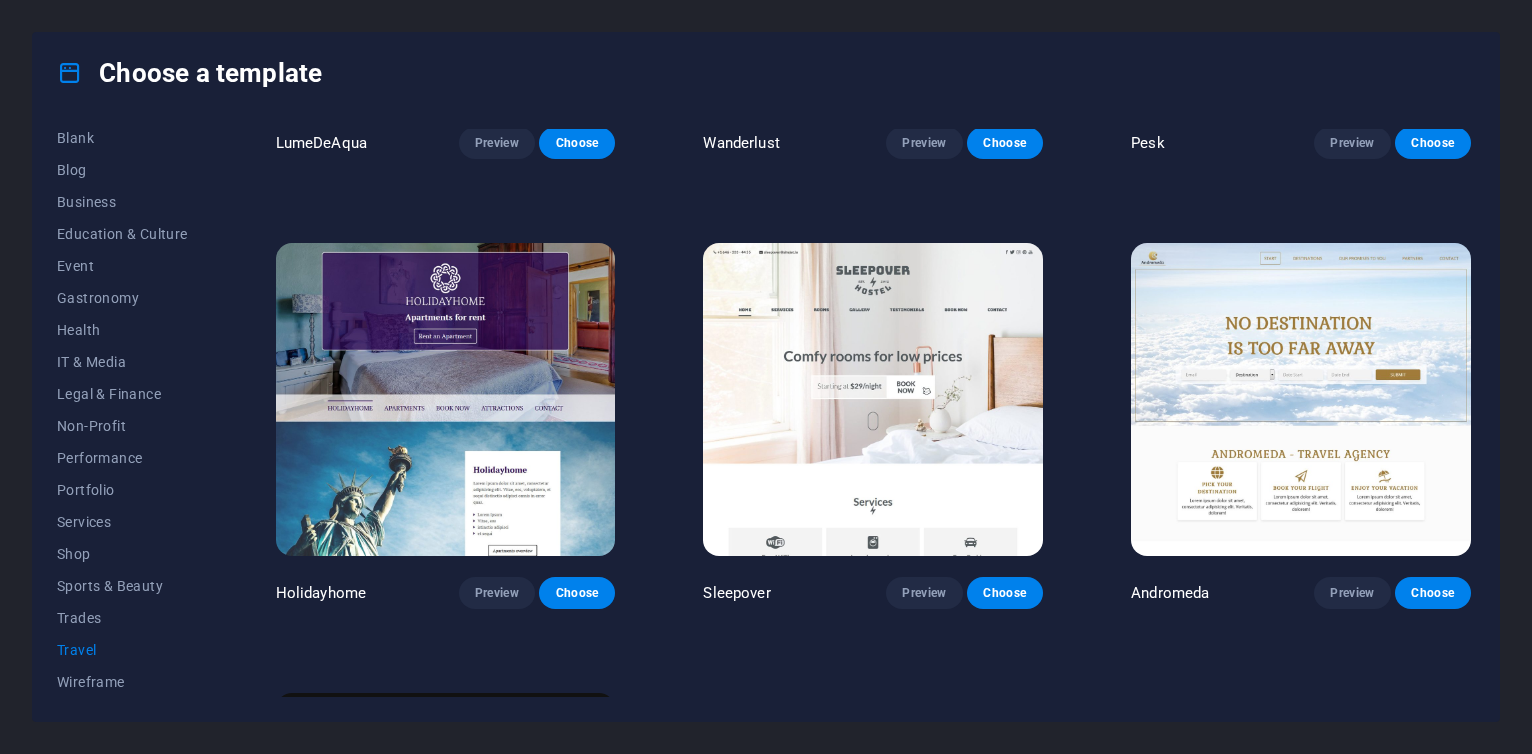 scroll, scrollTop: 0, scrollLeft: 0, axis: both 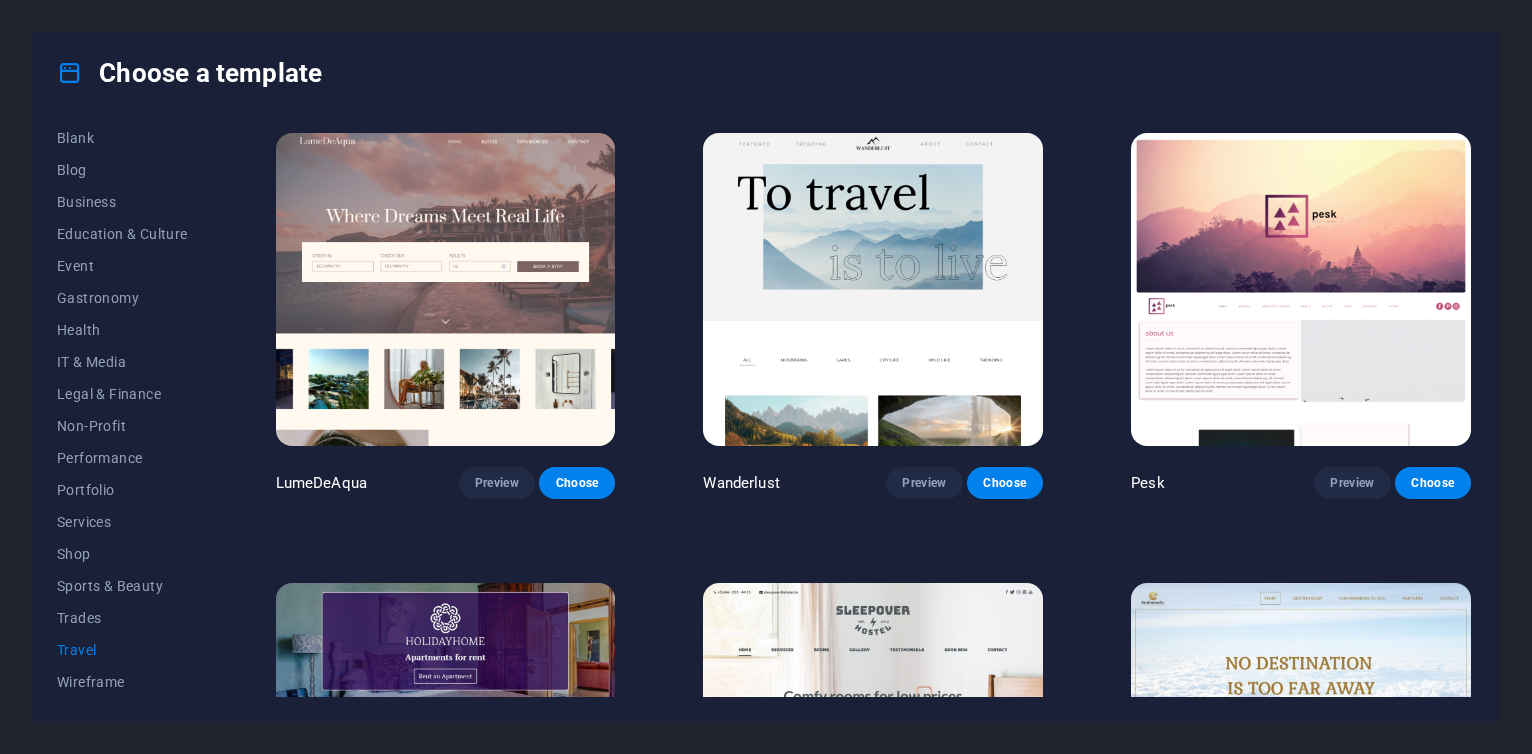 click at bounding box center [446, 289] 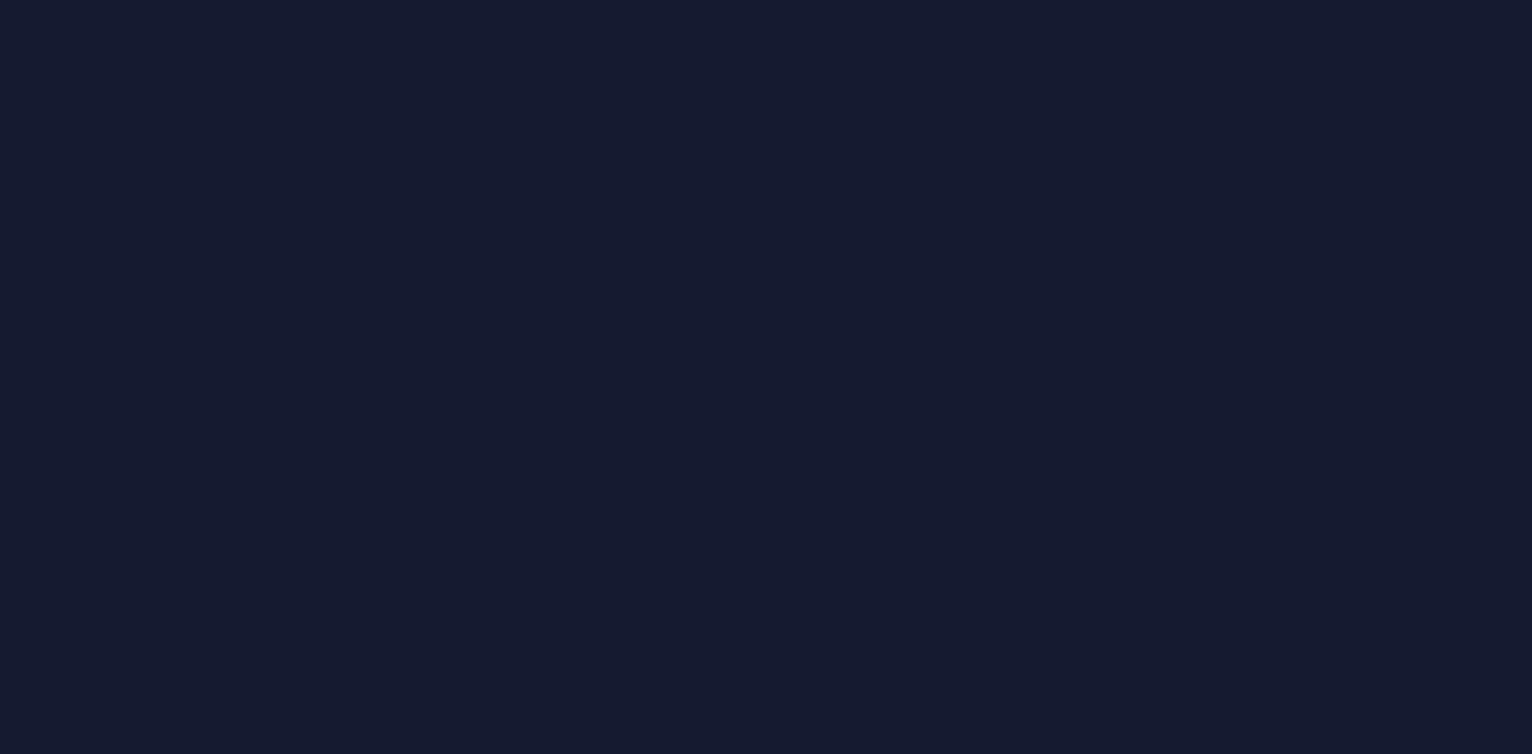 scroll, scrollTop: 0, scrollLeft: 0, axis: both 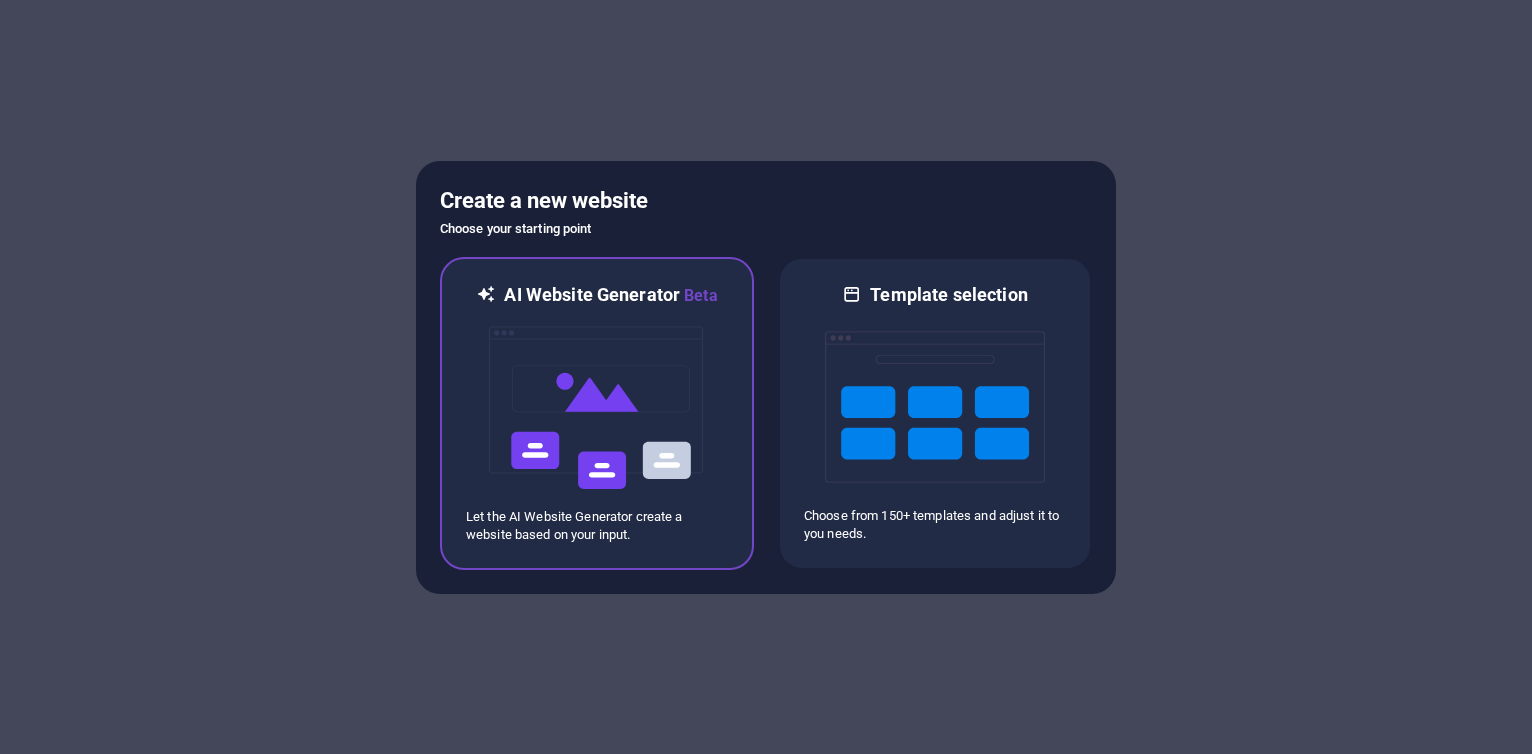 click at bounding box center [597, 408] 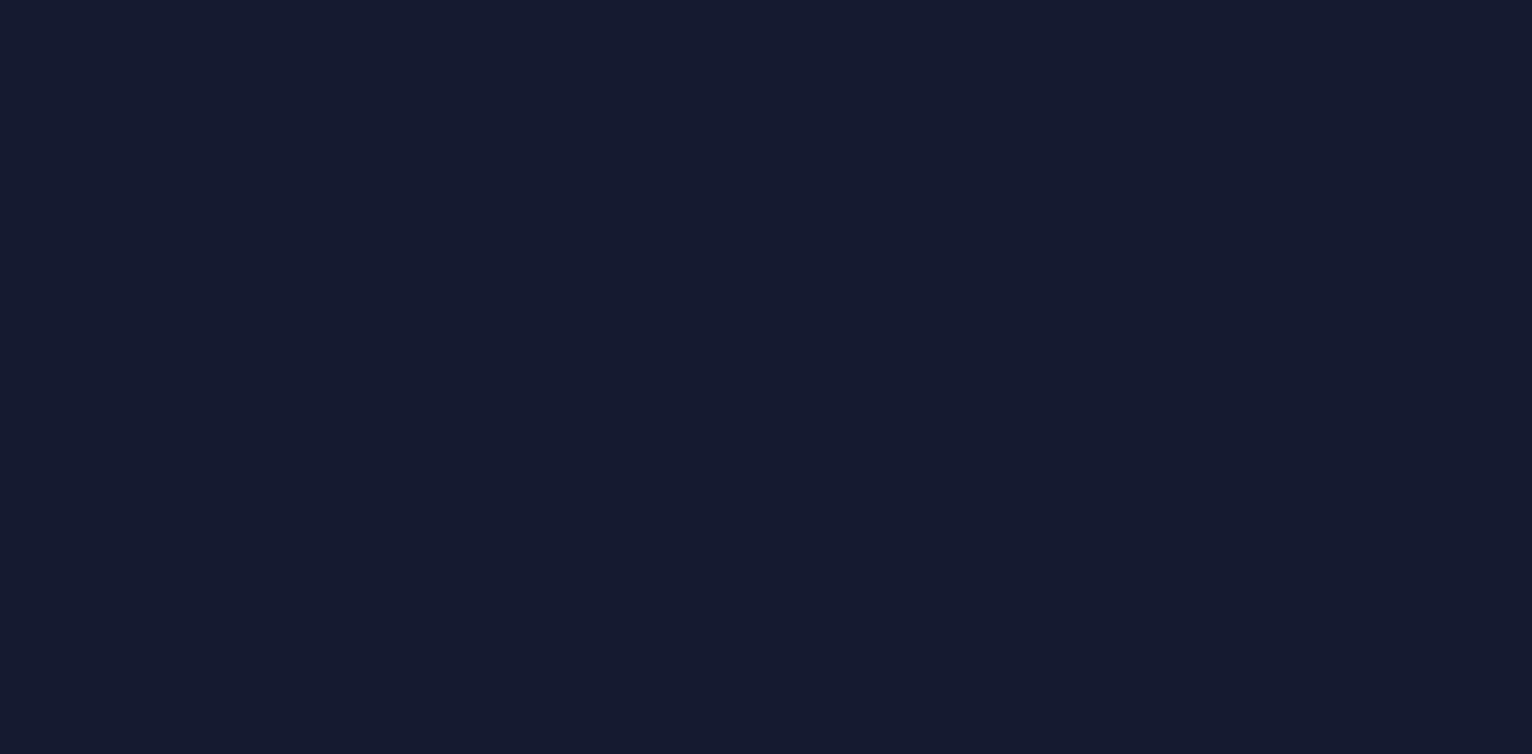 scroll, scrollTop: 0, scrollLeft: 0, axis: both 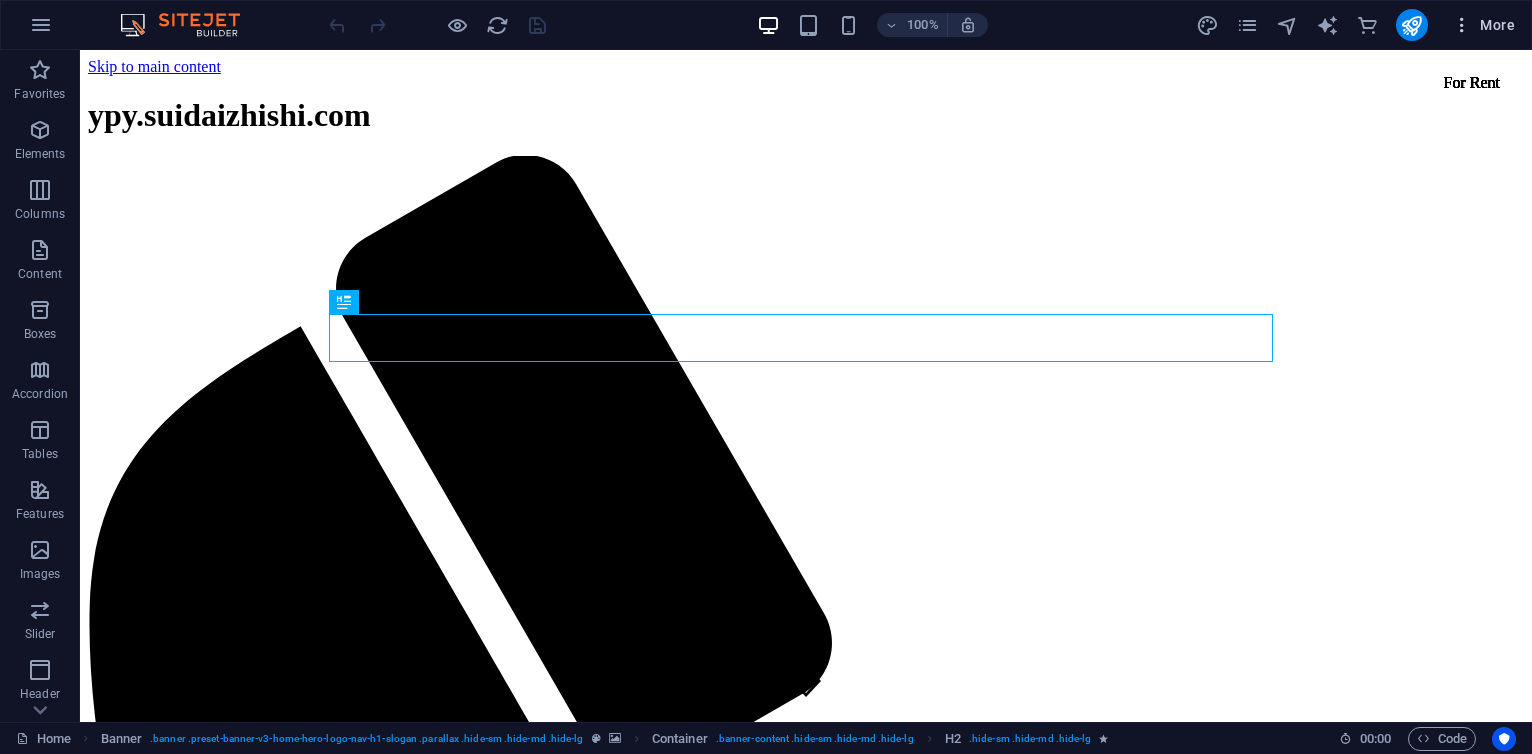 drag, startPoint x: 1483, startPoint y: 33, endPoint x: 1178, endPoint y: 66, distance: 306.78006 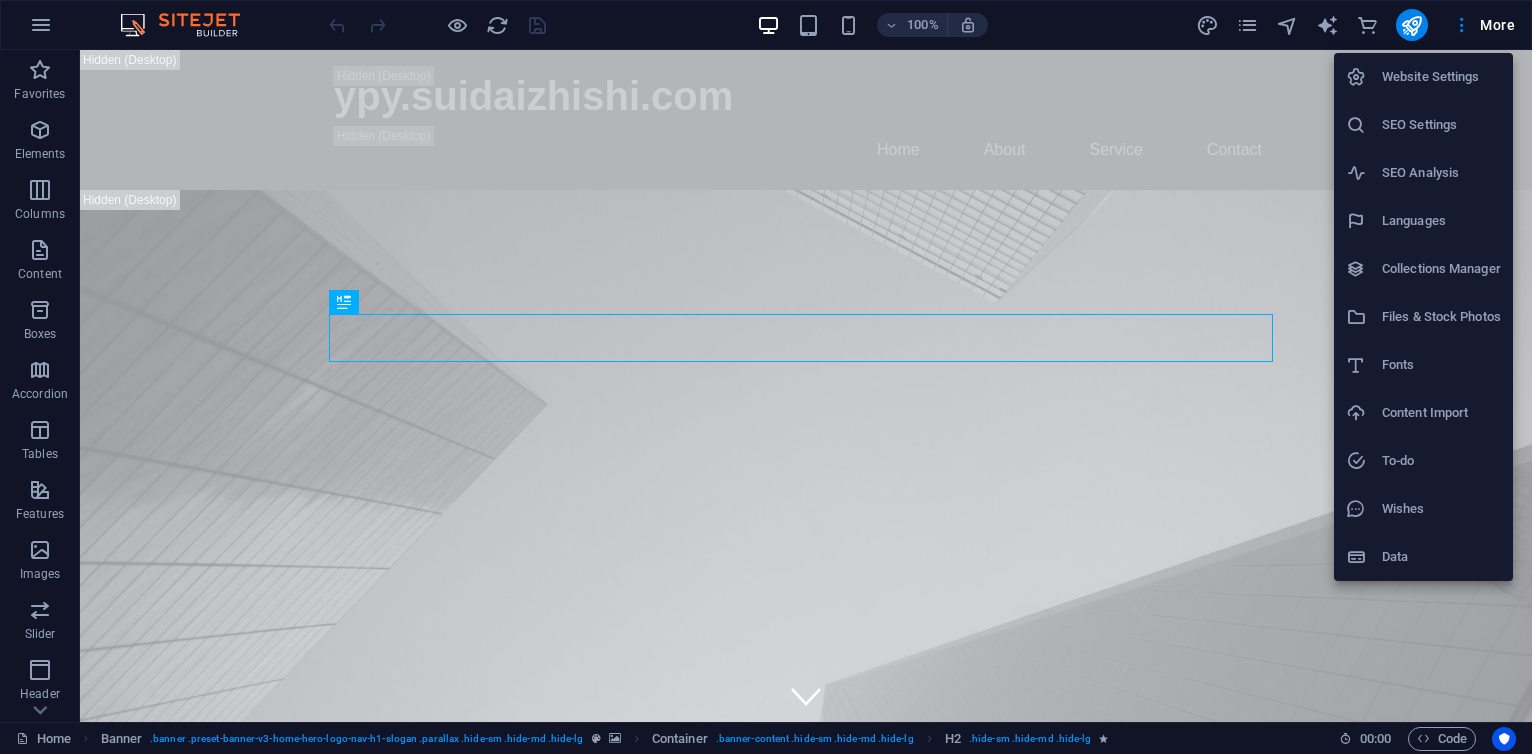 click at bounding box center [766, 377] 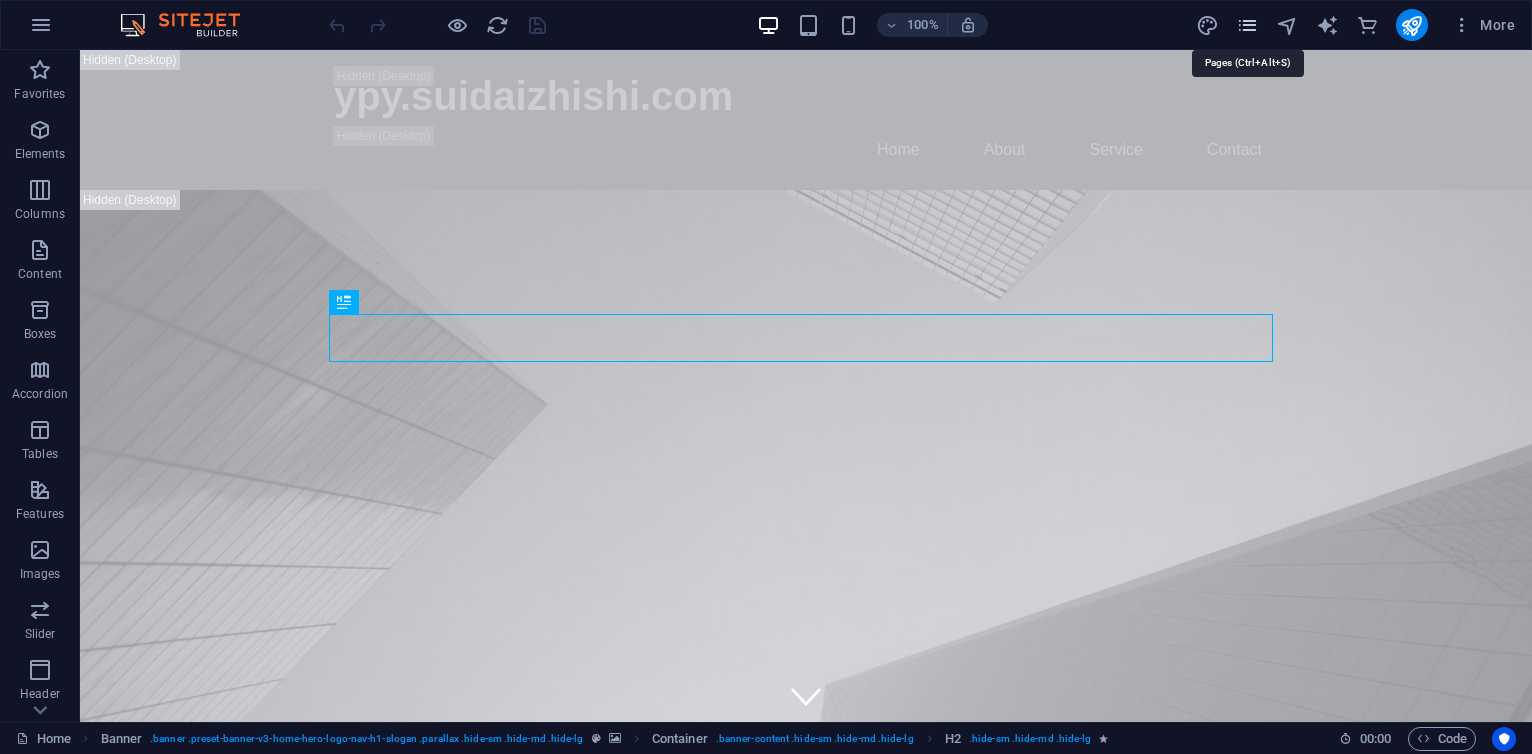 click at bounding box center [1247, 25] 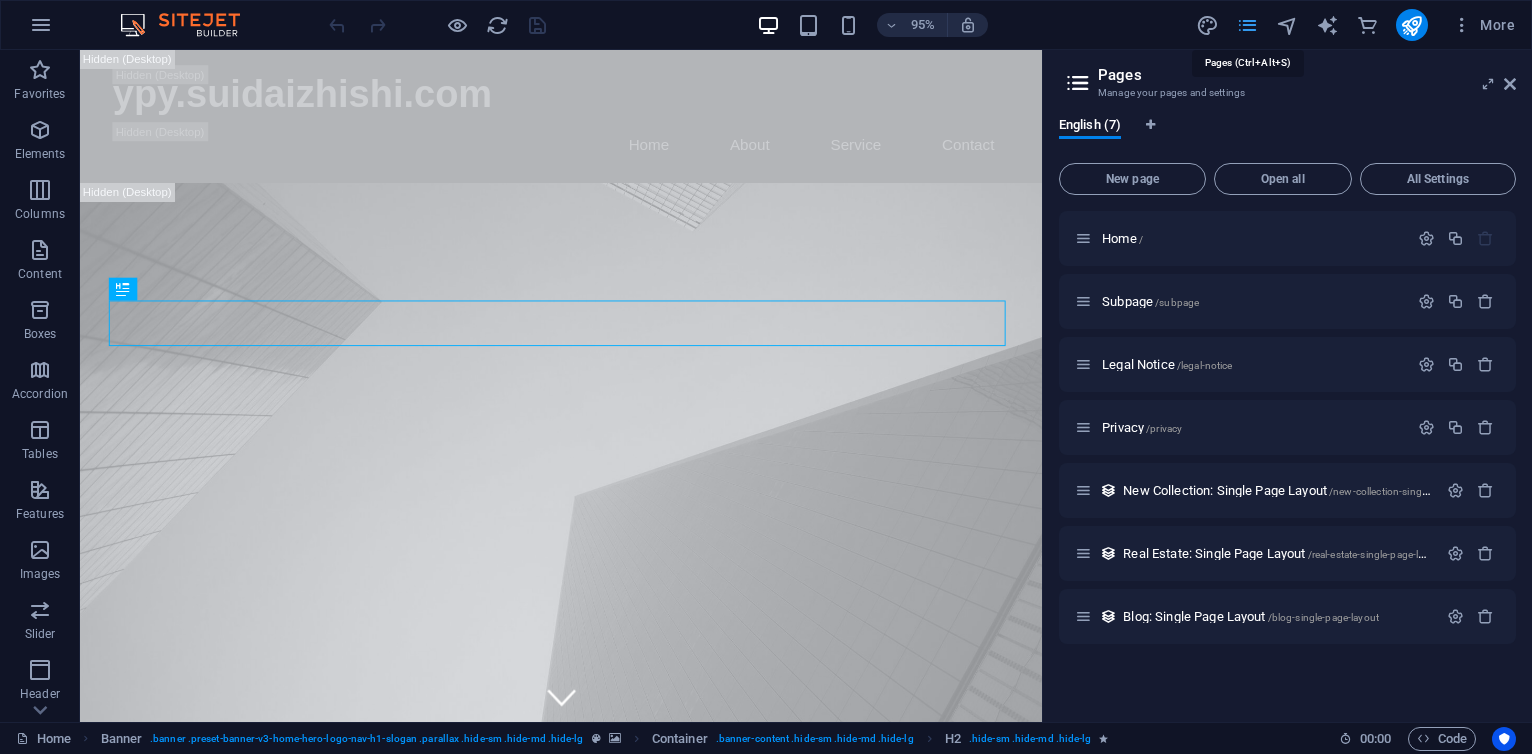 click at bounding box center [1247, 25] 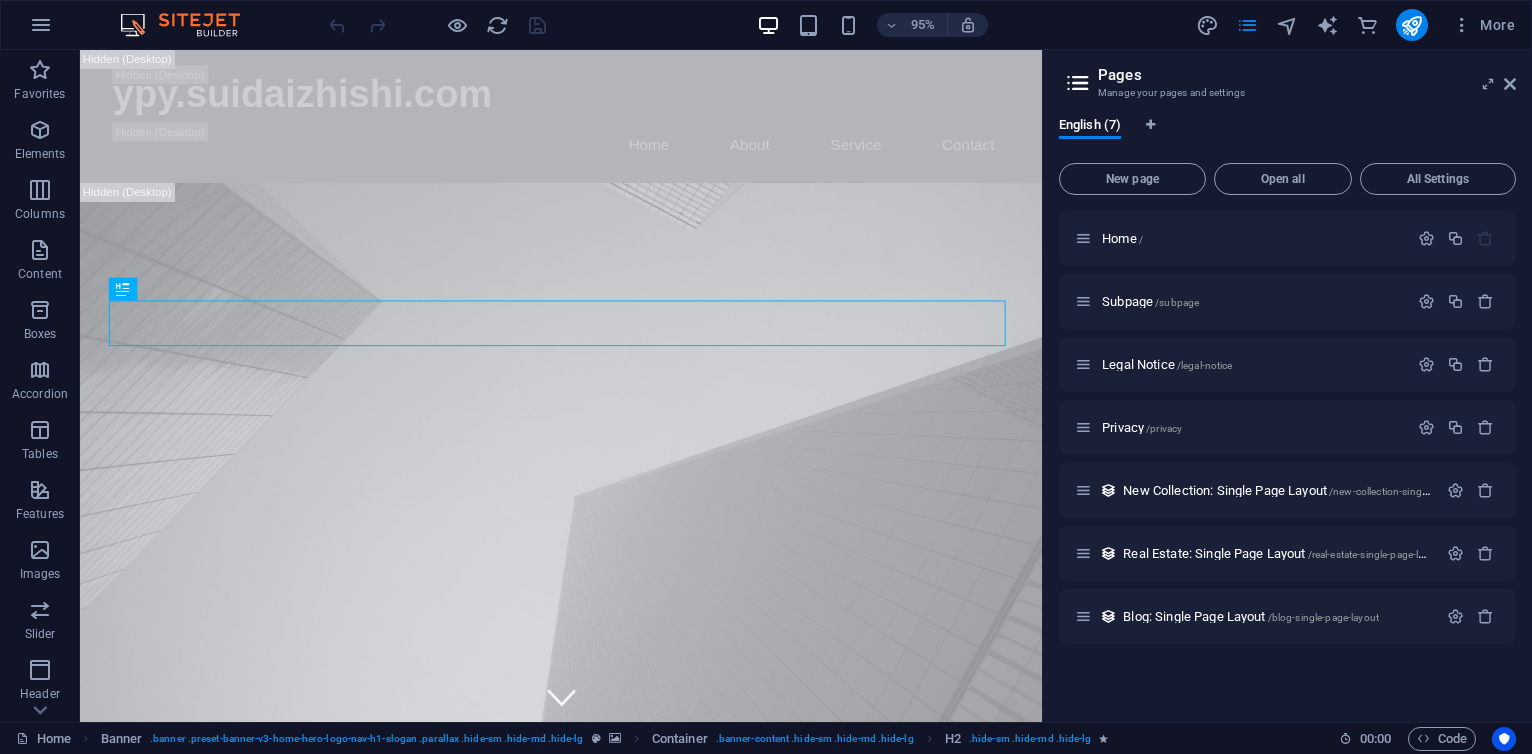 click on "95% More" at bounding box center (924, 25) 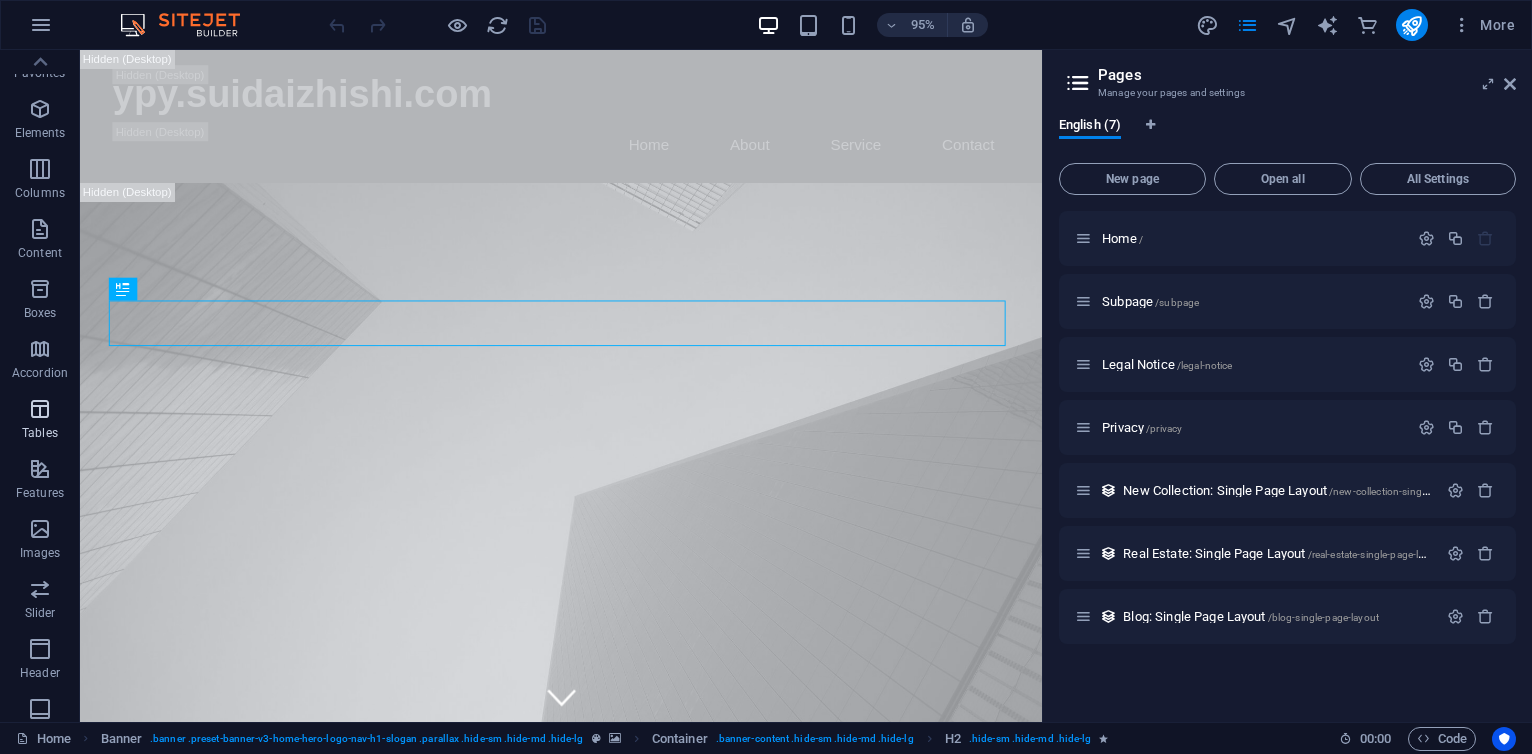scroll, scrollTop: 0, scrollLeft: 0, axis: both 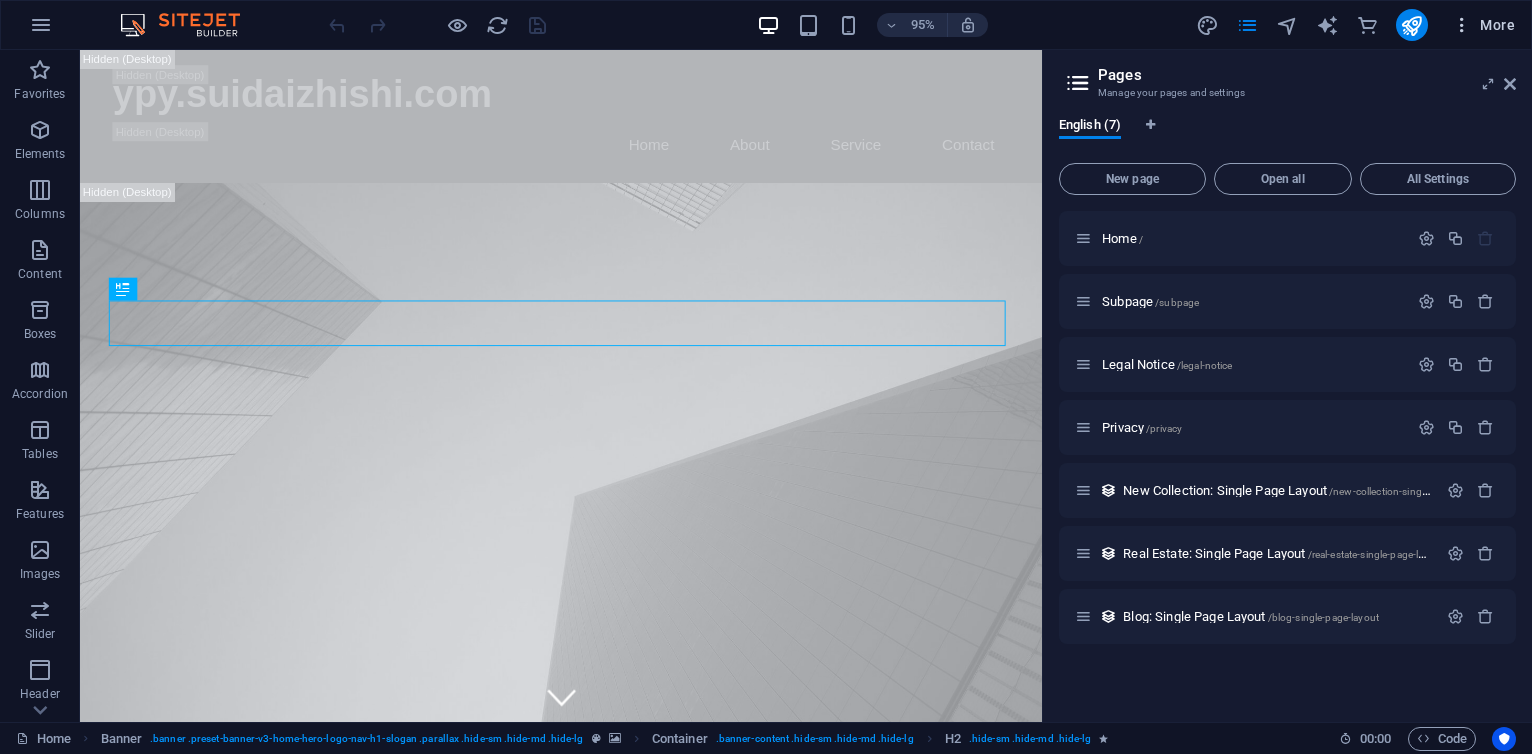 click on "More" at bounding box center [1483, 25] 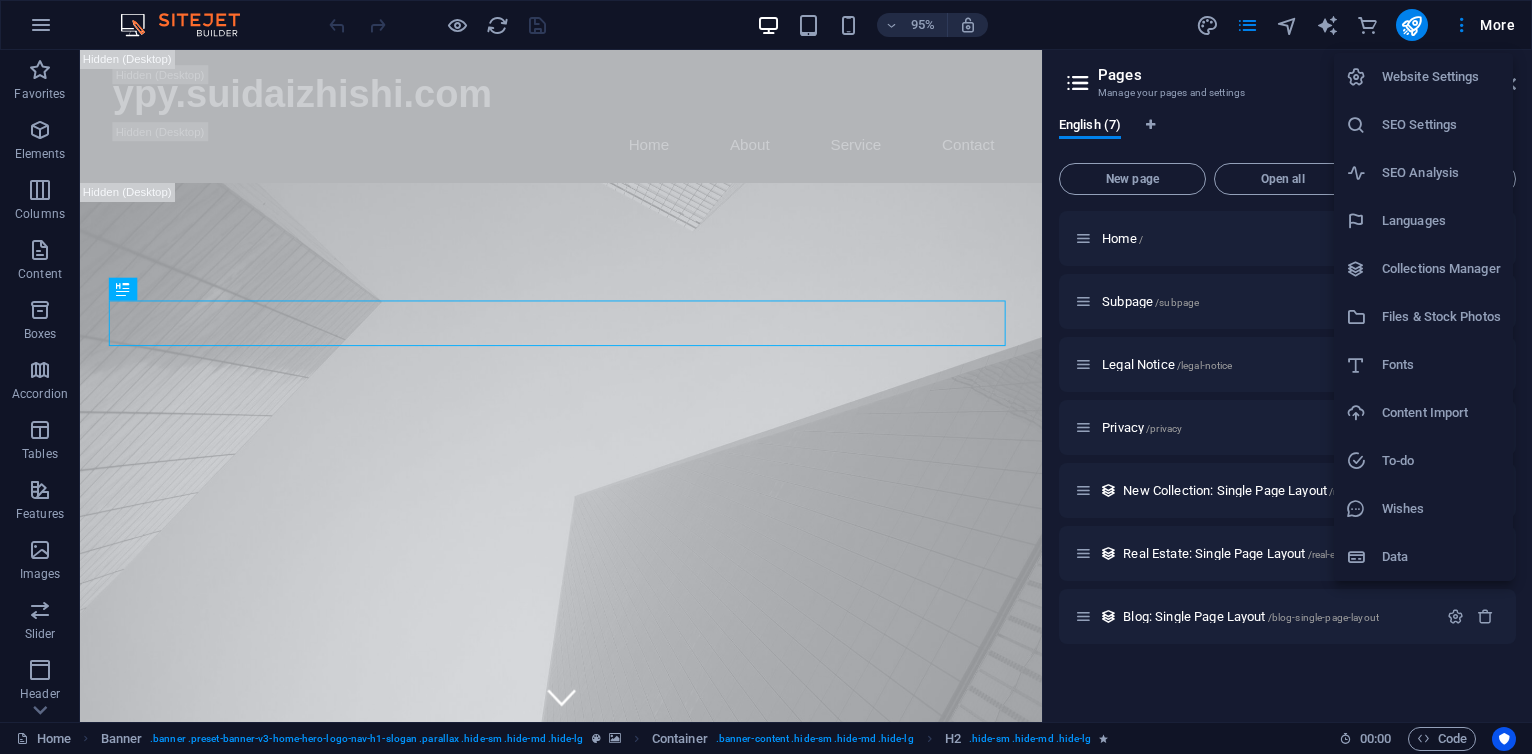click on "Website Settings" at bounding box center [1441, 77] 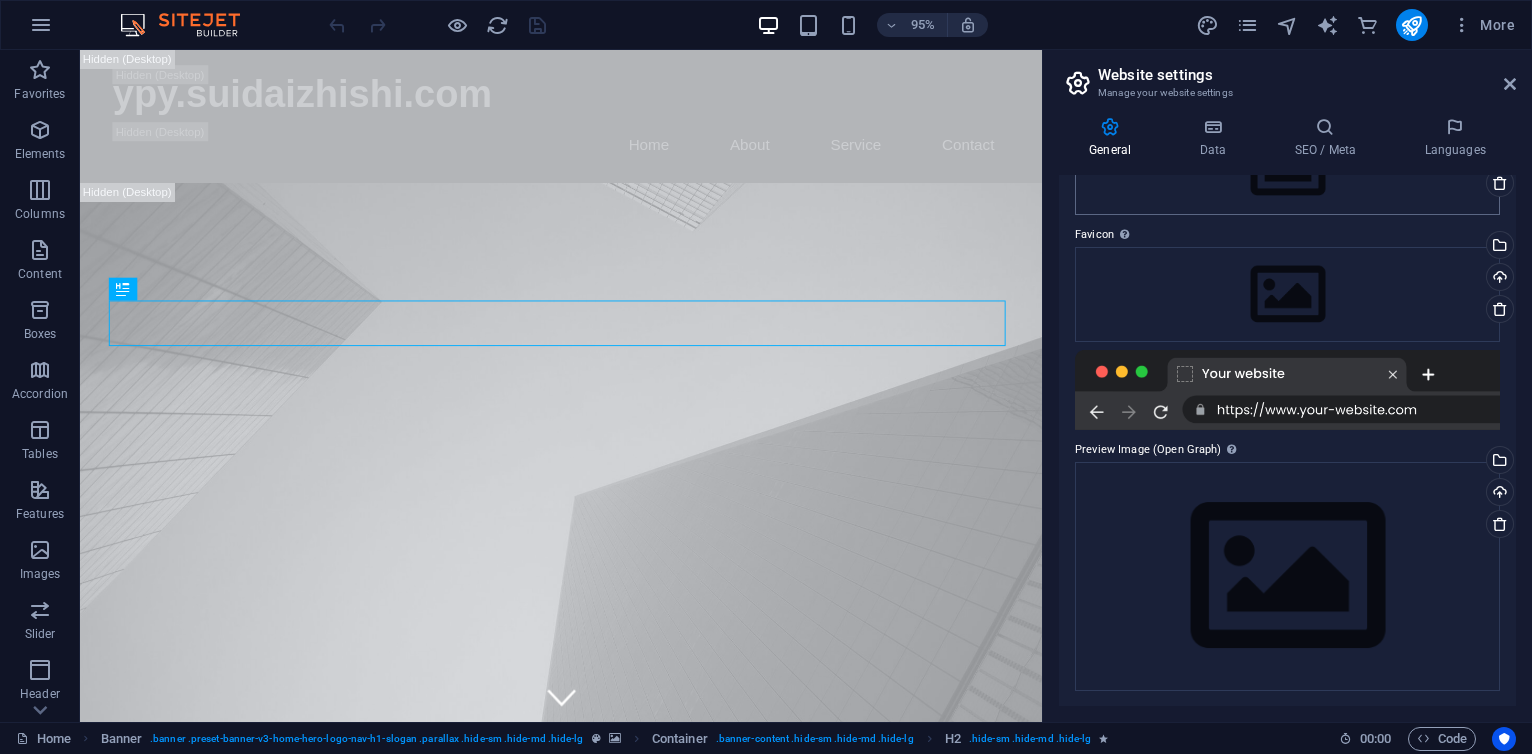scroll, scrollTop: 0, scrollLeft: 0, axis: both 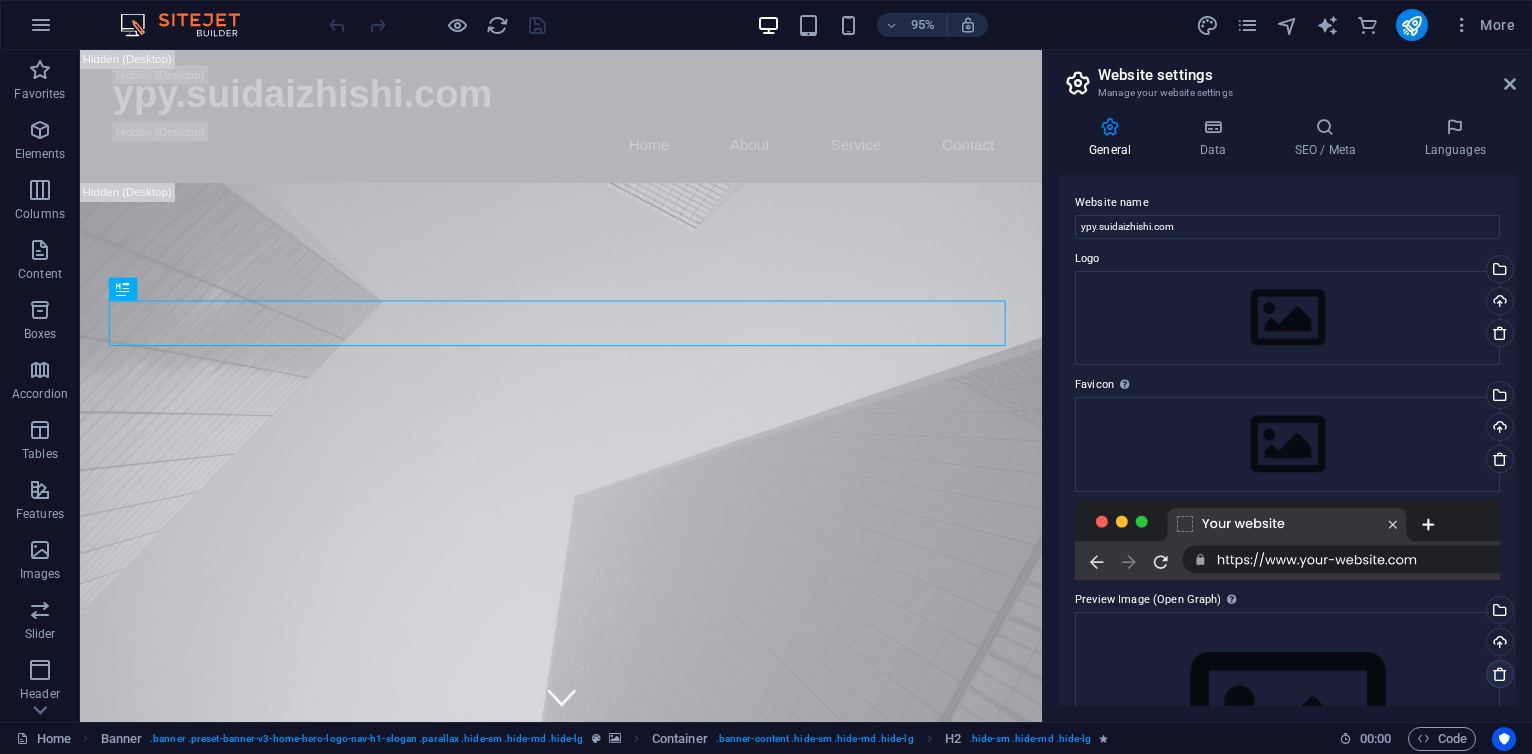 click at bounding box center (1500, 674) 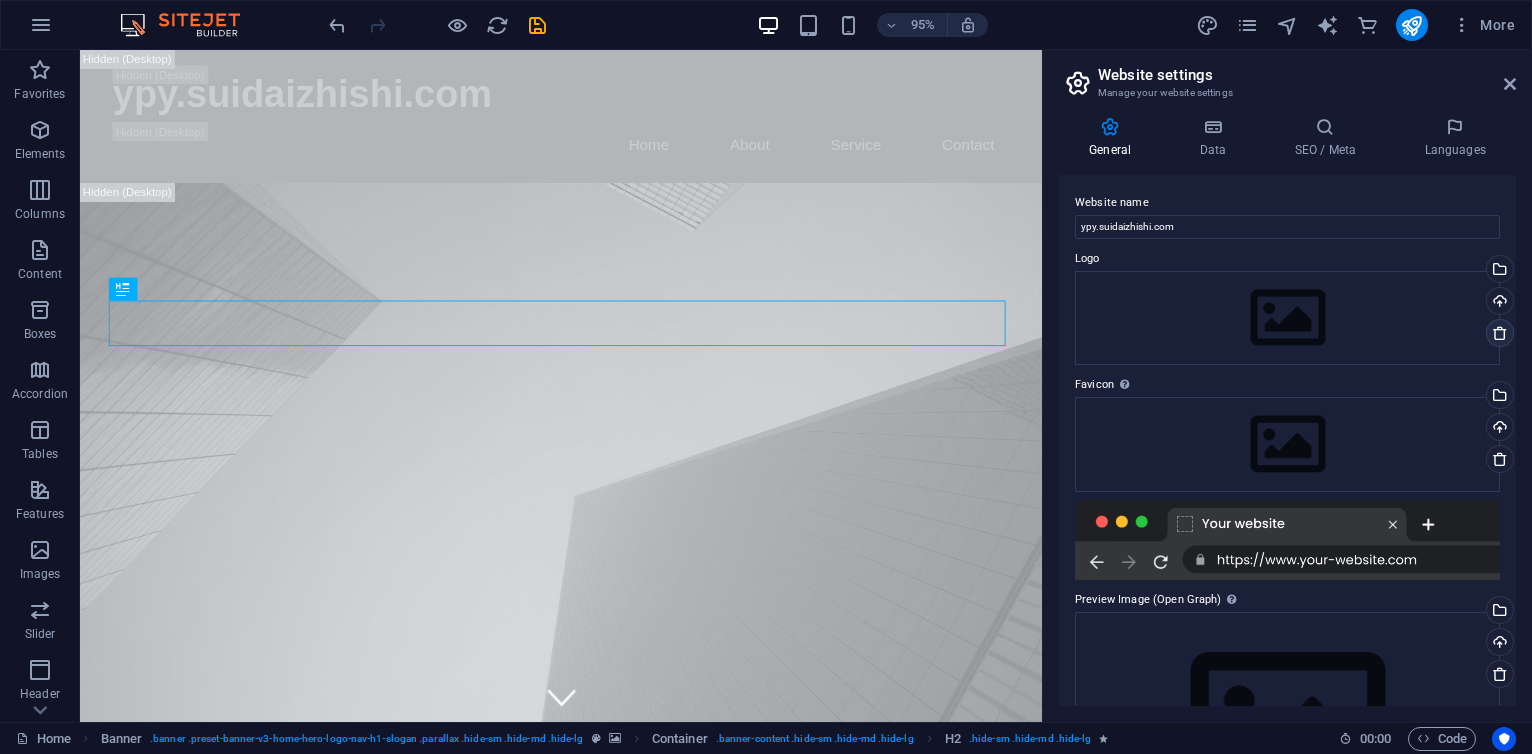 click at bounding box center [1500, 333] 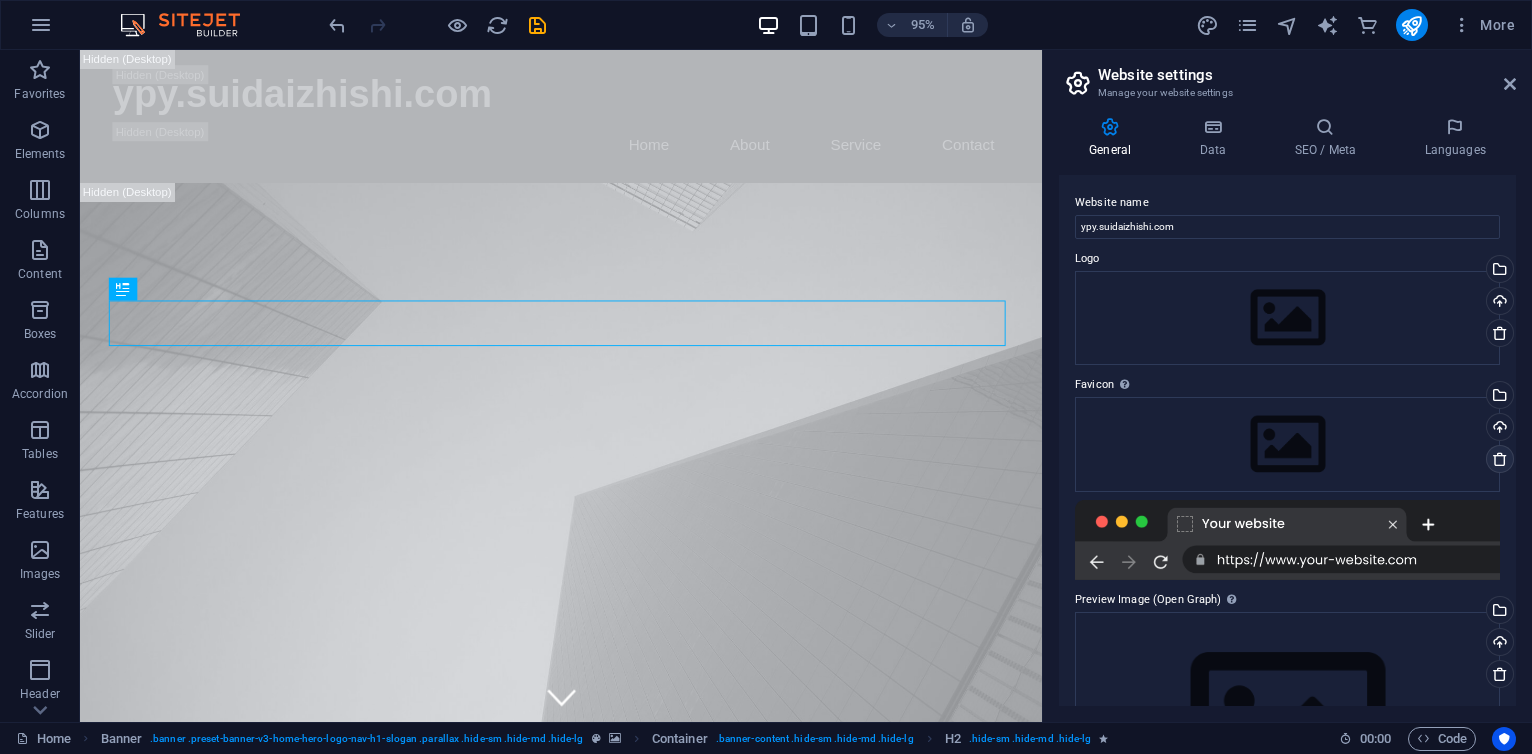 click at bounding box center [1500, 459] 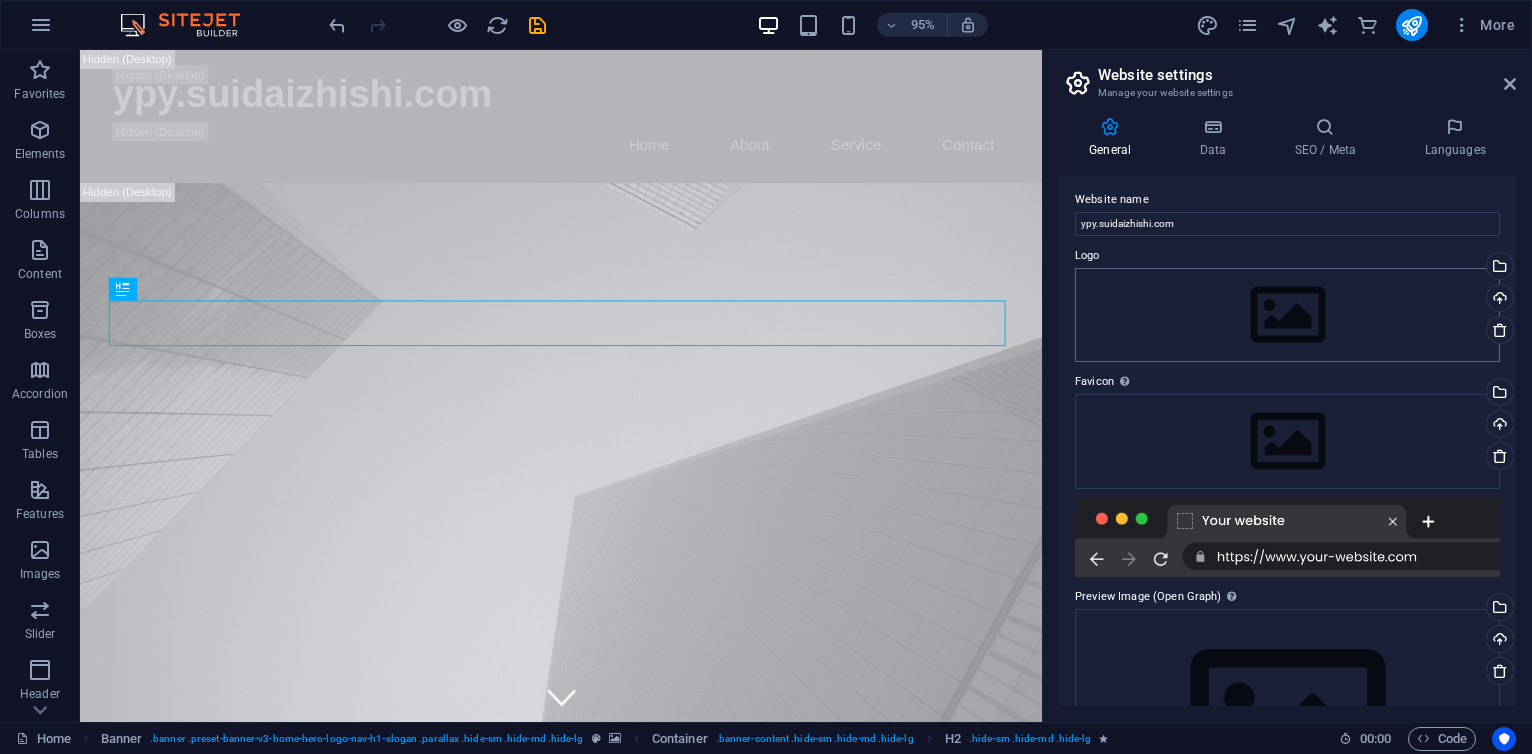 scroll, scrollTop: 0, scrollLeft: 0, axis: both 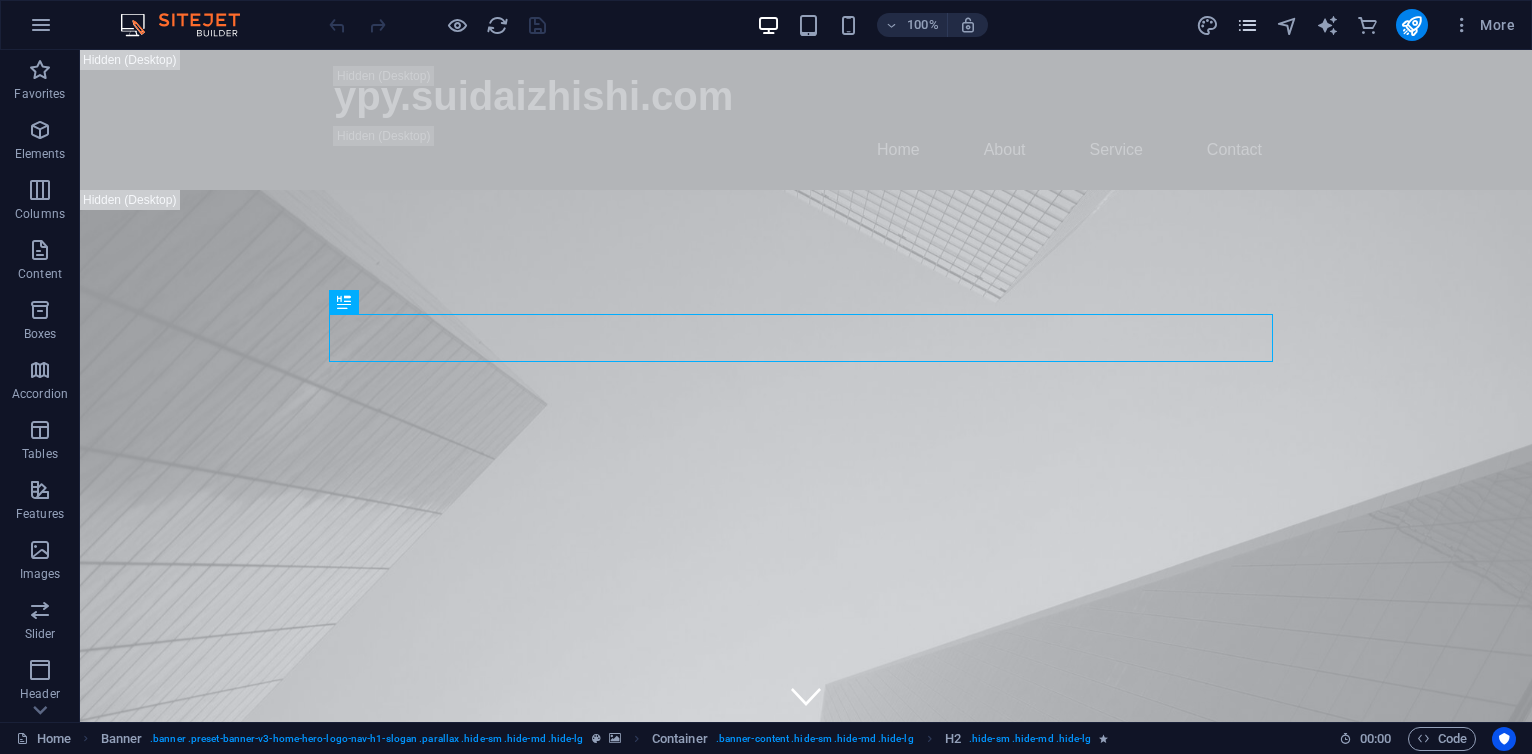 click at bounding box center [1247, 25] 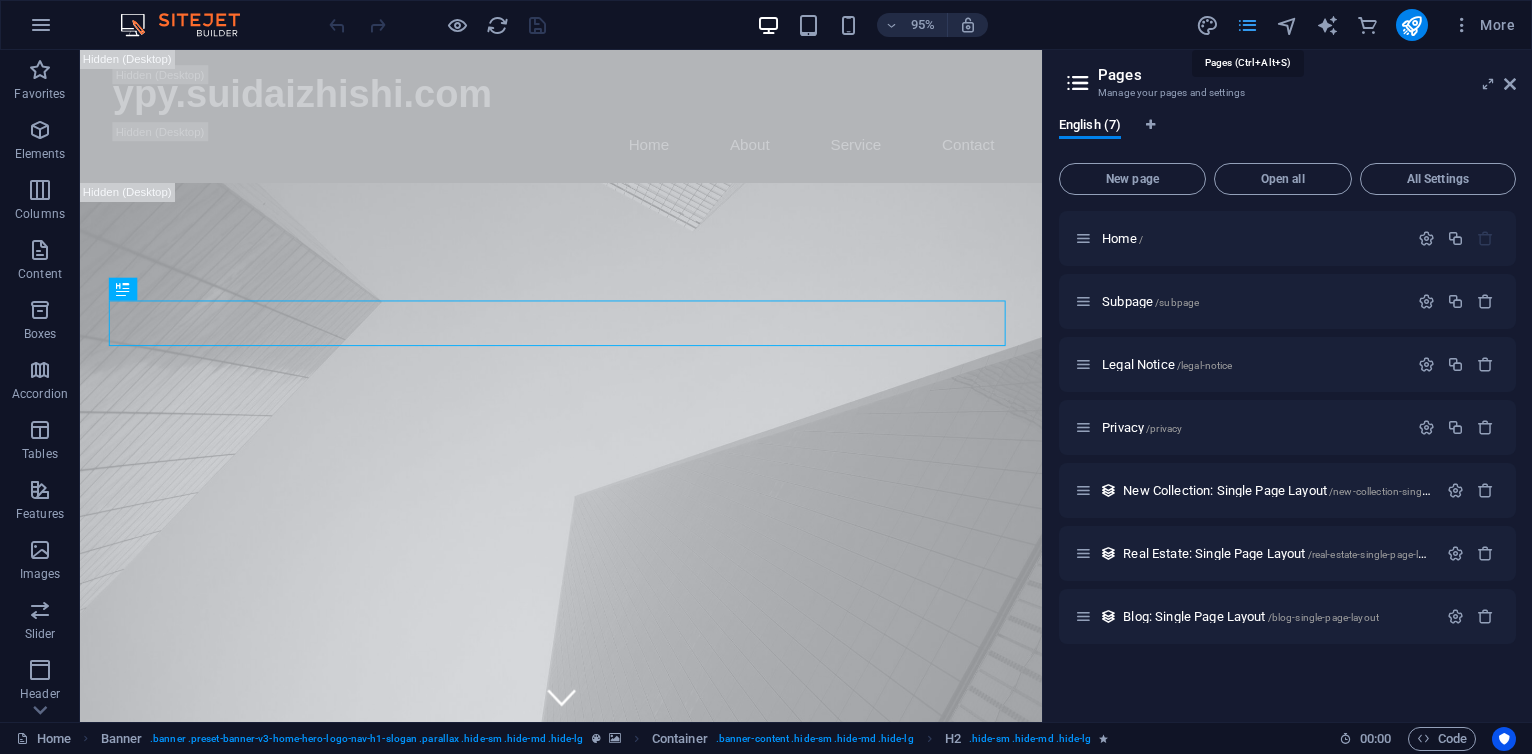 click at bounding box center [1247, 25] 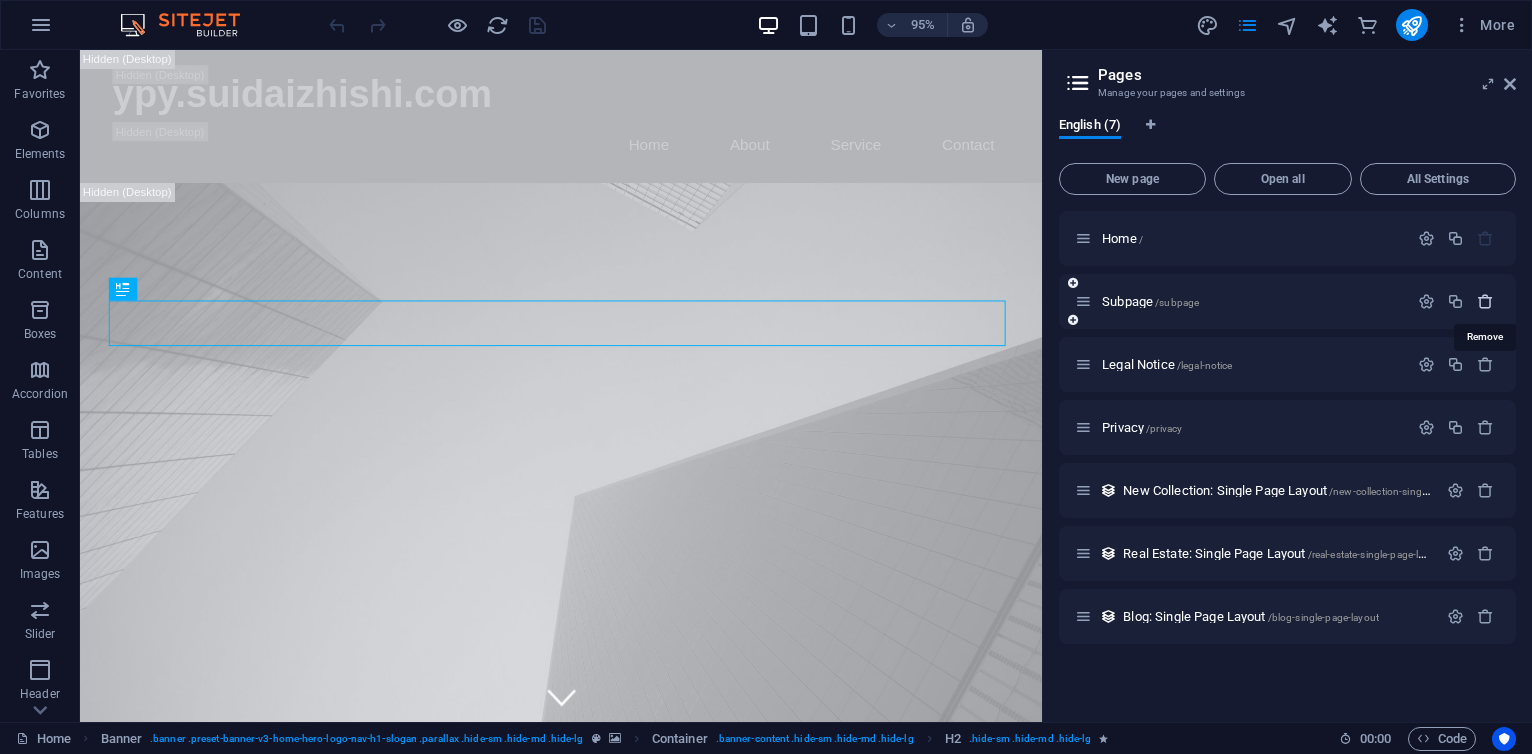 click at bounding box center (1485, 301) 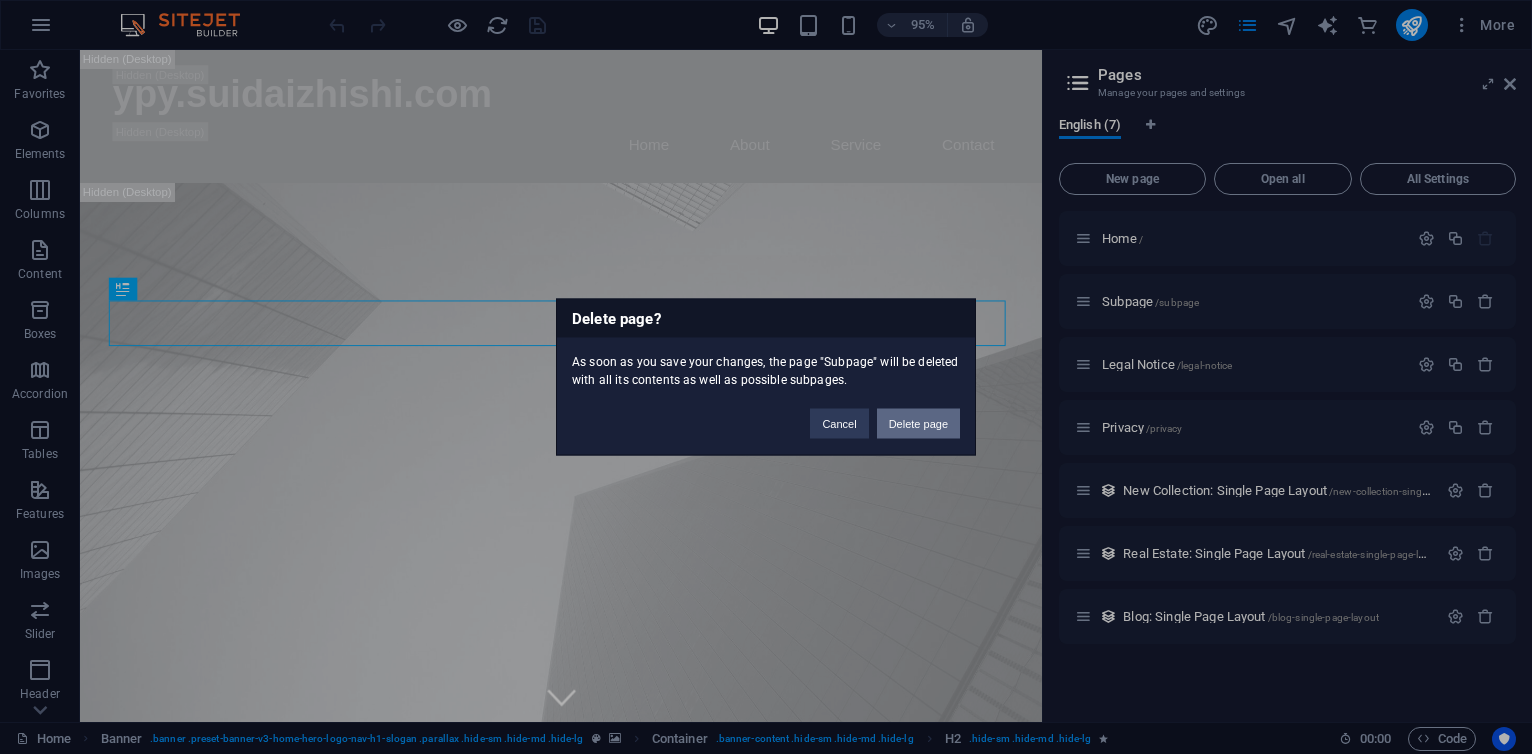 drag, startPoint x: 902, startPoint y: 423, endPoint x: 892, endPoint y: 381, distance: 43.174065 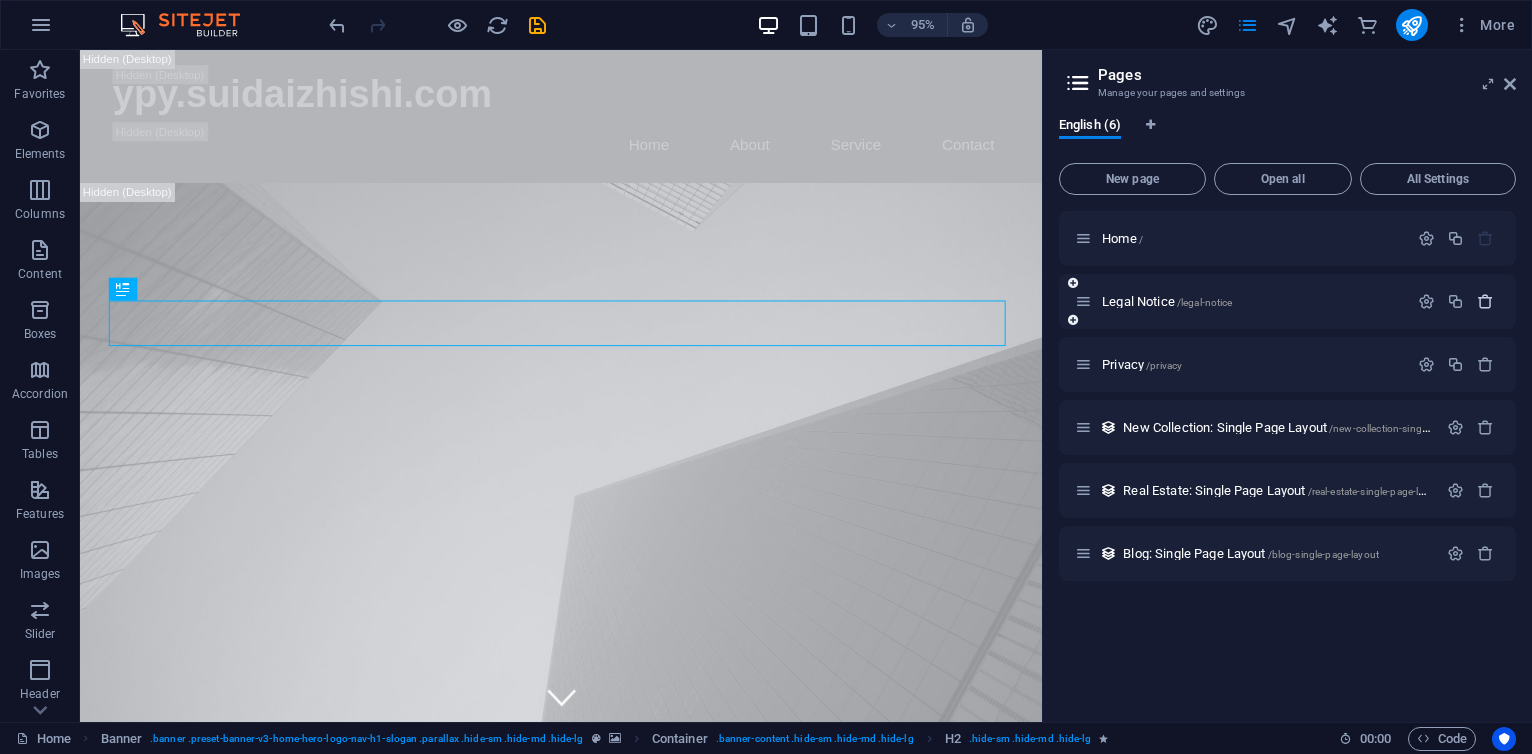 click at bounding box center [1485, 301] 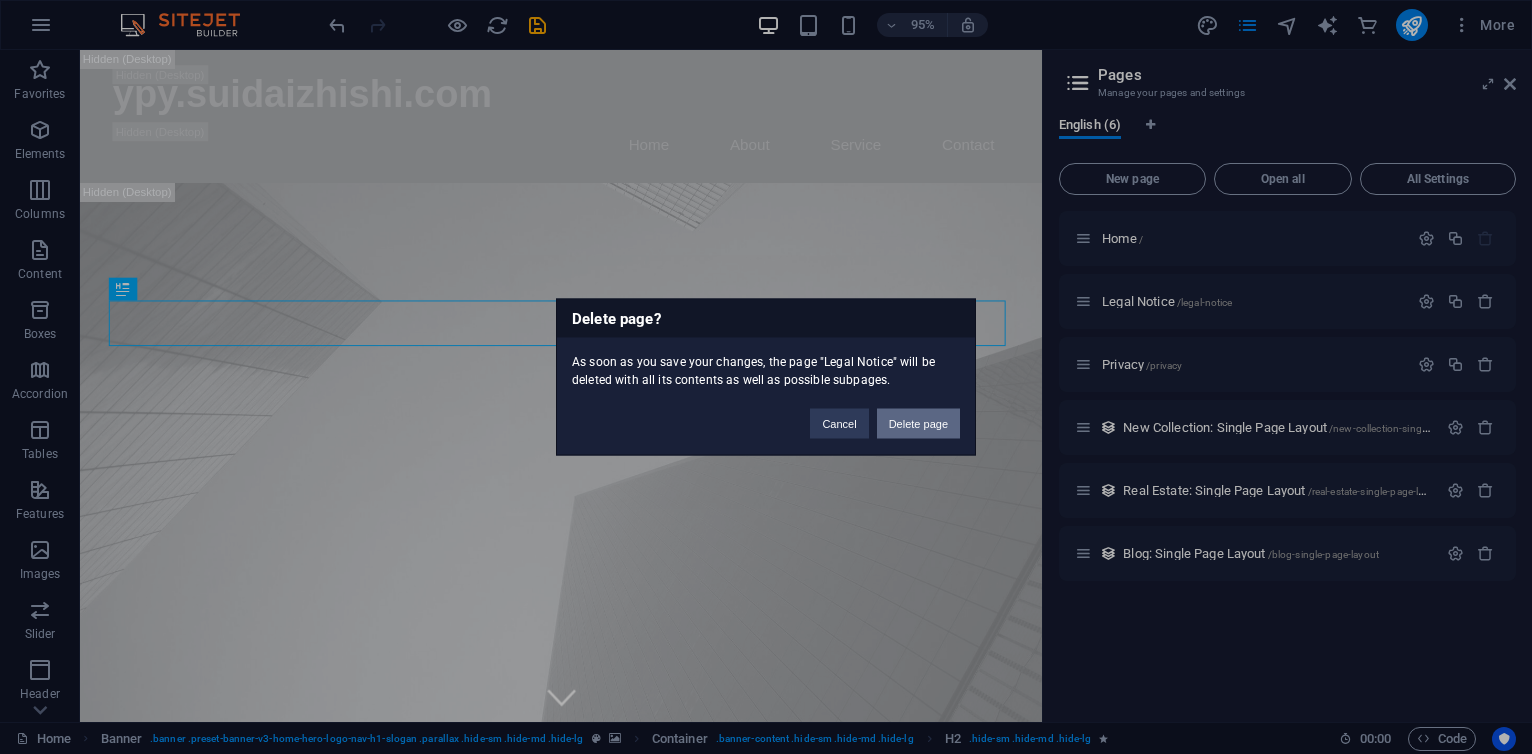 click on "Delete page" at bounding box center [918, 424] 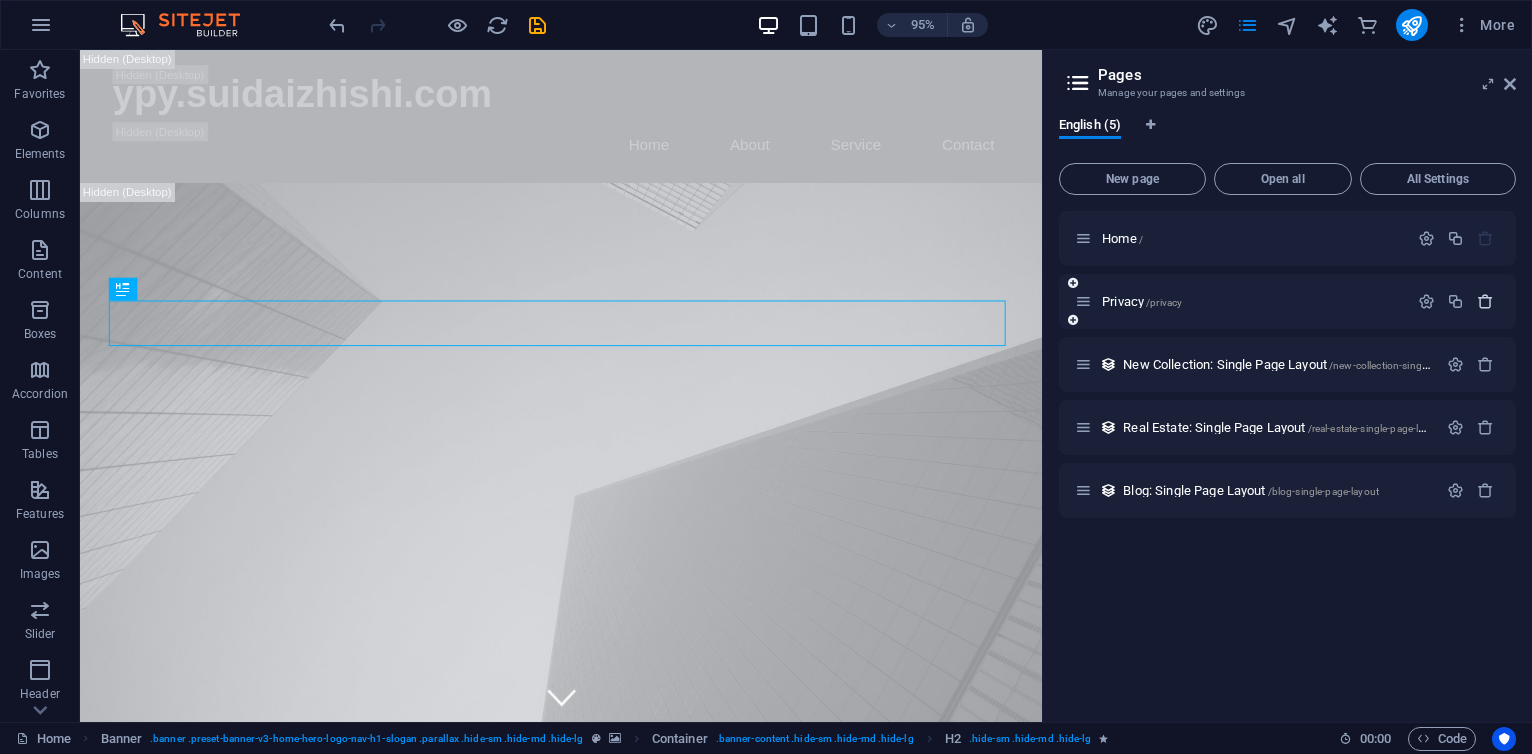 click at bounding box center (1485, 301) 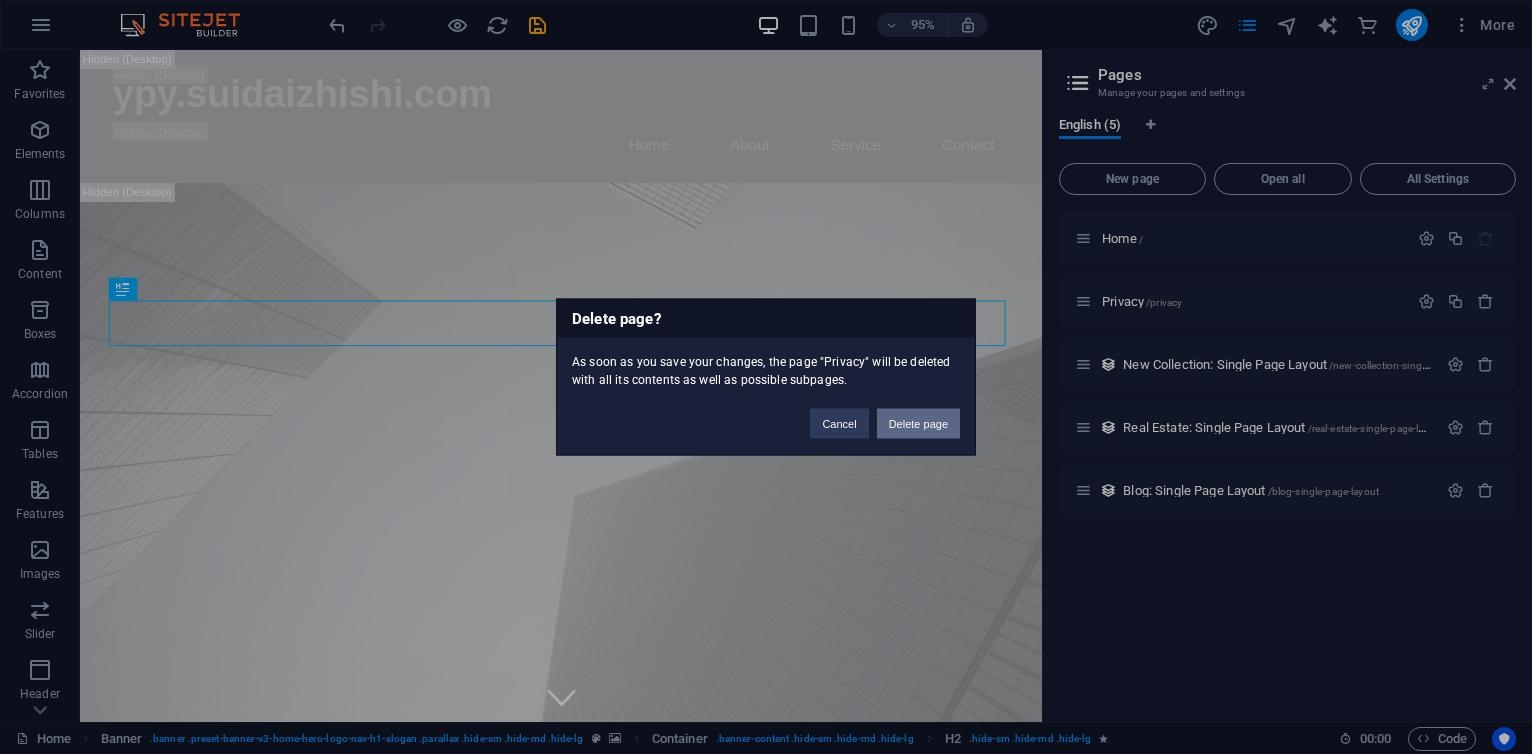 click on "Delete page" at bounding box center (918, 424) 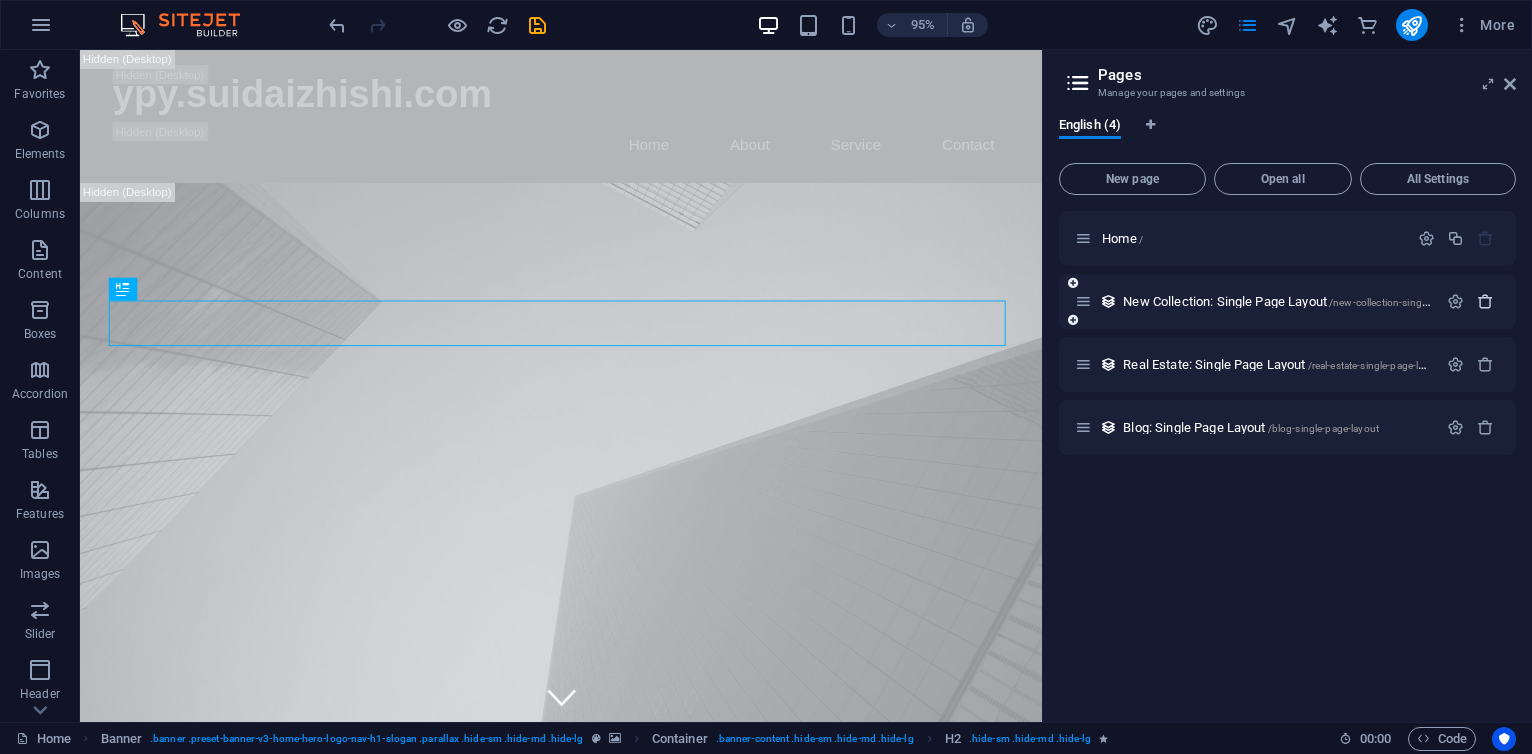 click at bounding box center [1485, 301] 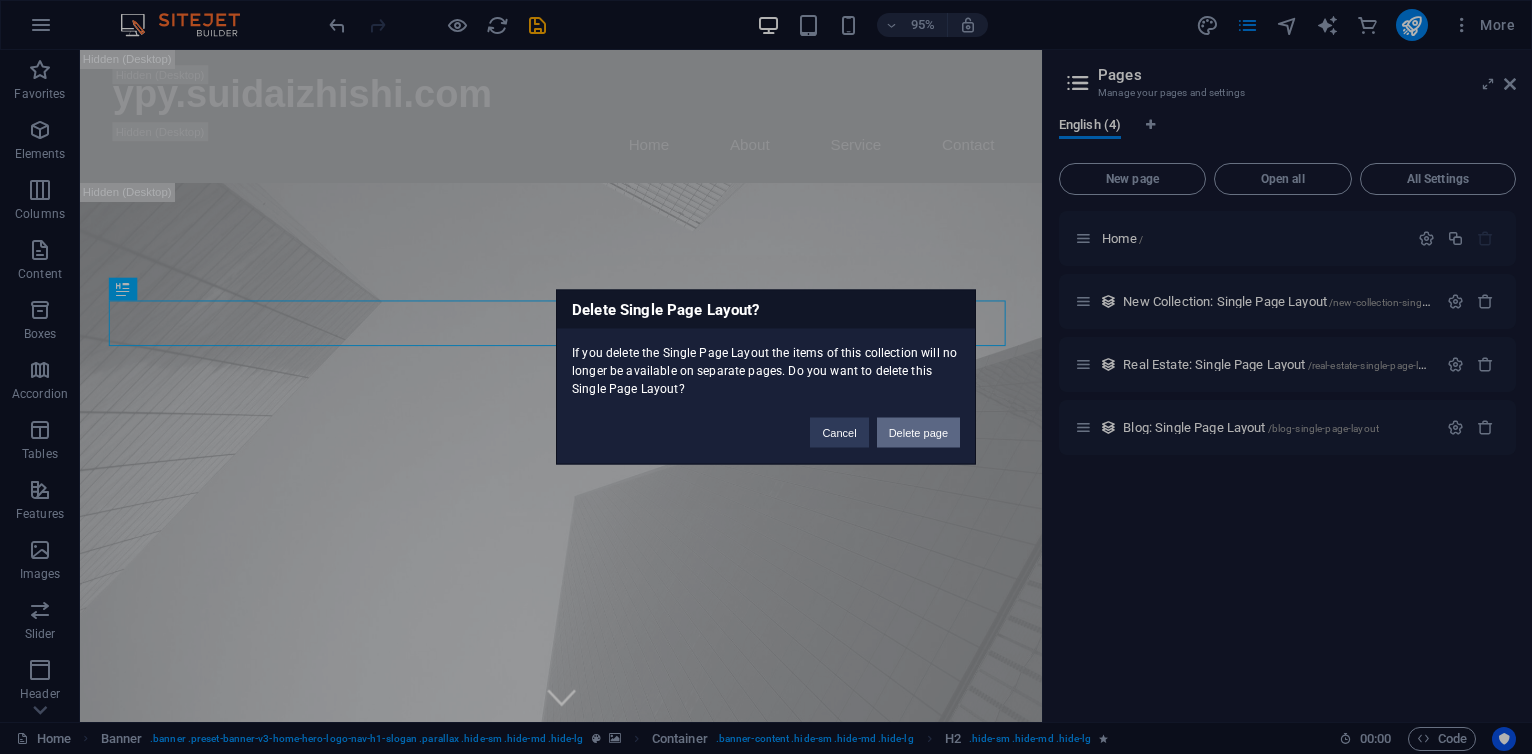 click on "Delete page" at bounding box center (918, 433) 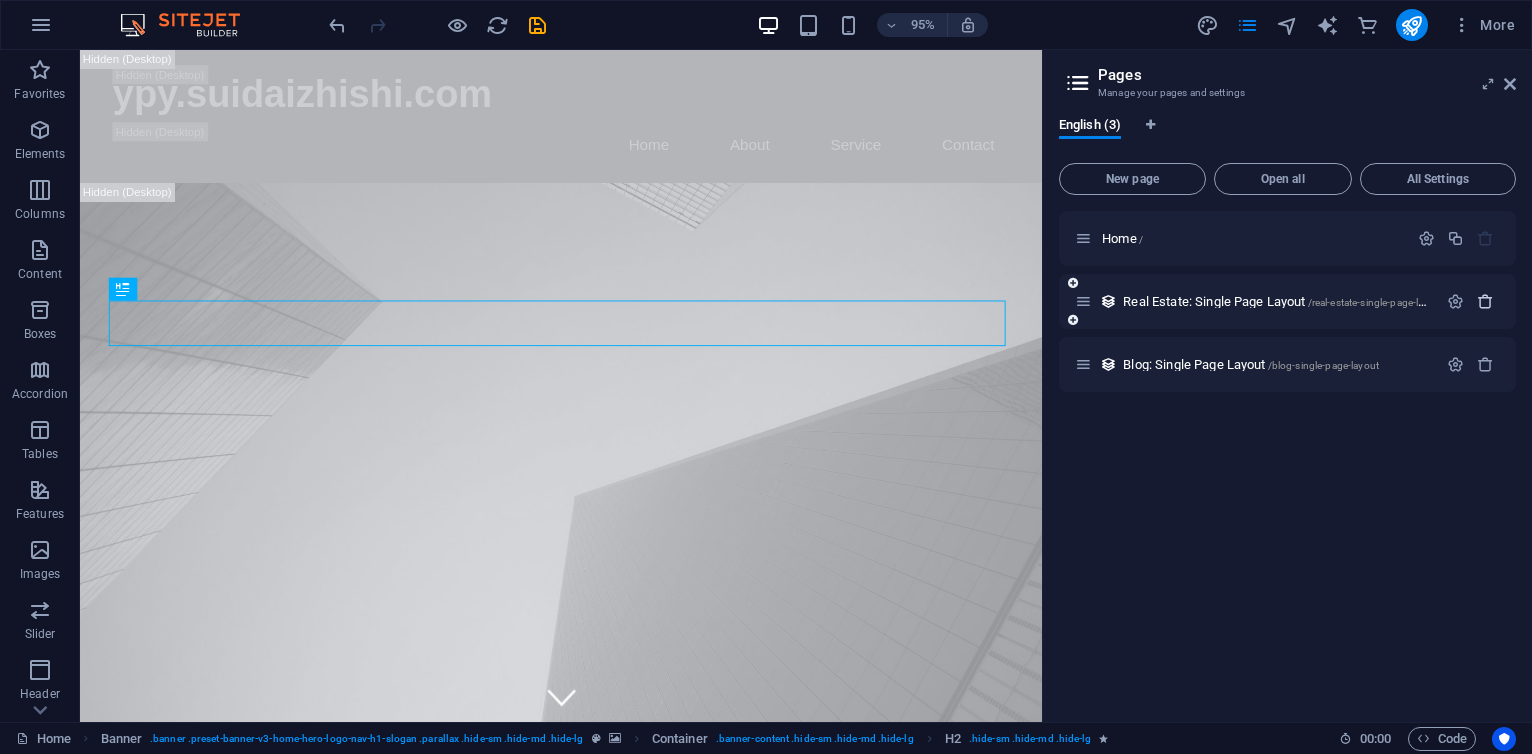 click at bounding box center [1485, 301] 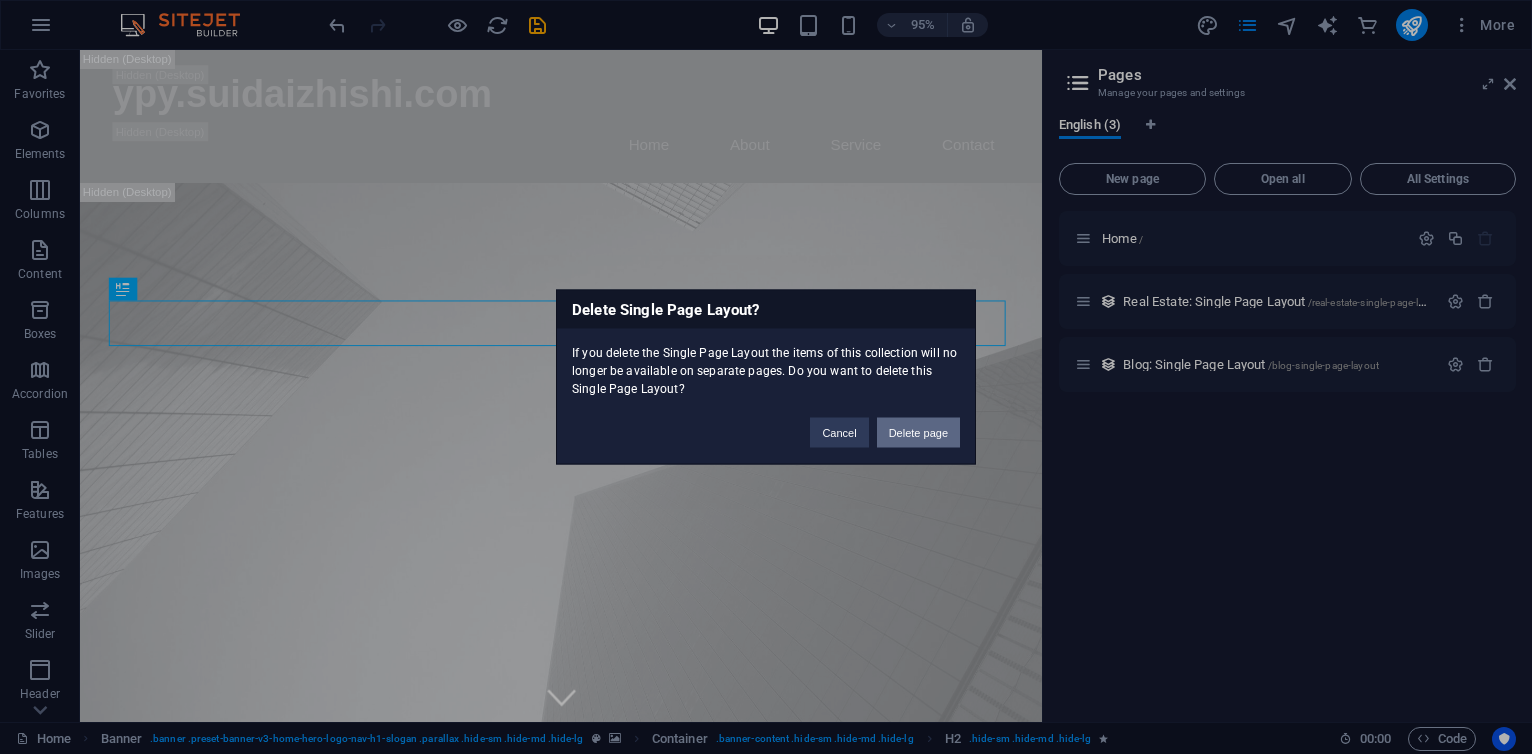 drag, startPoint x: 927, startPoint y: 438, endPoint x: 916, endPoint y: 399, distance: 40.5216 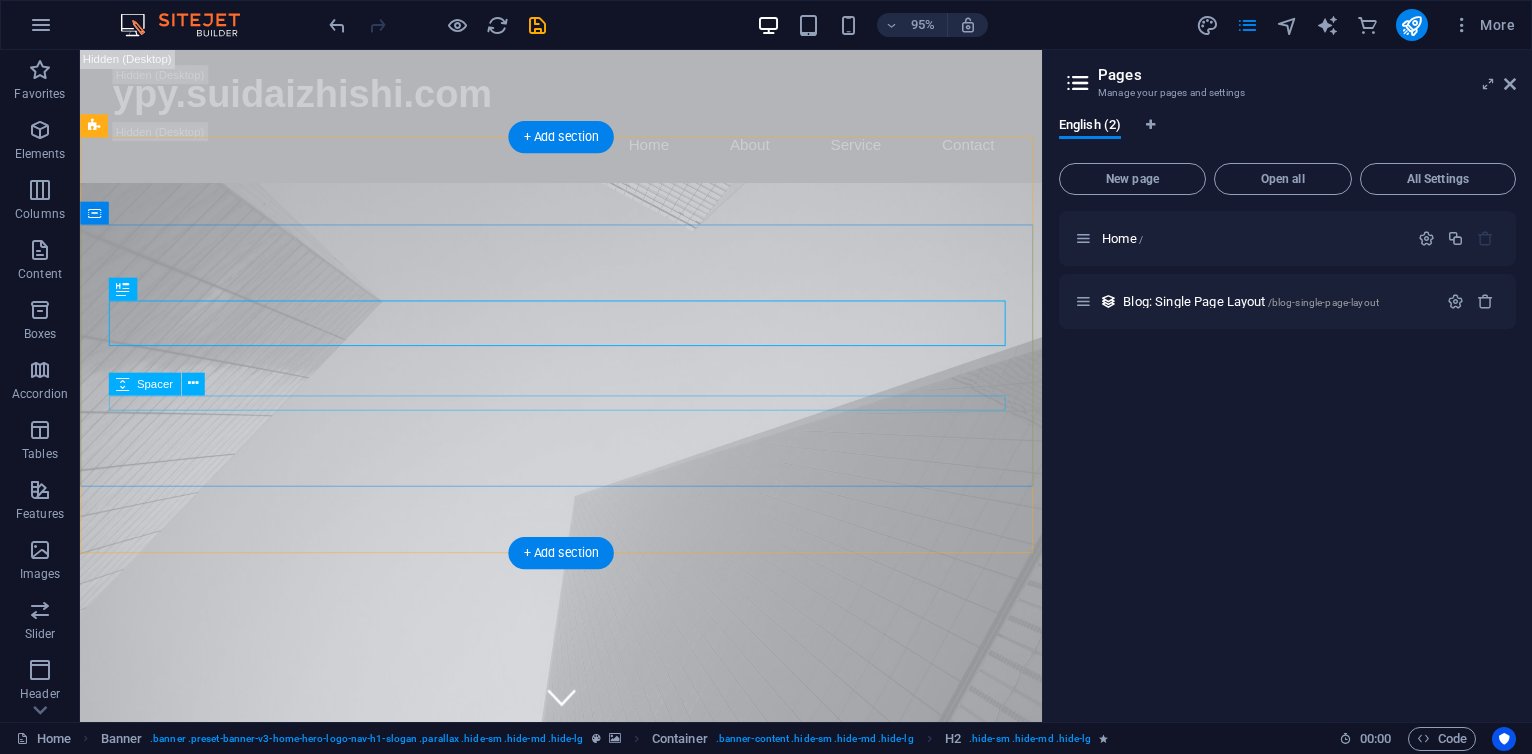 click at bounding box center (587, 1161) 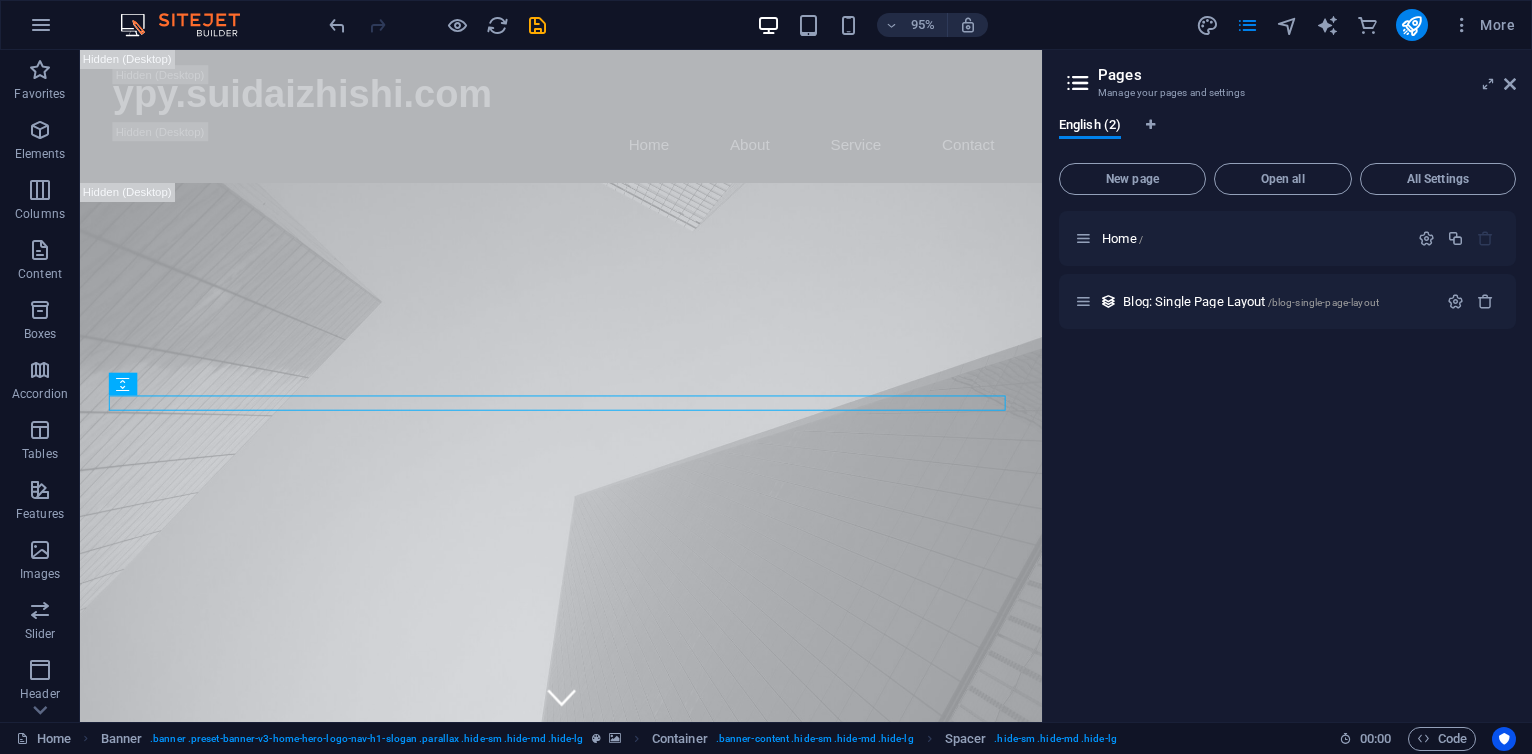 click at bounding box center [586, 1579] 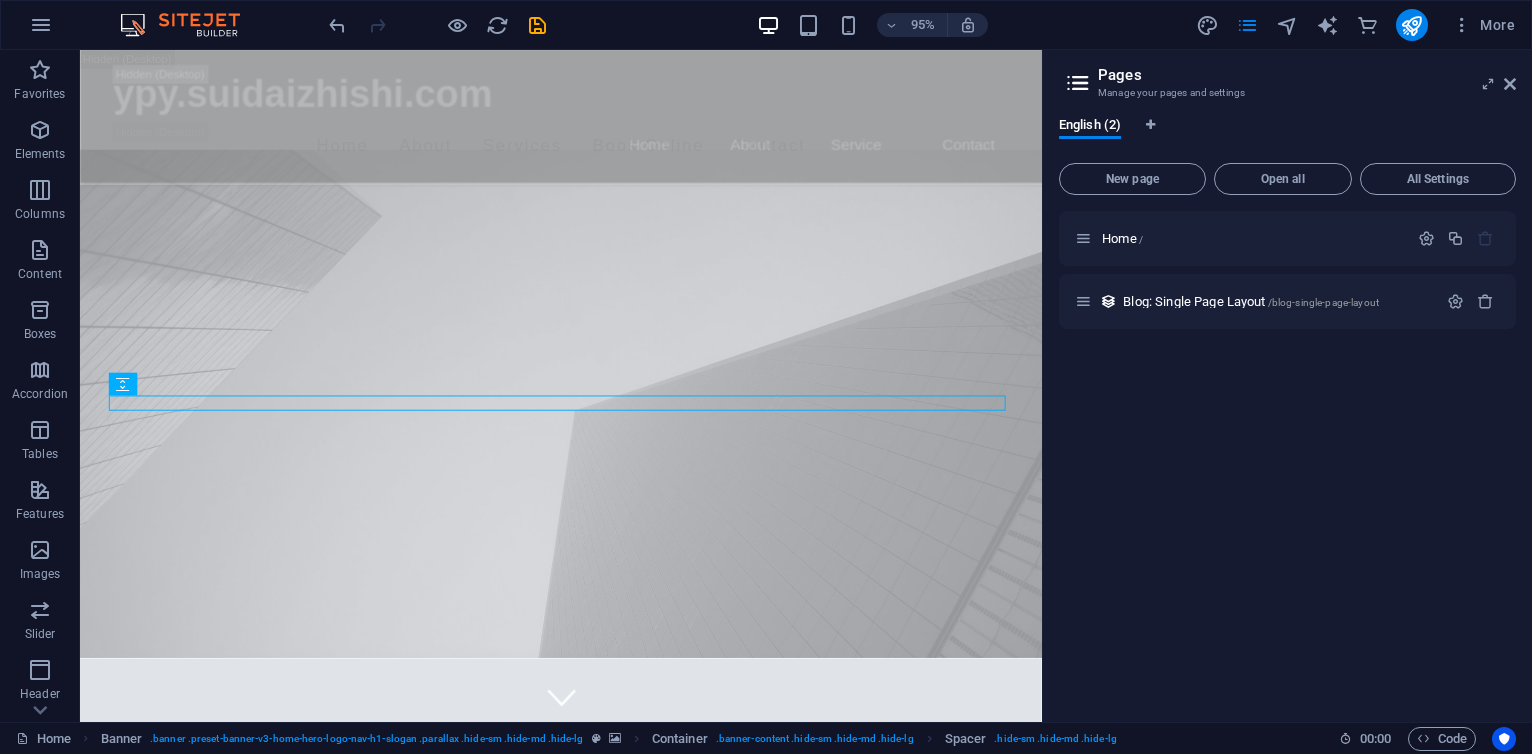 click on "Home About Service Contact" at bounding box center [587, 150] 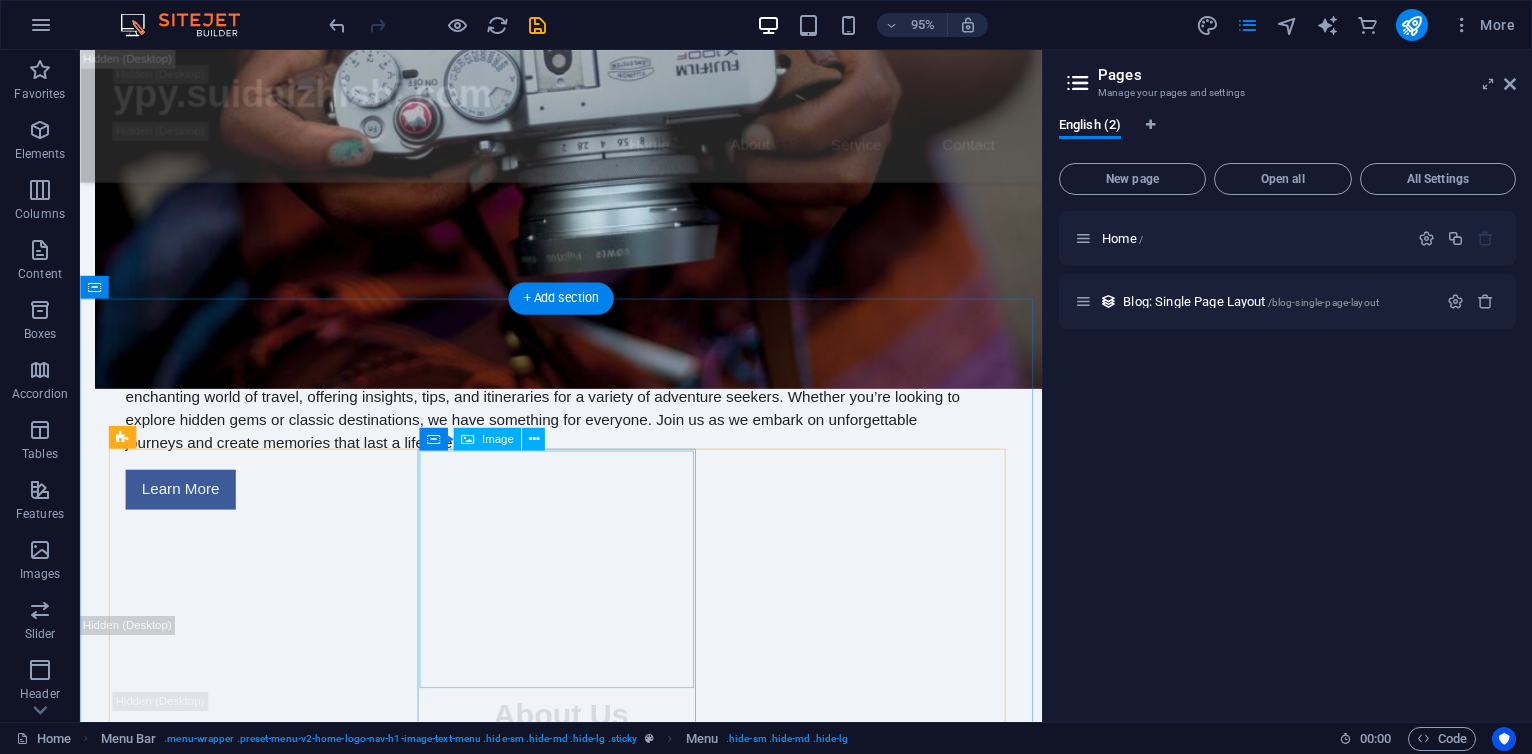 scroll, scrollTop: 4200, scrollLeft: 0, axis: vertical 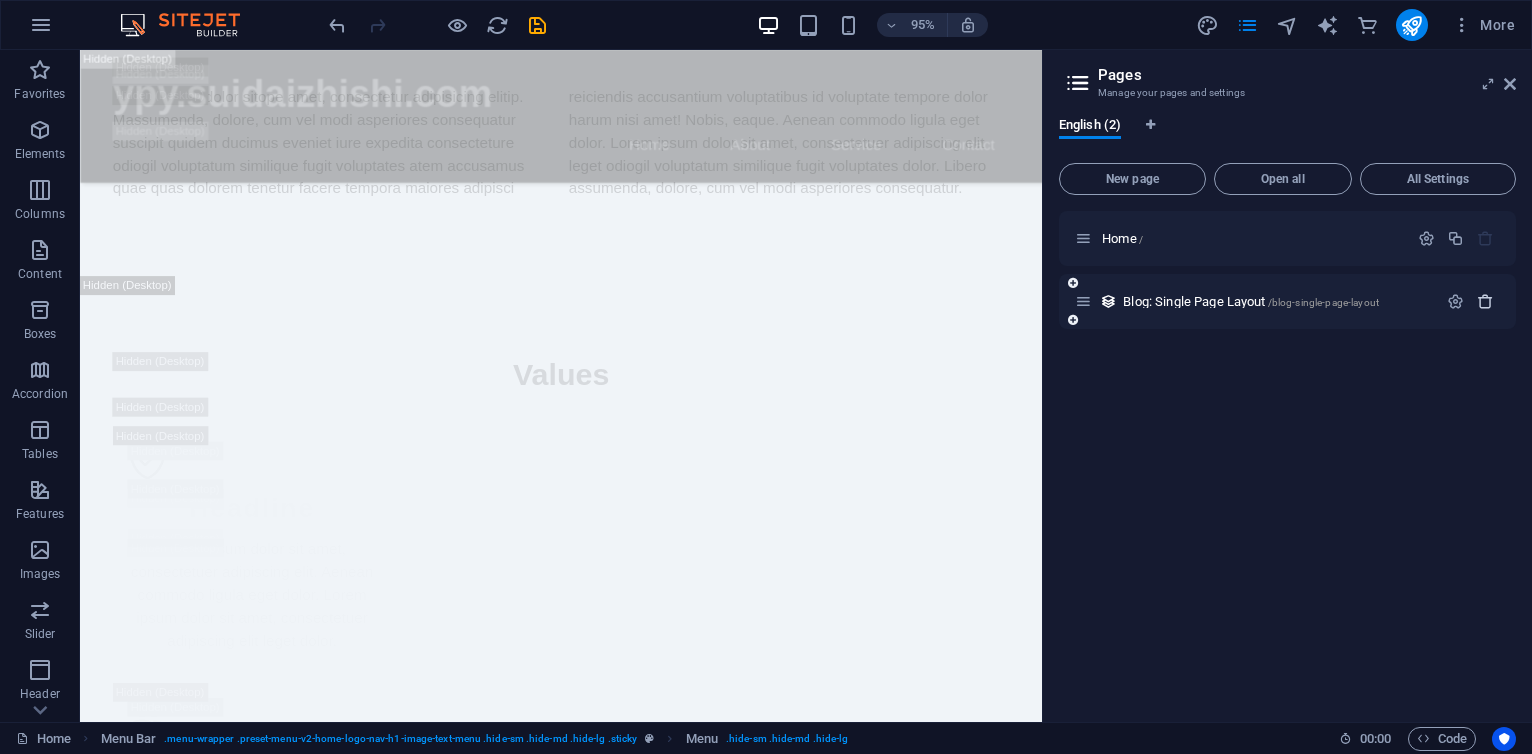click at bounding box center (1485, 301) 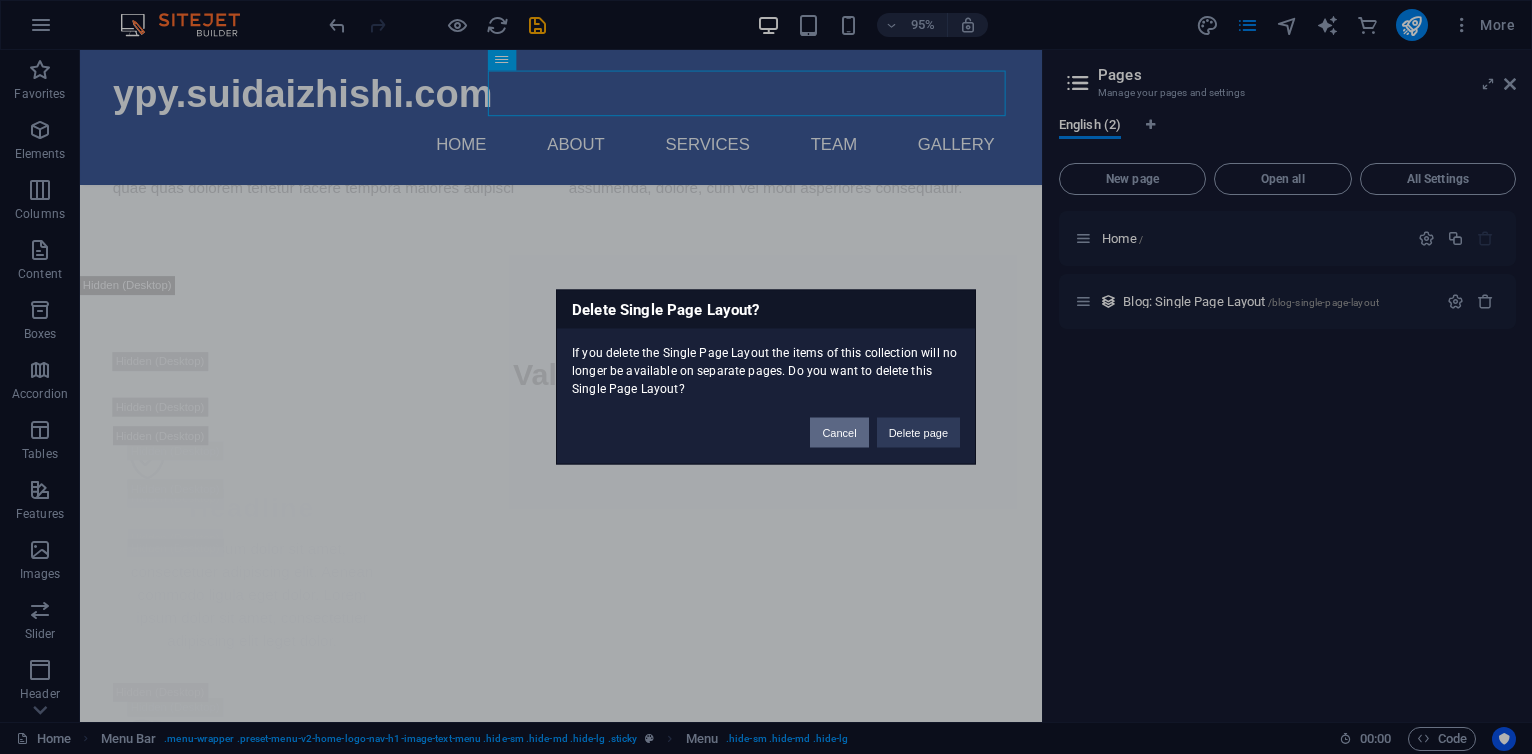 click on "Cancel" at bounding box center (839, 433) 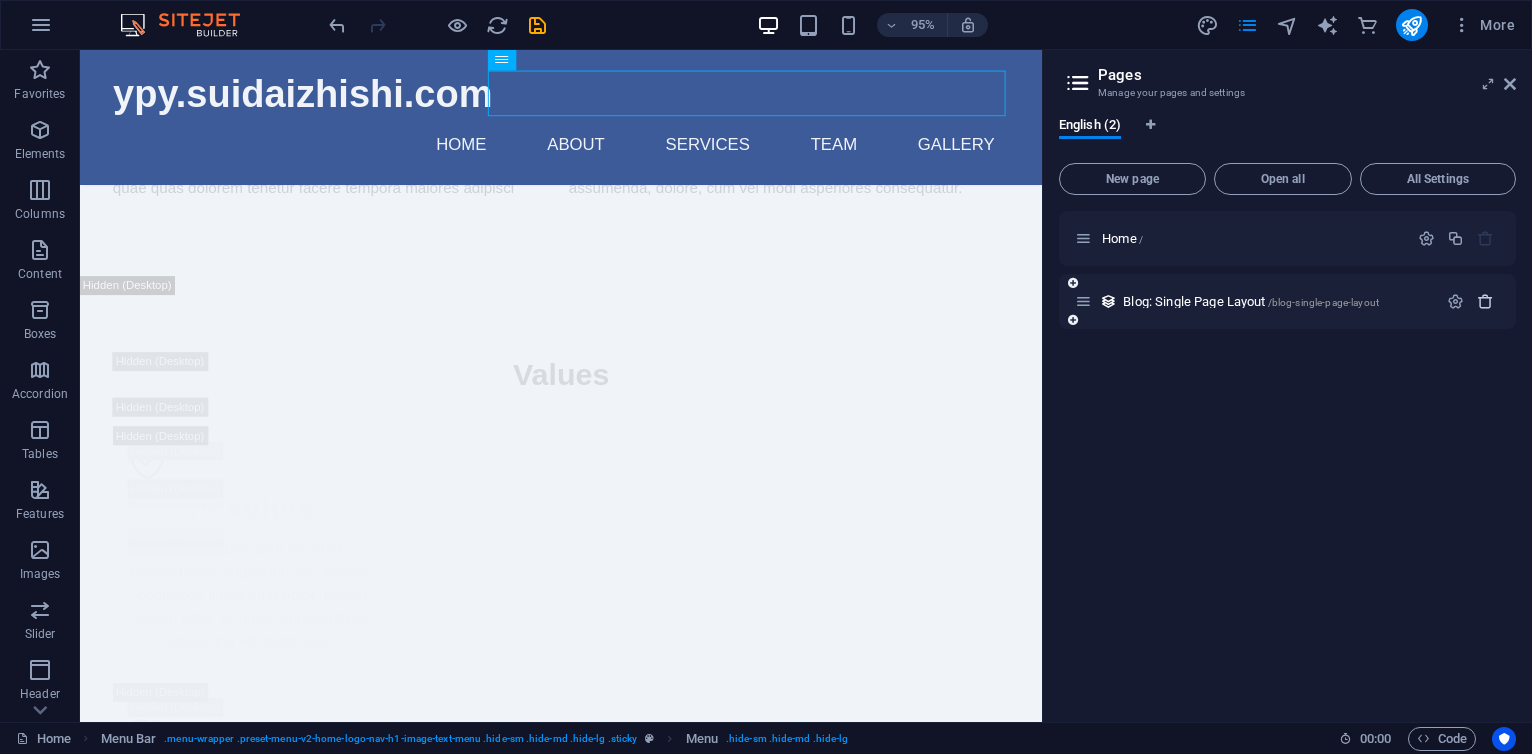 click at bounding box center [1485, 301] 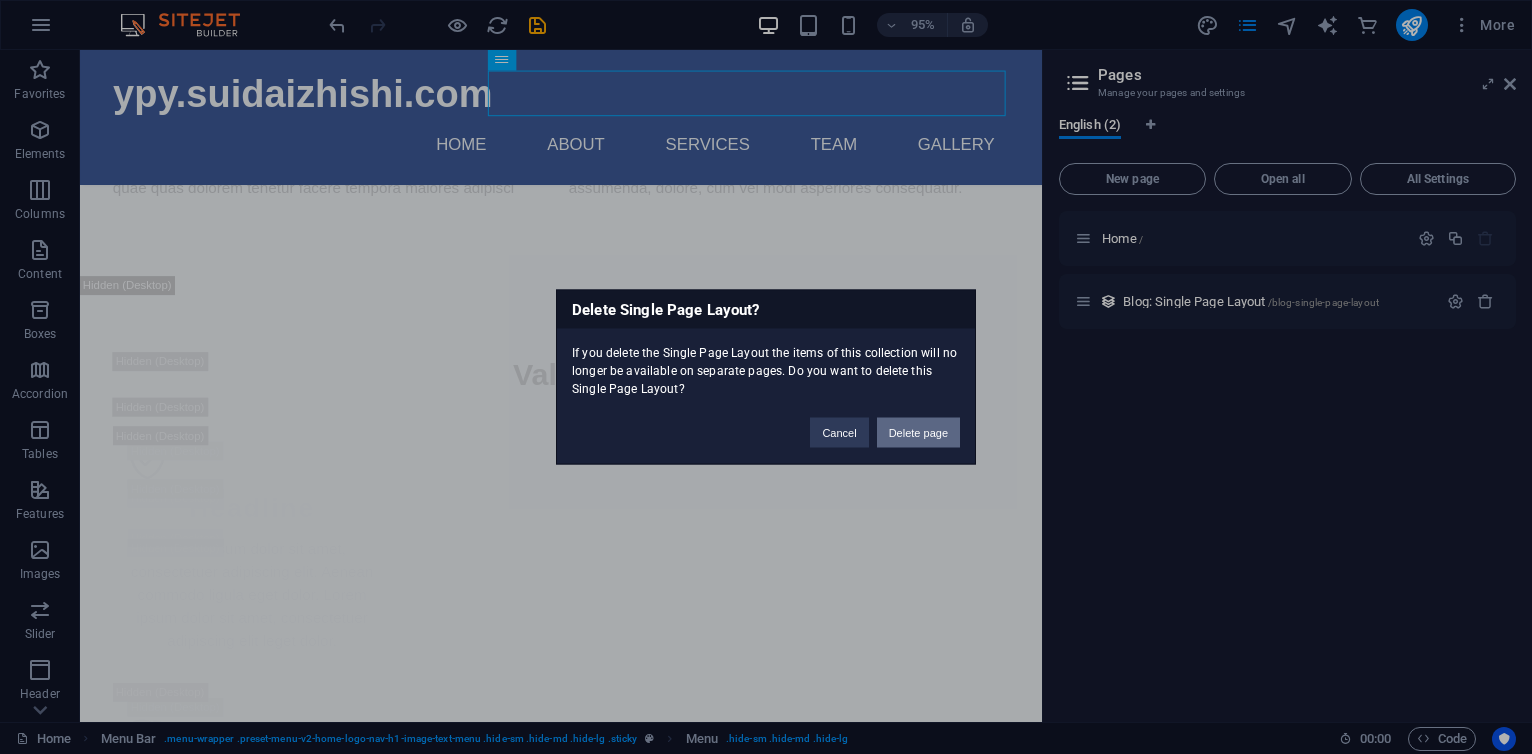 click on "Delete page" at bounding box center [918, 433] 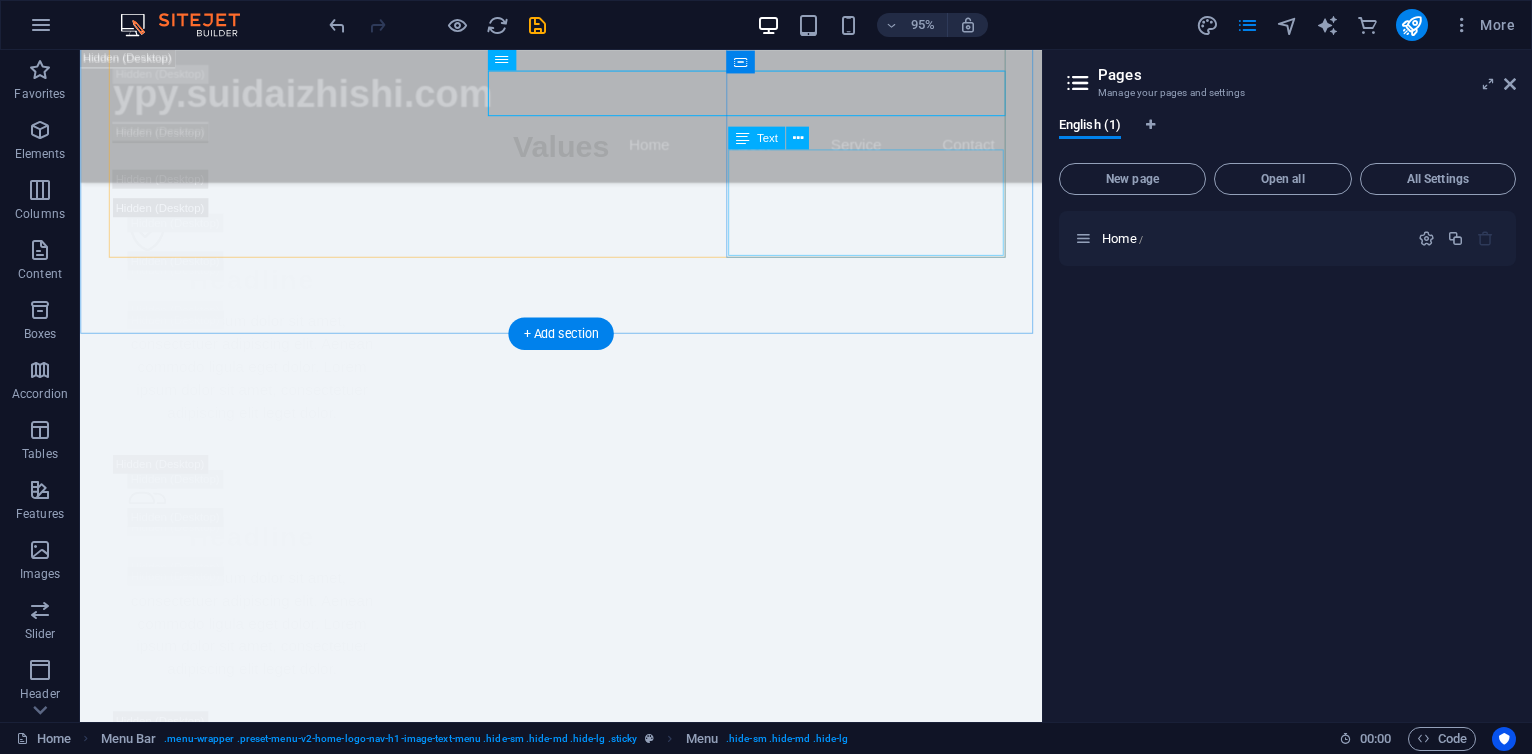 scroll, scrollTop: 5040, scrollLeft: 0, axis: vertical 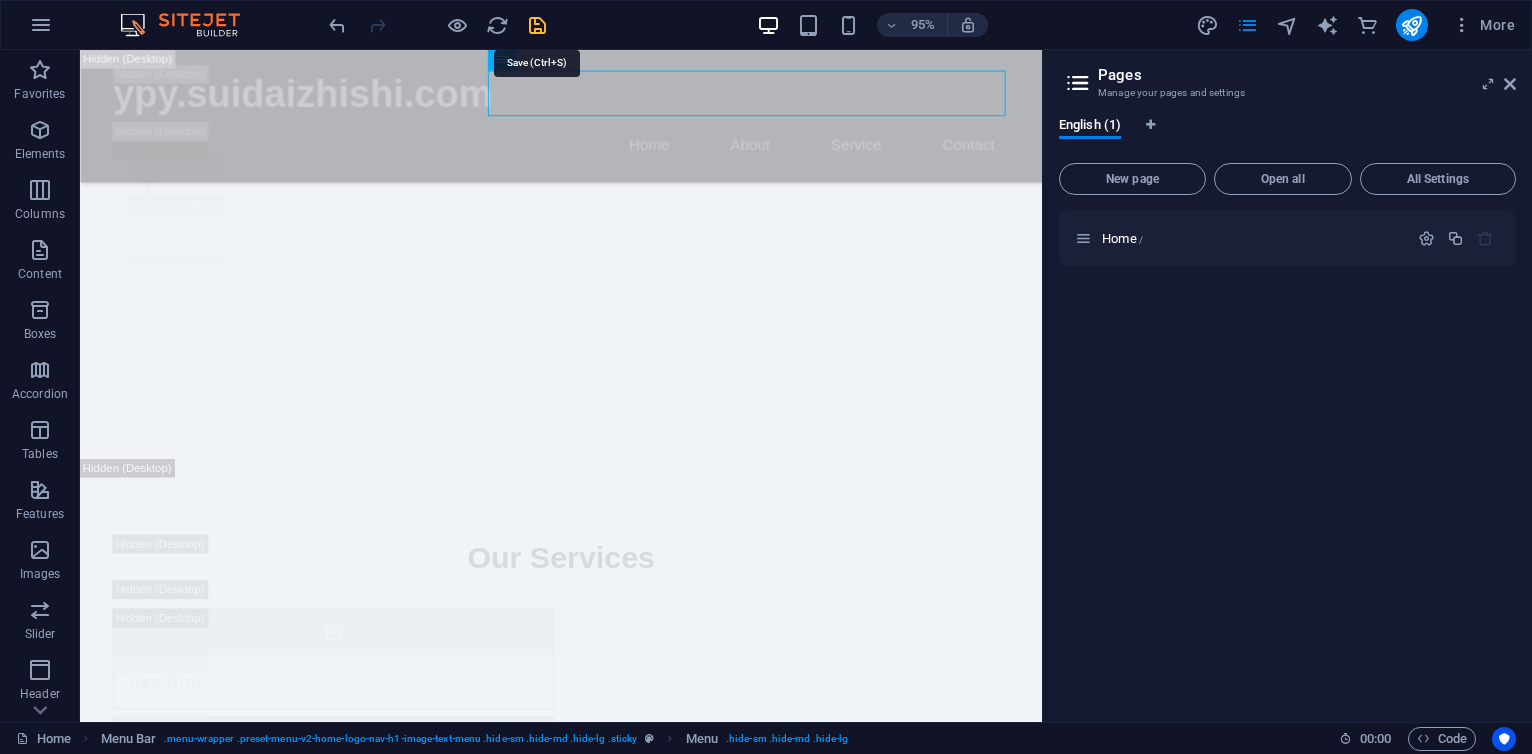 click at bounding box center (537, 25) 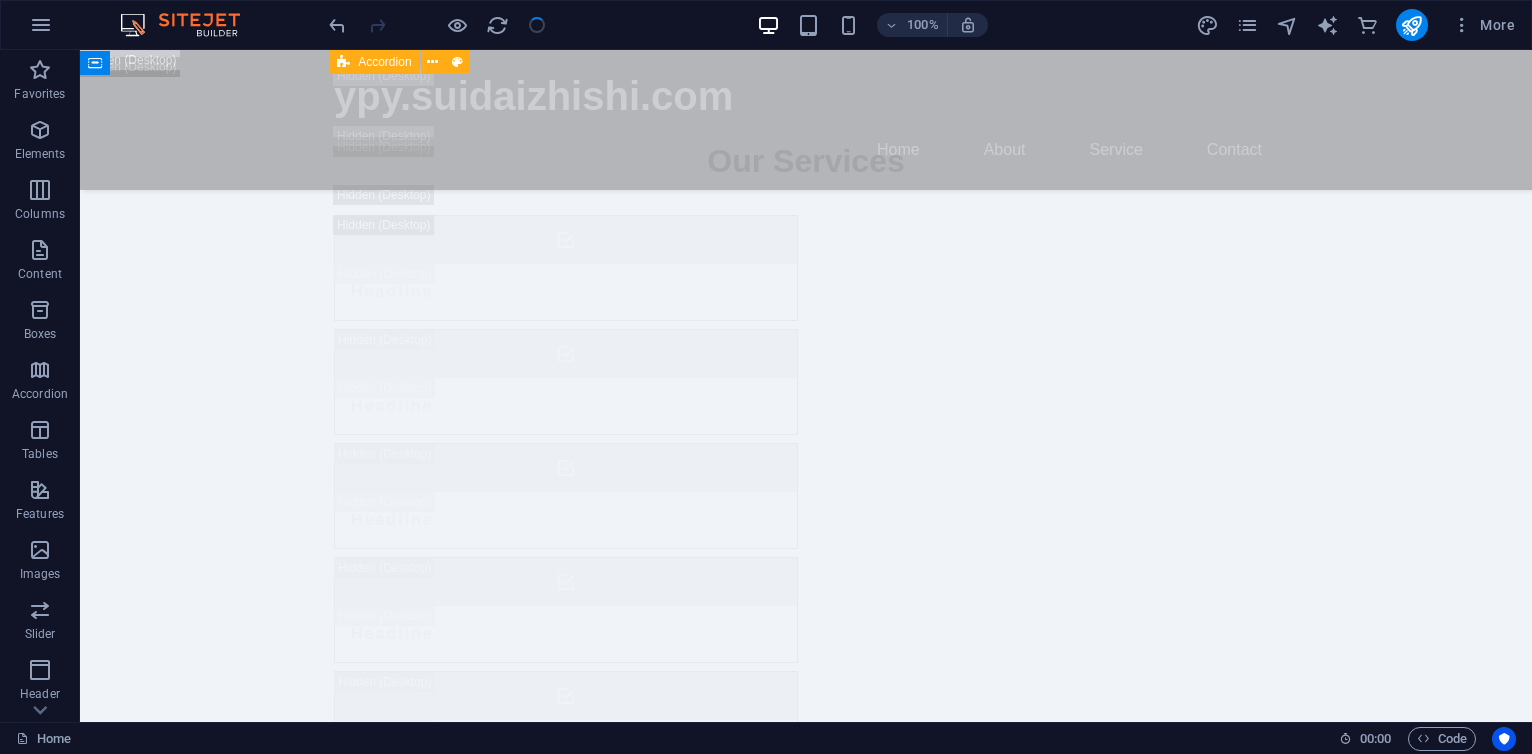 scroll, scrollTop: 10320, scrollLeft: 0, axis: vertical 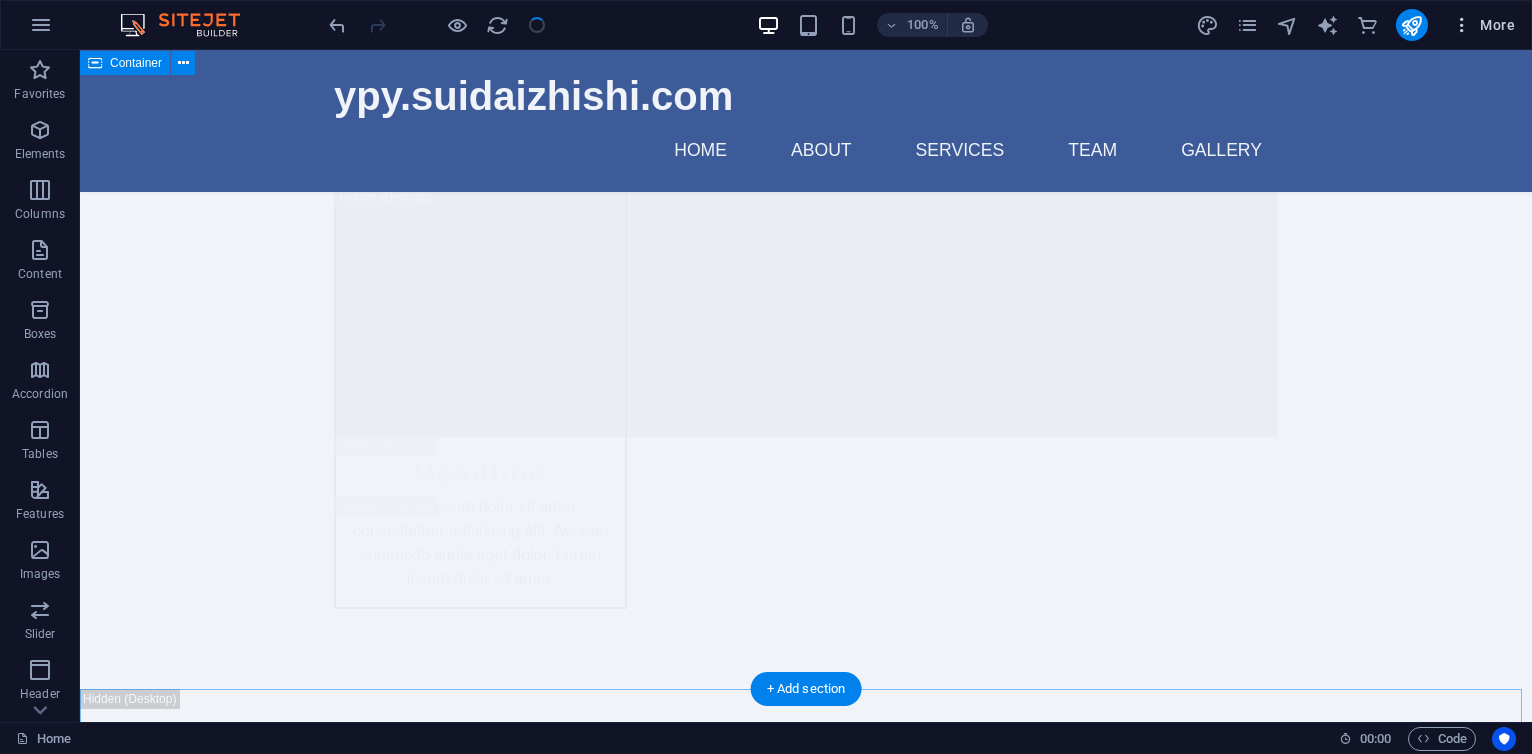 click at bounding box center (1462, 25) 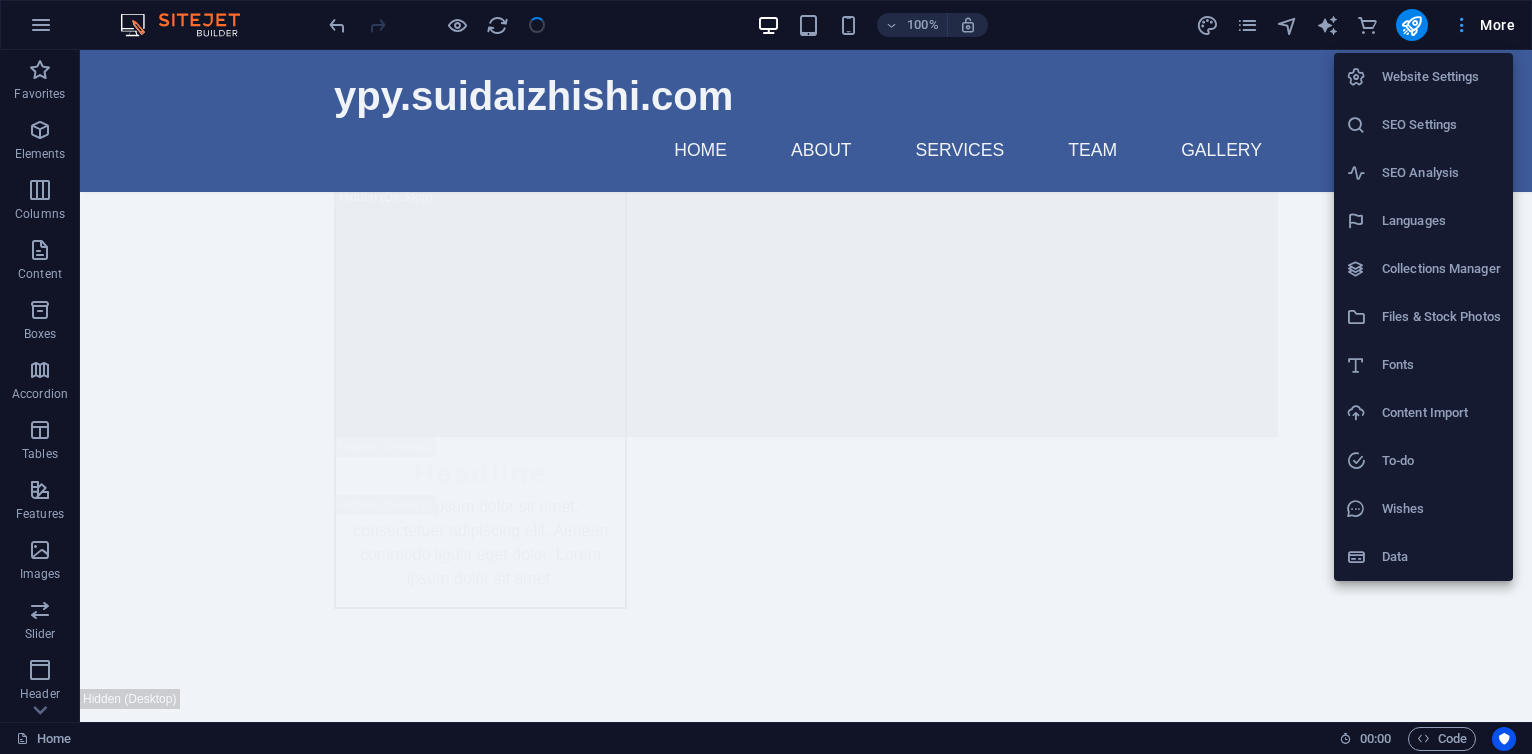 scroll, scrollTop: 7560, scrollLeft: 0, axis: vertical 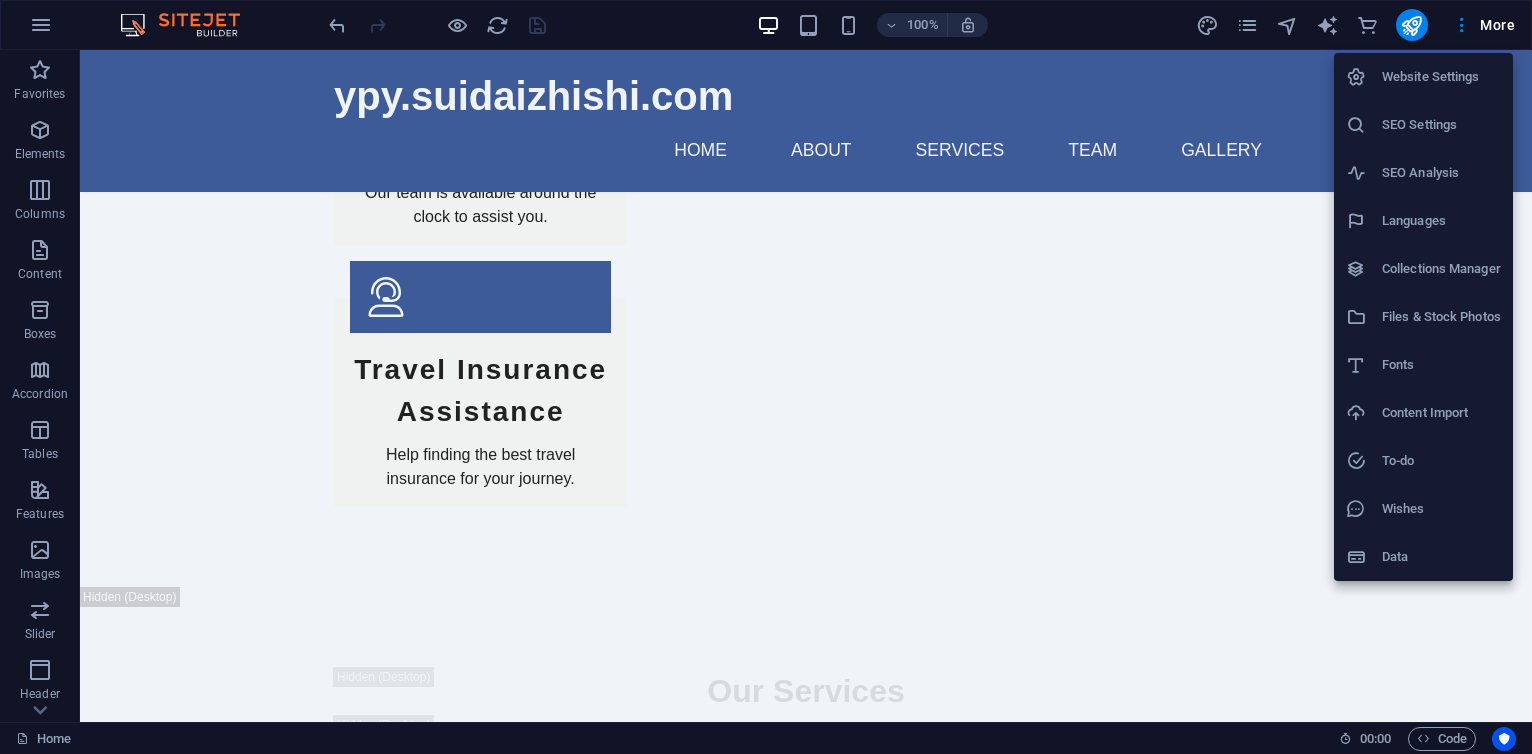 click at bounding box center (766, 377) 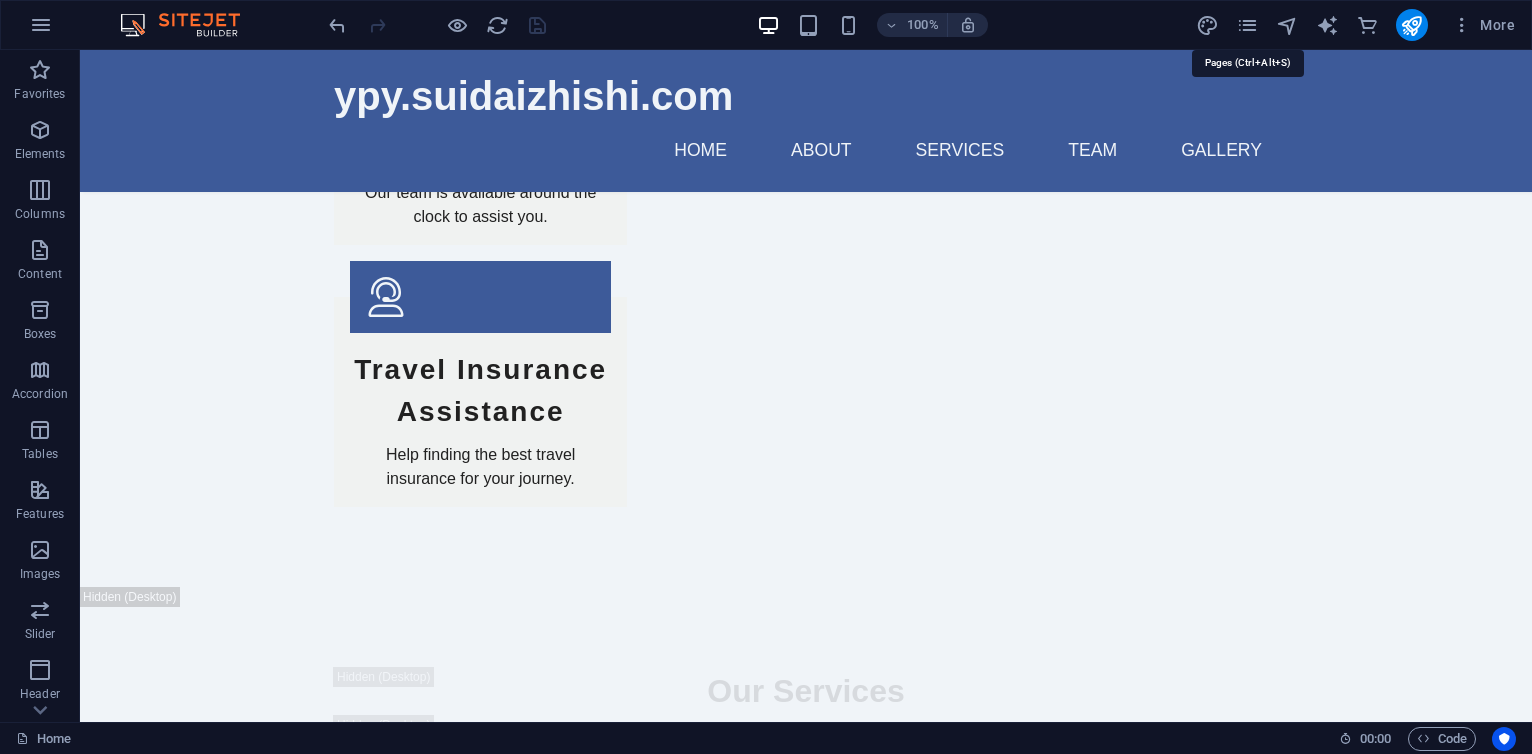 click at bounding box center [1247, 25] 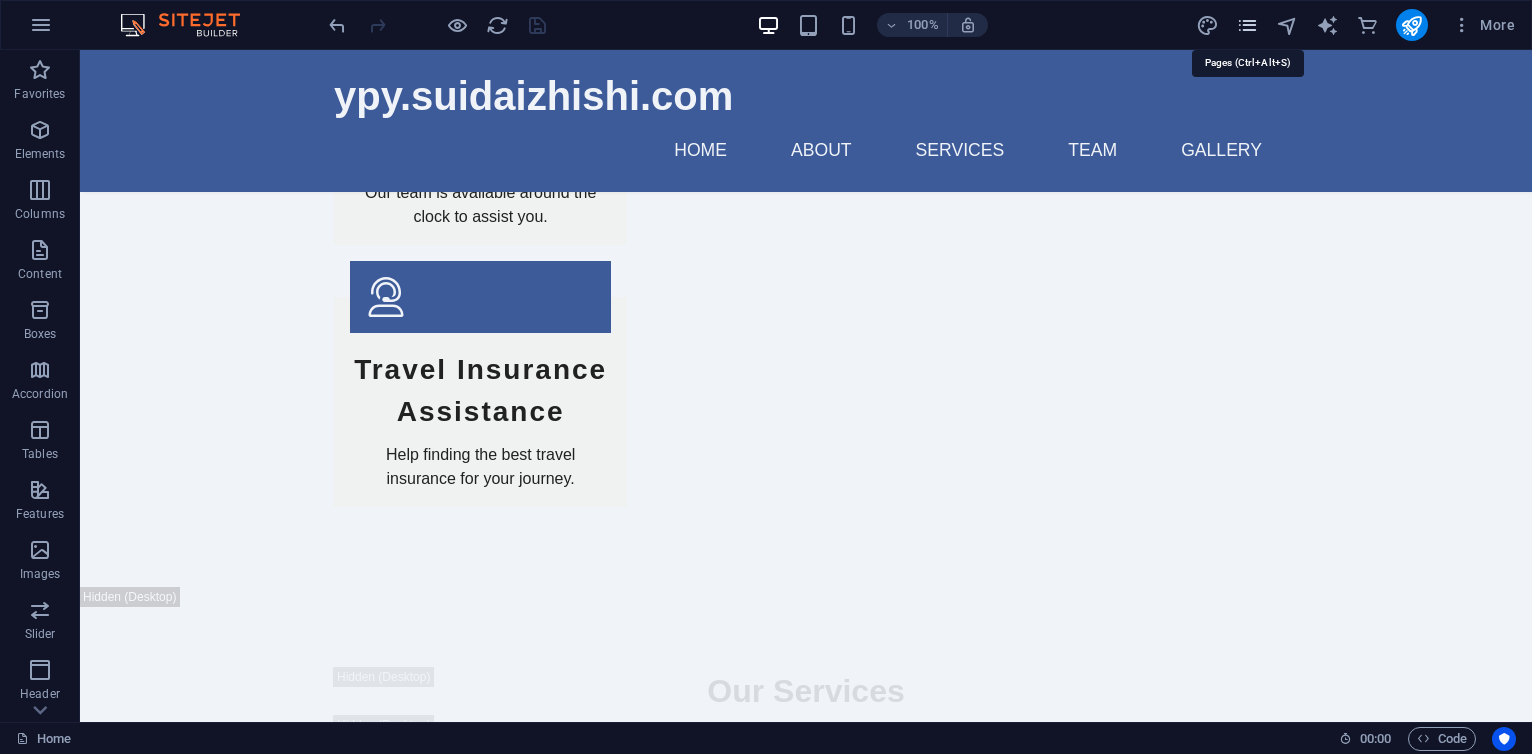 click at bounding box center (1247, 25) 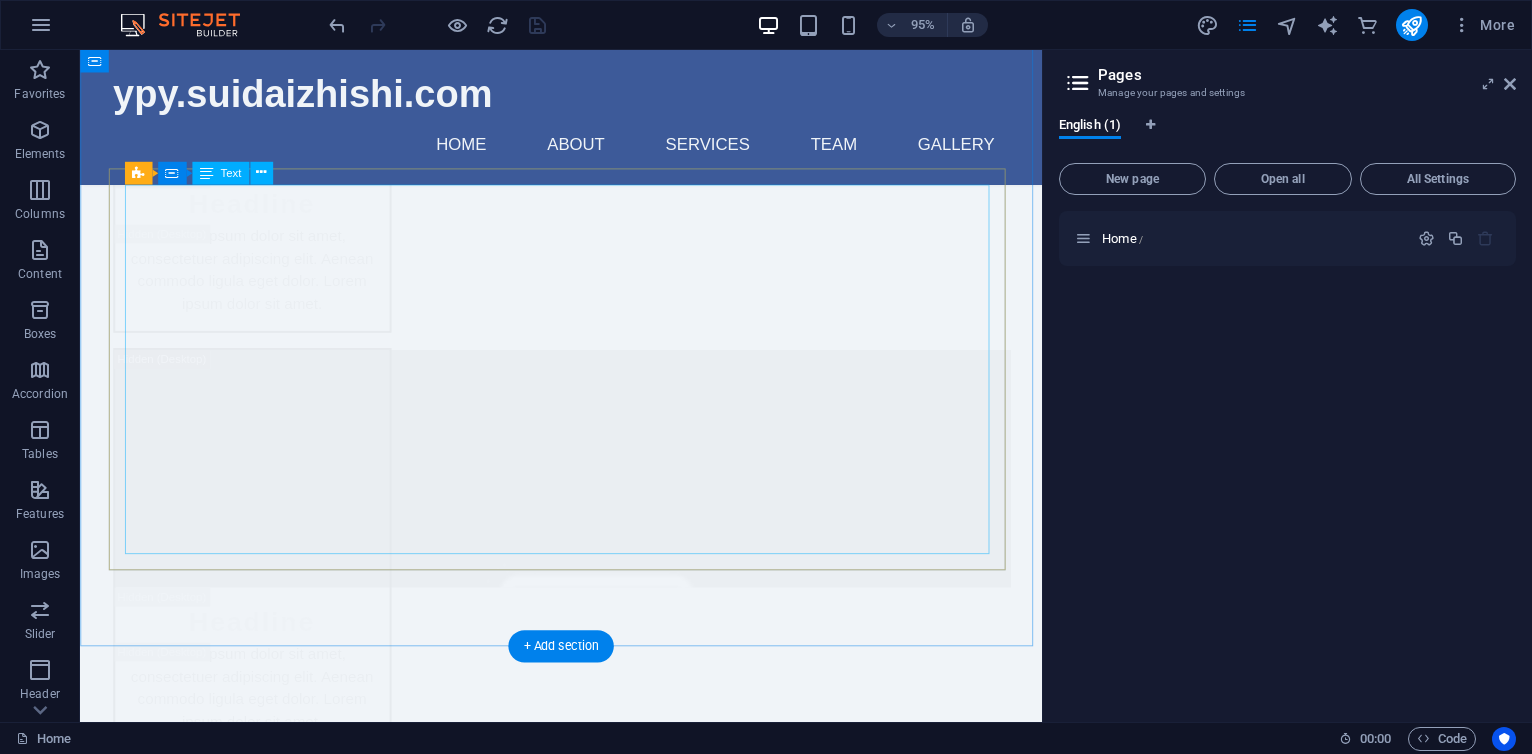 scroll, scrollTop: 7964, scrollLeft: 0, axis: vertical 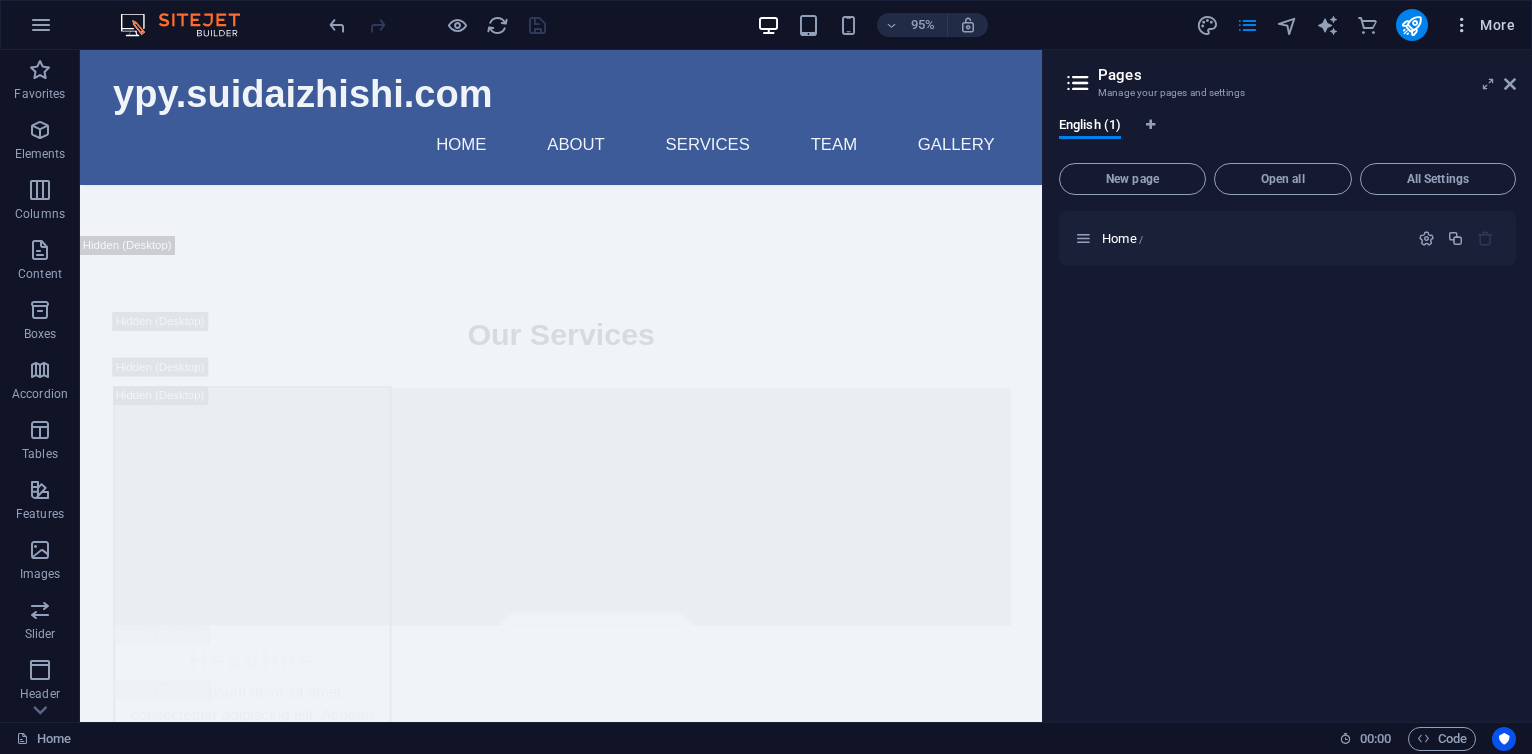 click on "More" at bounding box center (1483, 25) 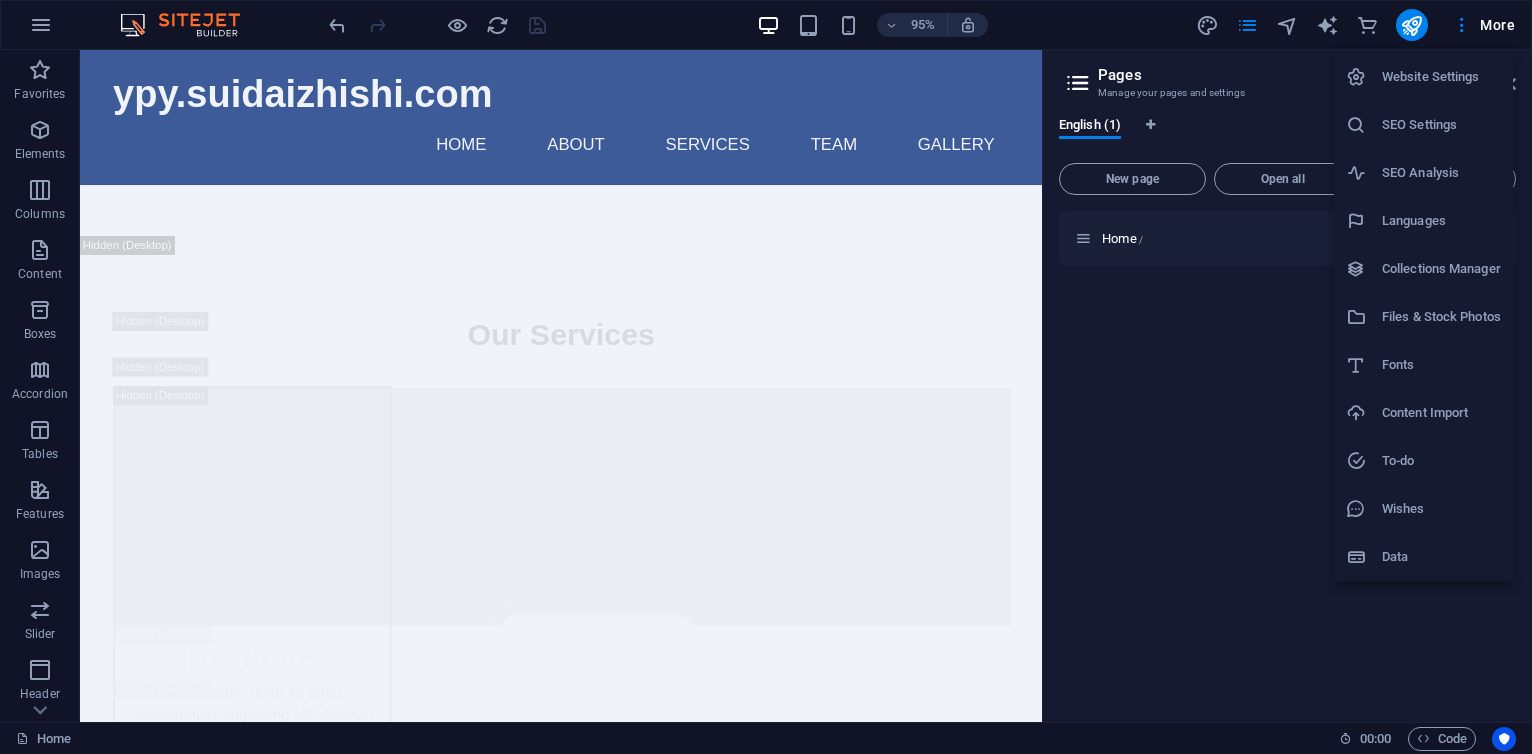 click at bounding box center (766, 377) 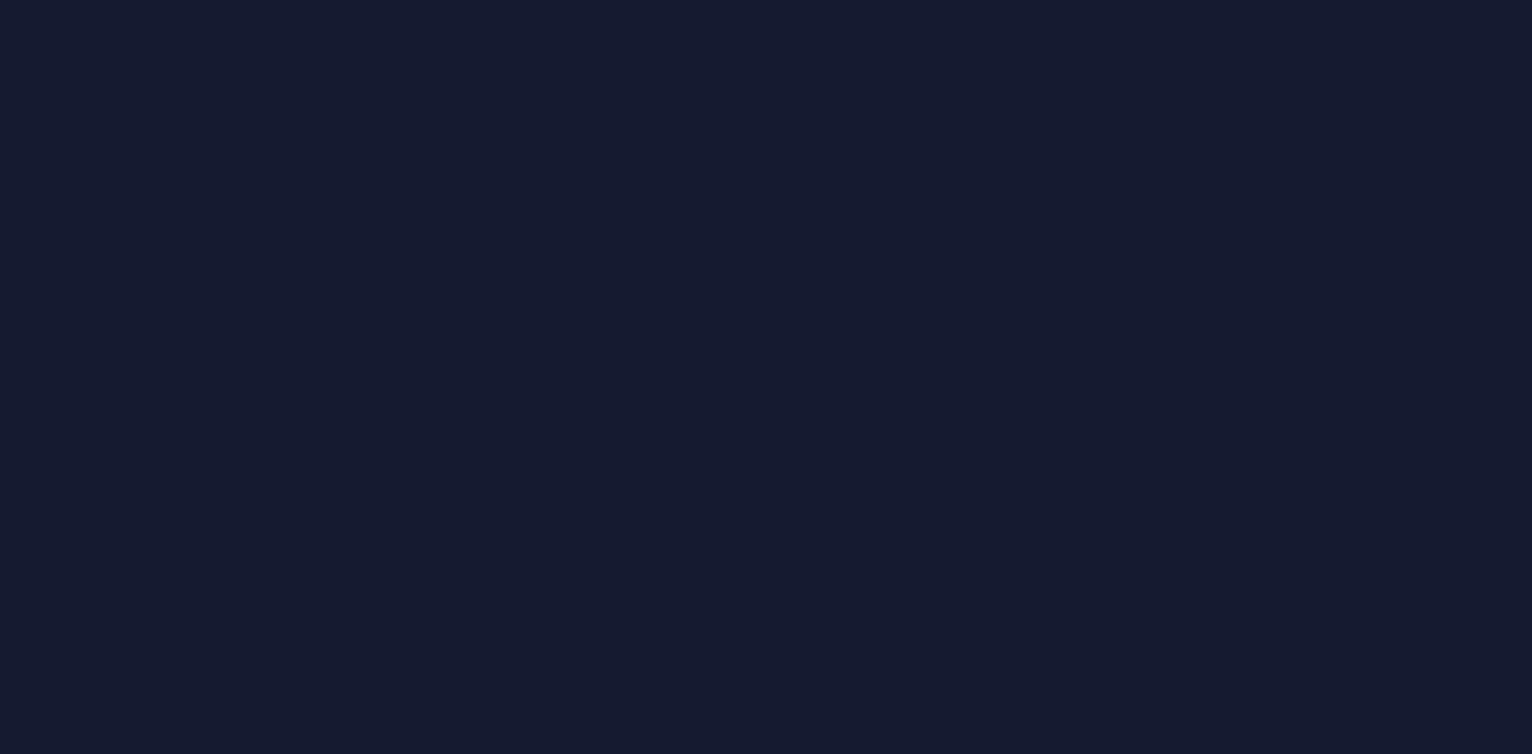 scroll, scrollTop: 0, scrollLeft: 0, axis: both 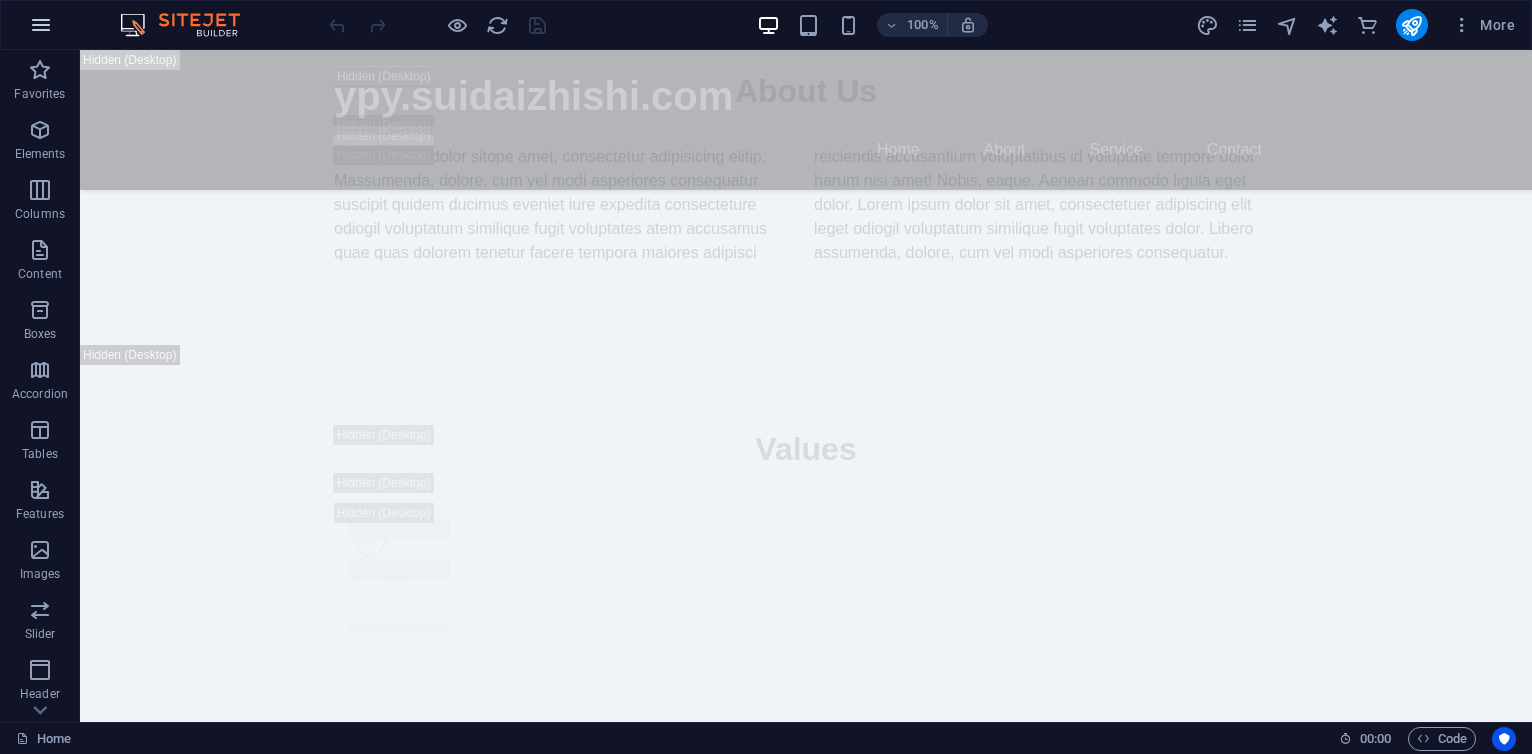 click at bounding box center (41, 25) 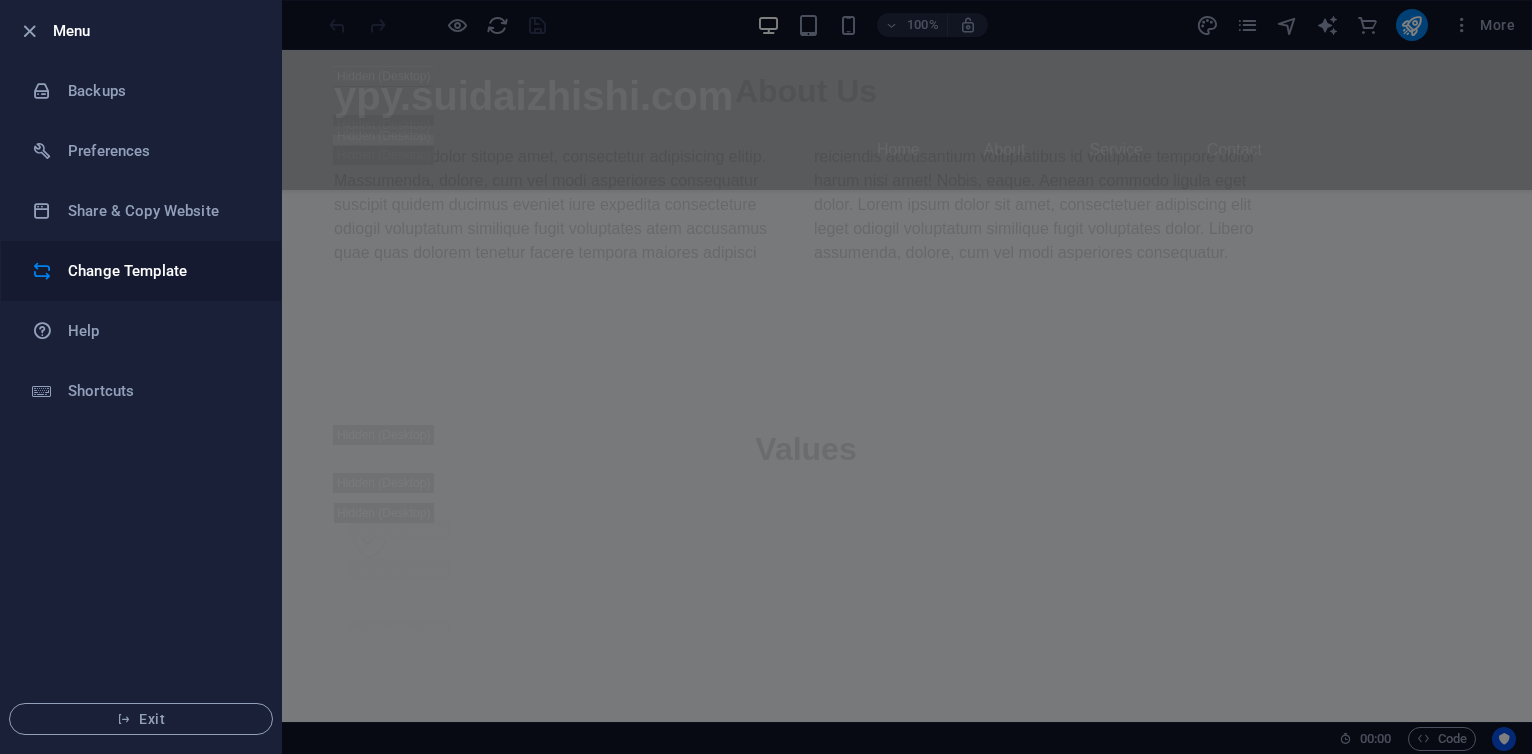 click on "Change Template" at bounding box center [160, 271] 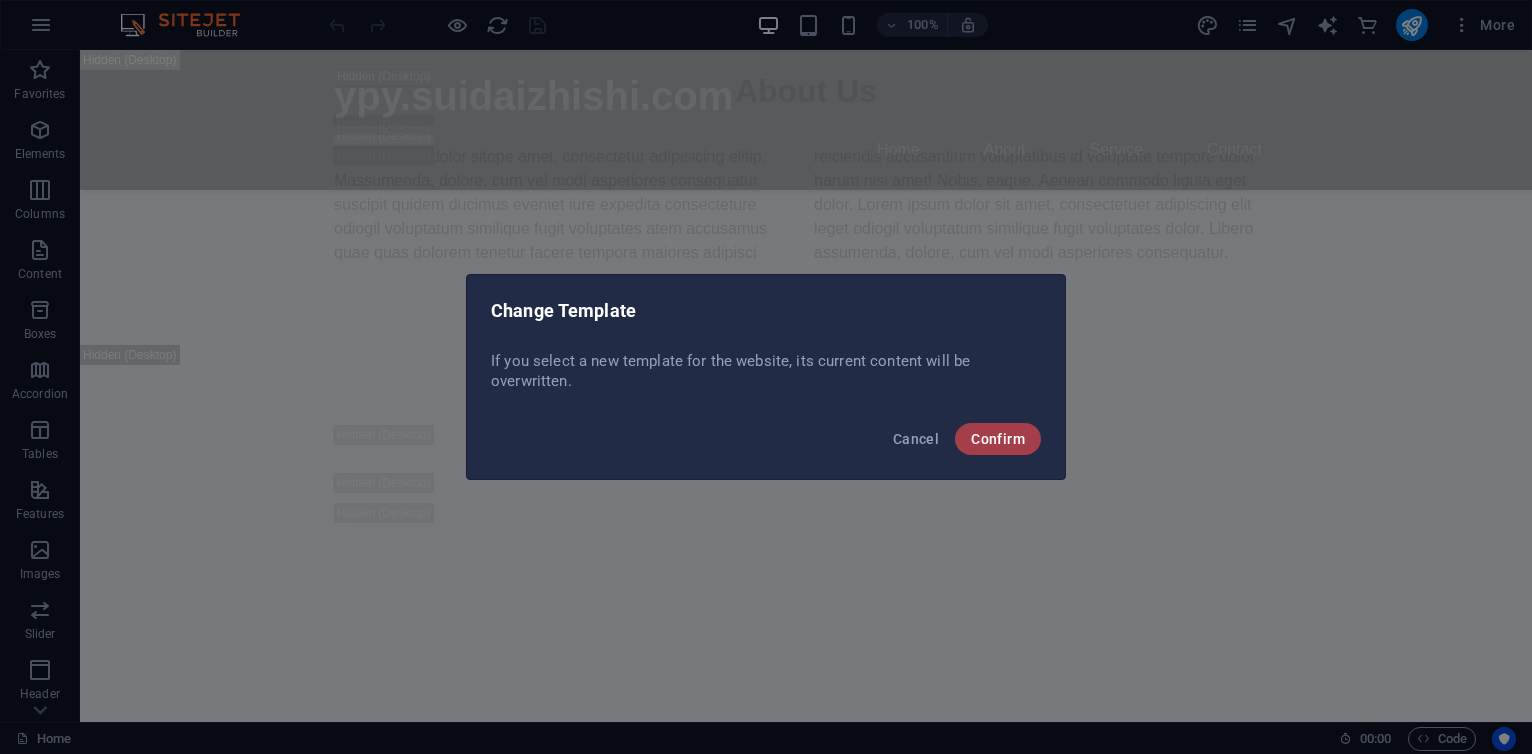 click on "Confirm" at bounding box center [998, 439] 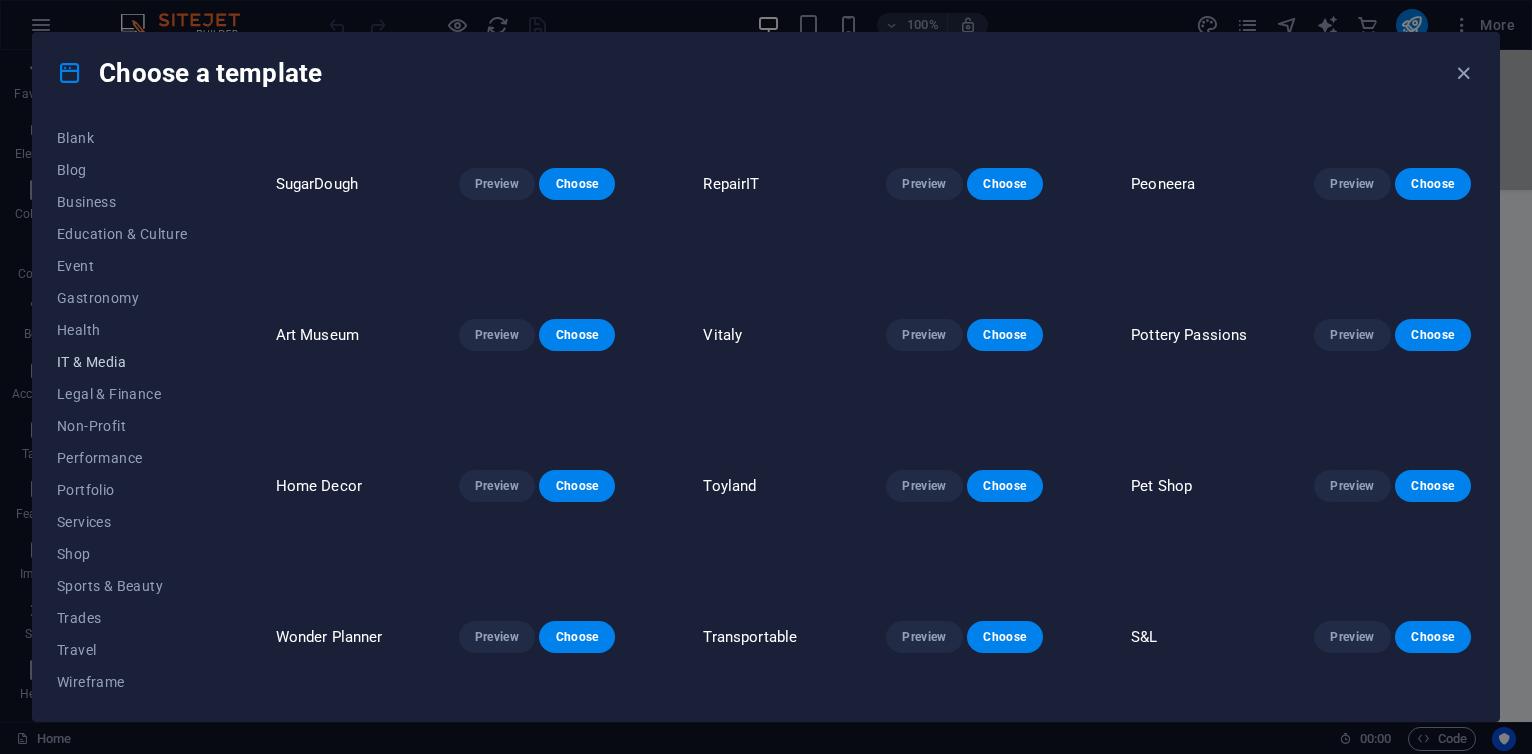 scroll, scrollTop: 0, scrollLeft: 0, axis: both 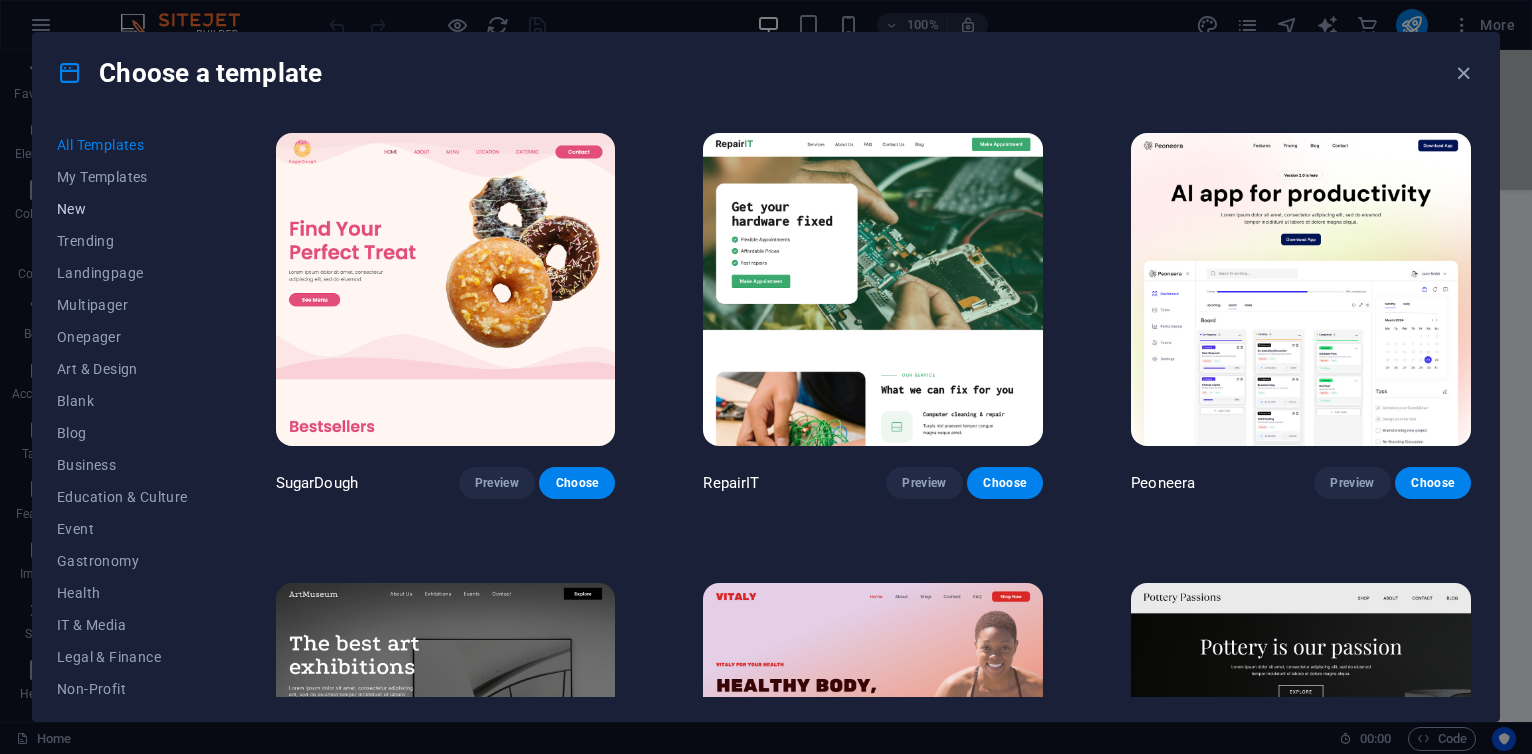click on "New" at bounding box center [122, 209] 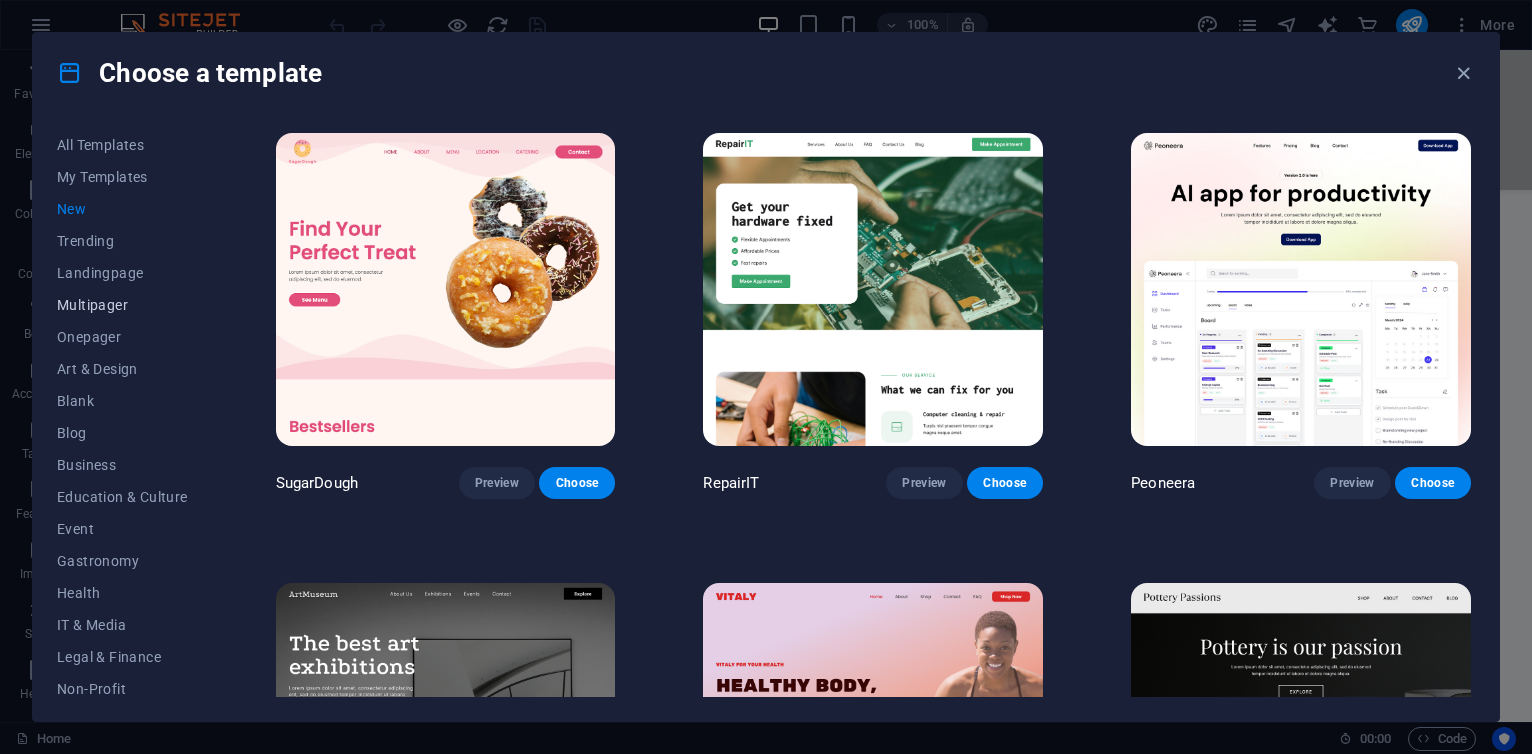 click on "Multipager" at bounding box center (122, 305) 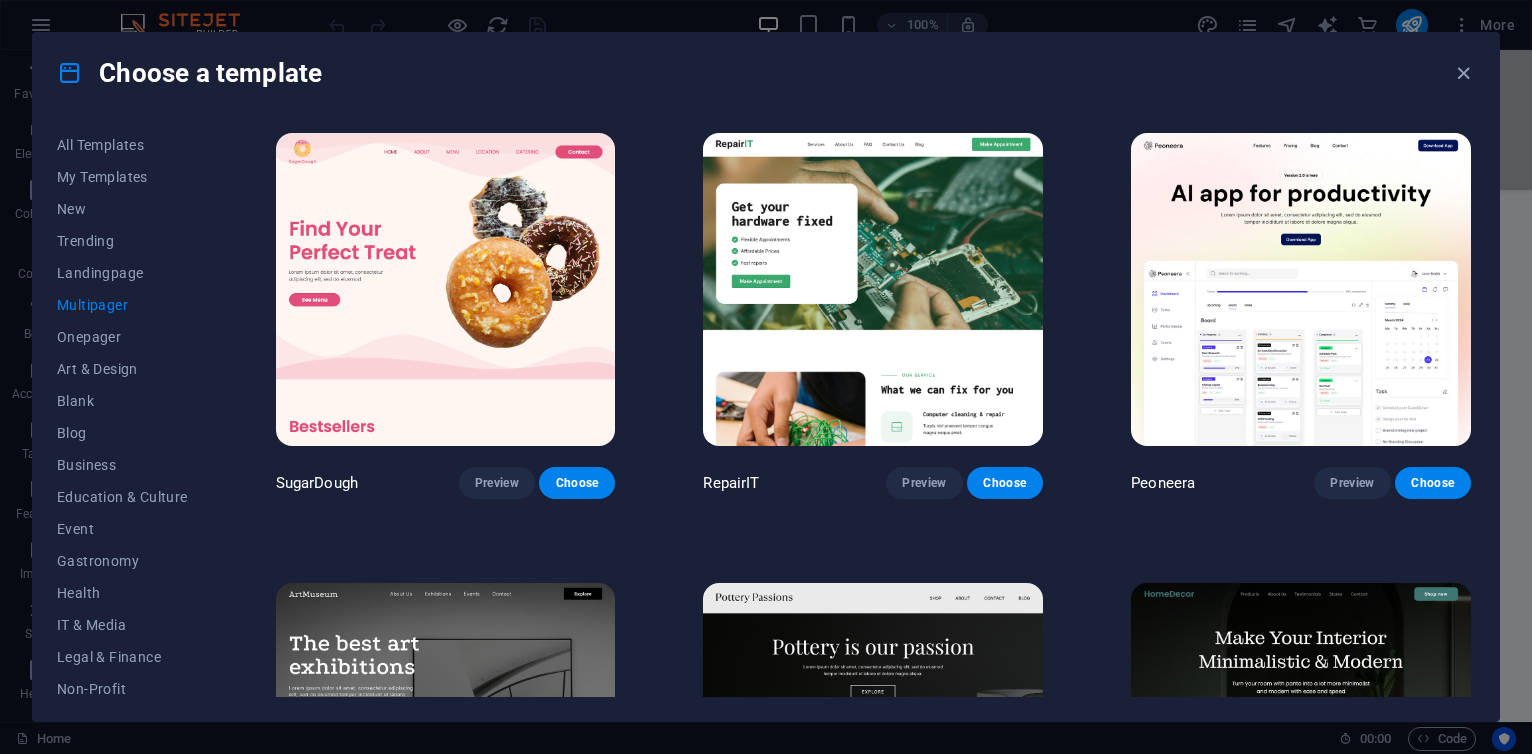 click on "Multipager" at bounding box center [122, 305] 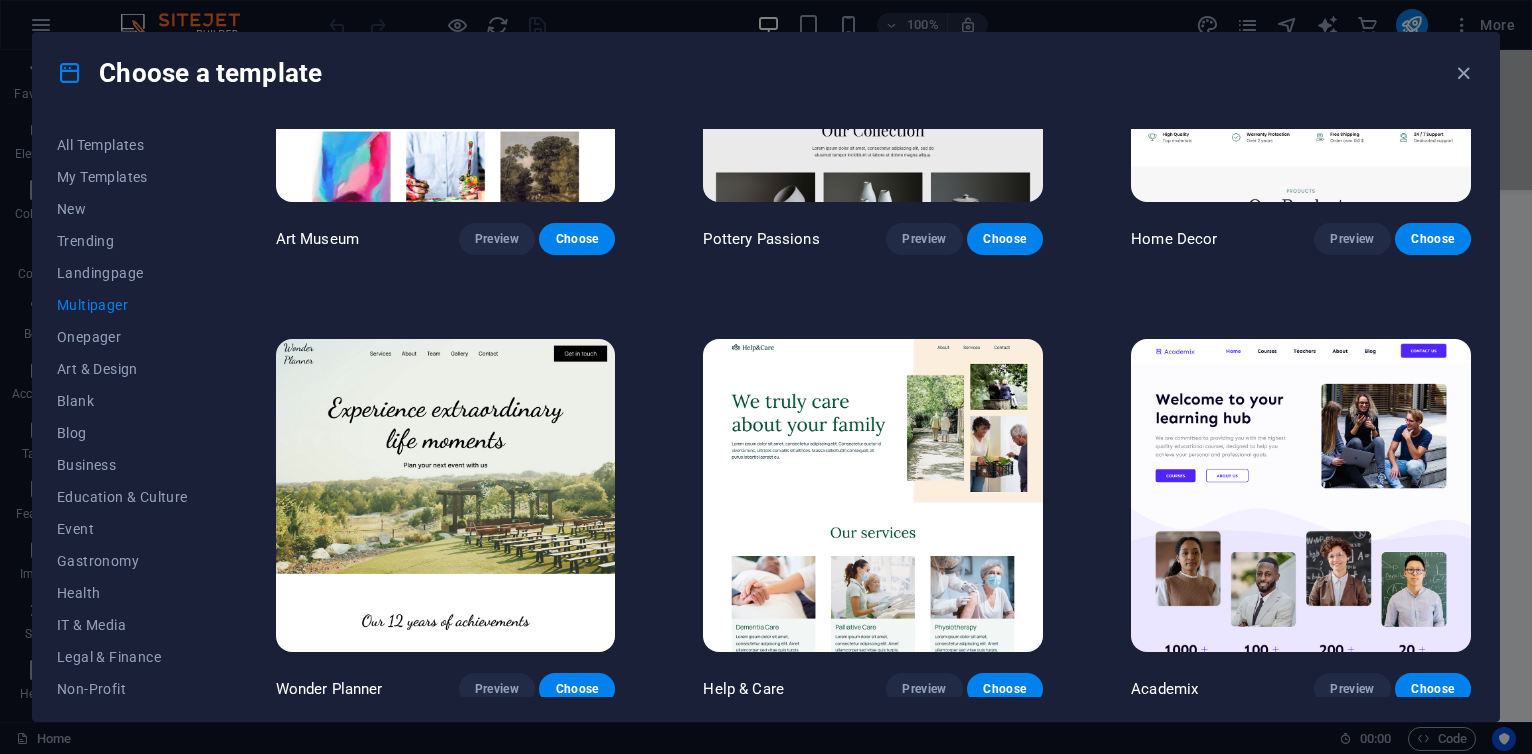 scroll, scrollTop: 720, scrollLeft: 0, axis: vertical 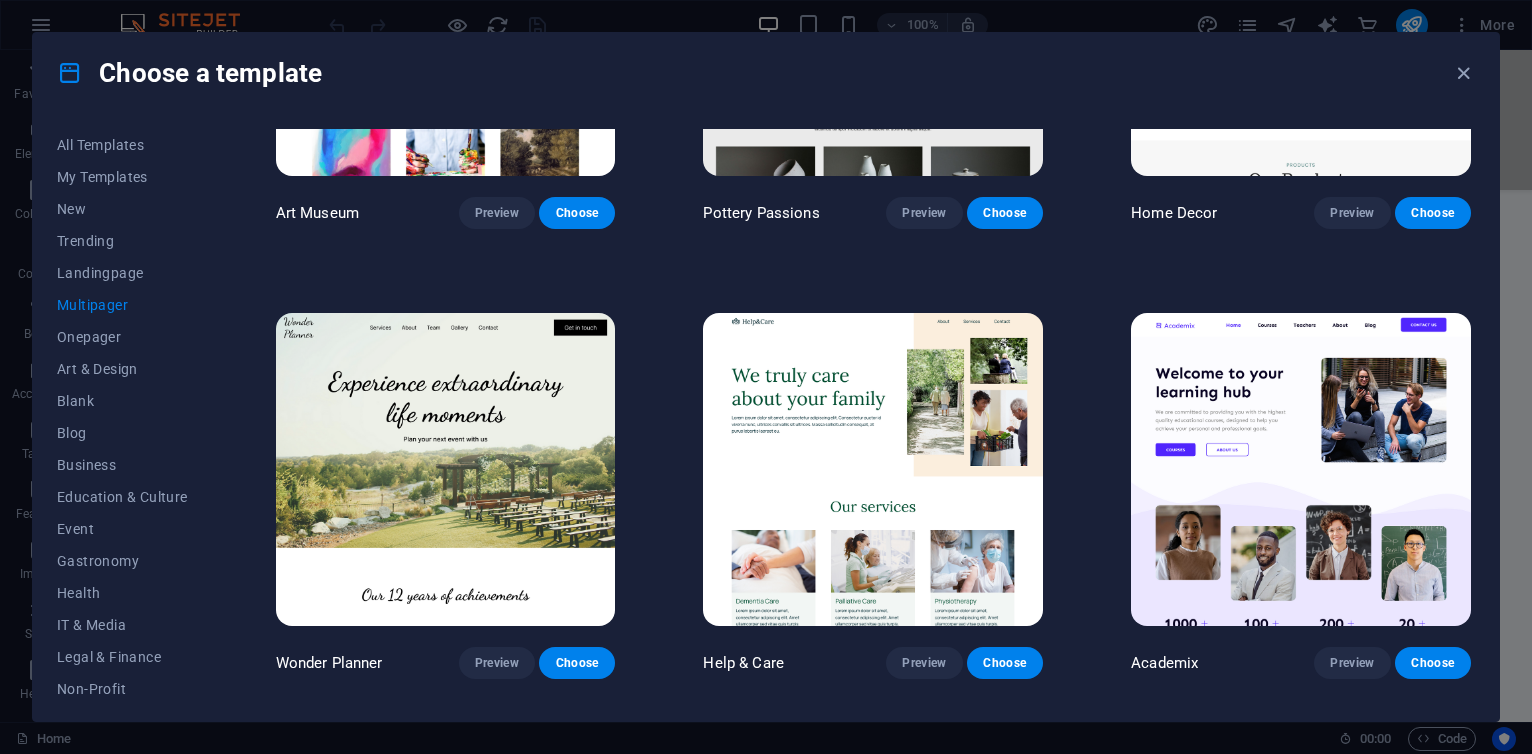 click at bounding box center (446, 469) 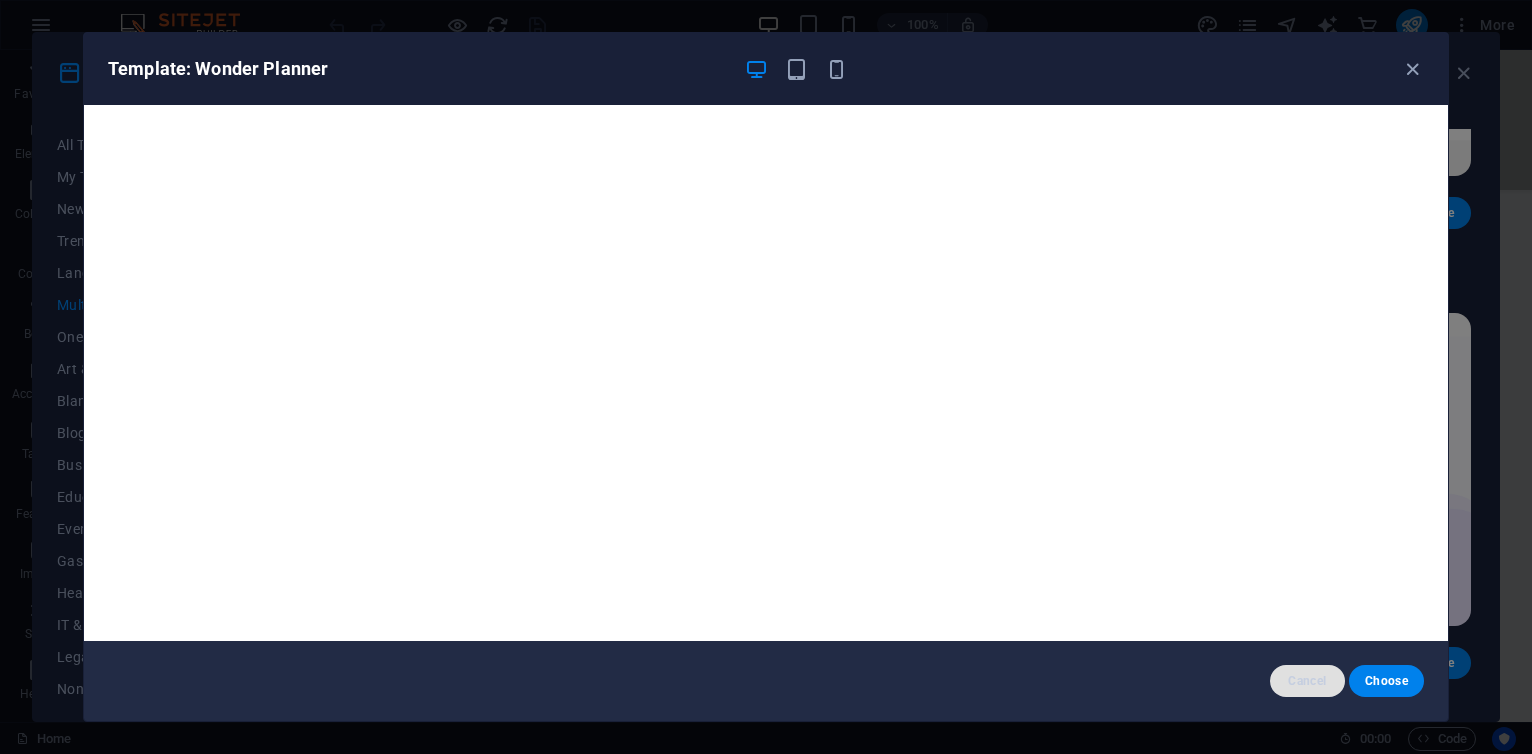 click on "Cancel" at bounding box center [1307, 681] 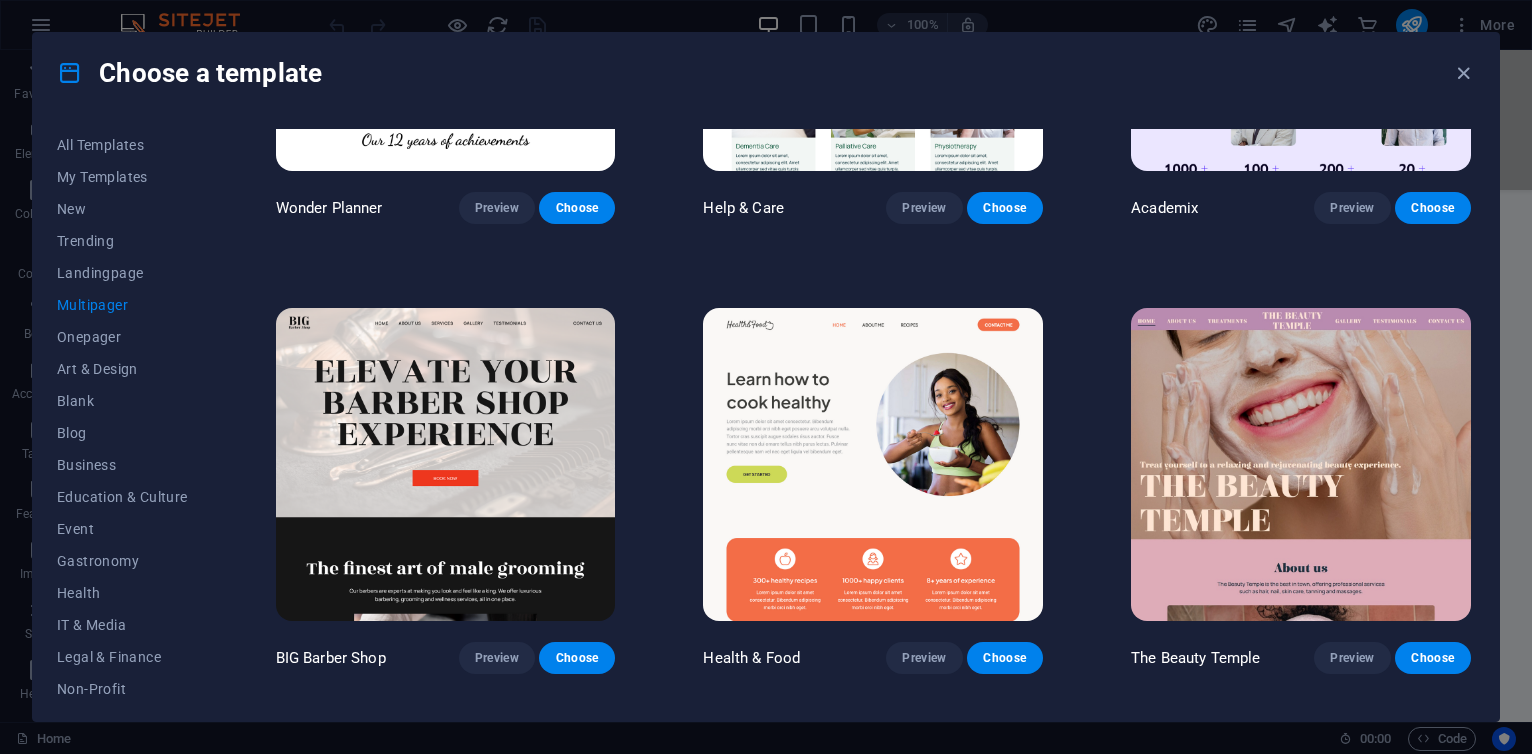 scroll, scrollTop: 1200, scrollLeft: 0, axis: vertical 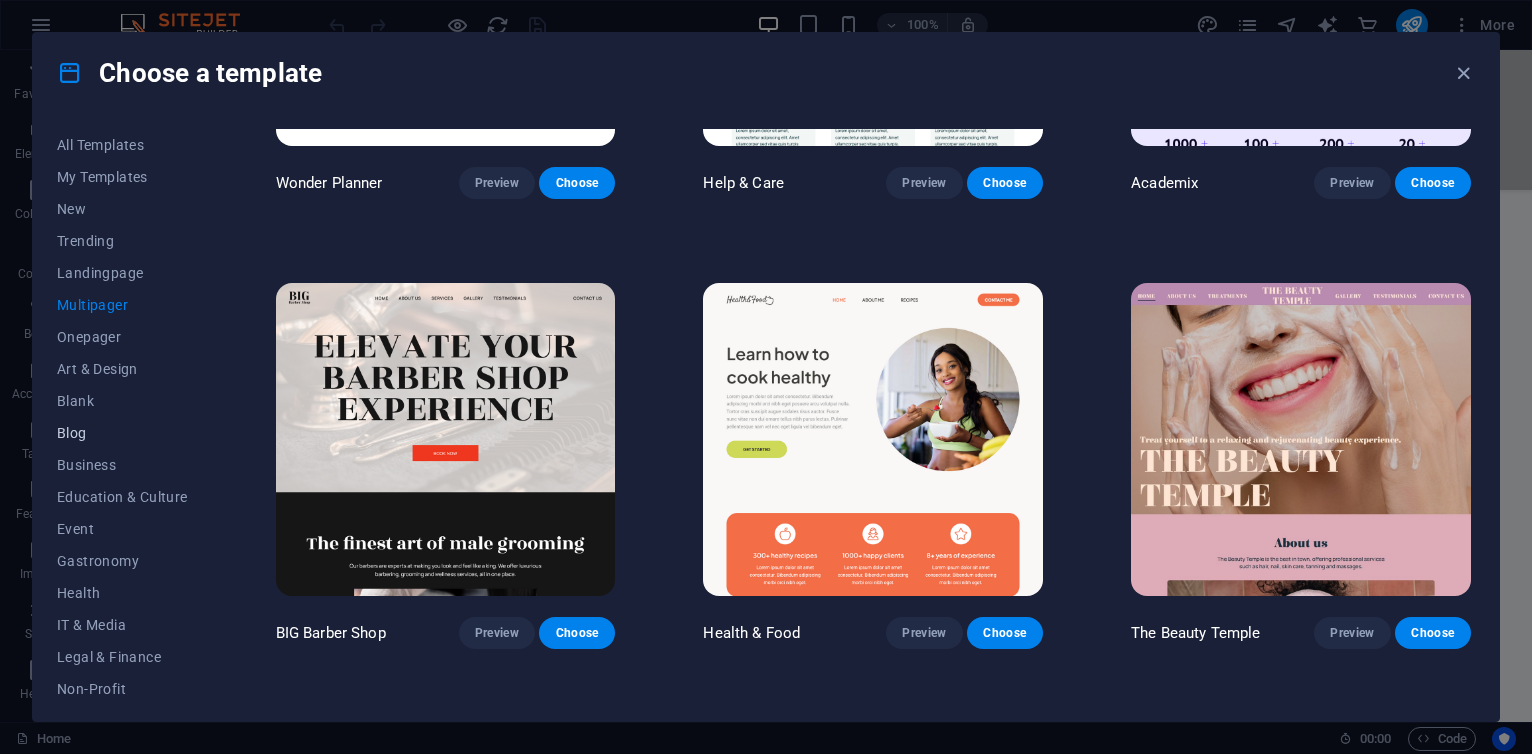 click on "Blog" at bounding box center [122, 433] 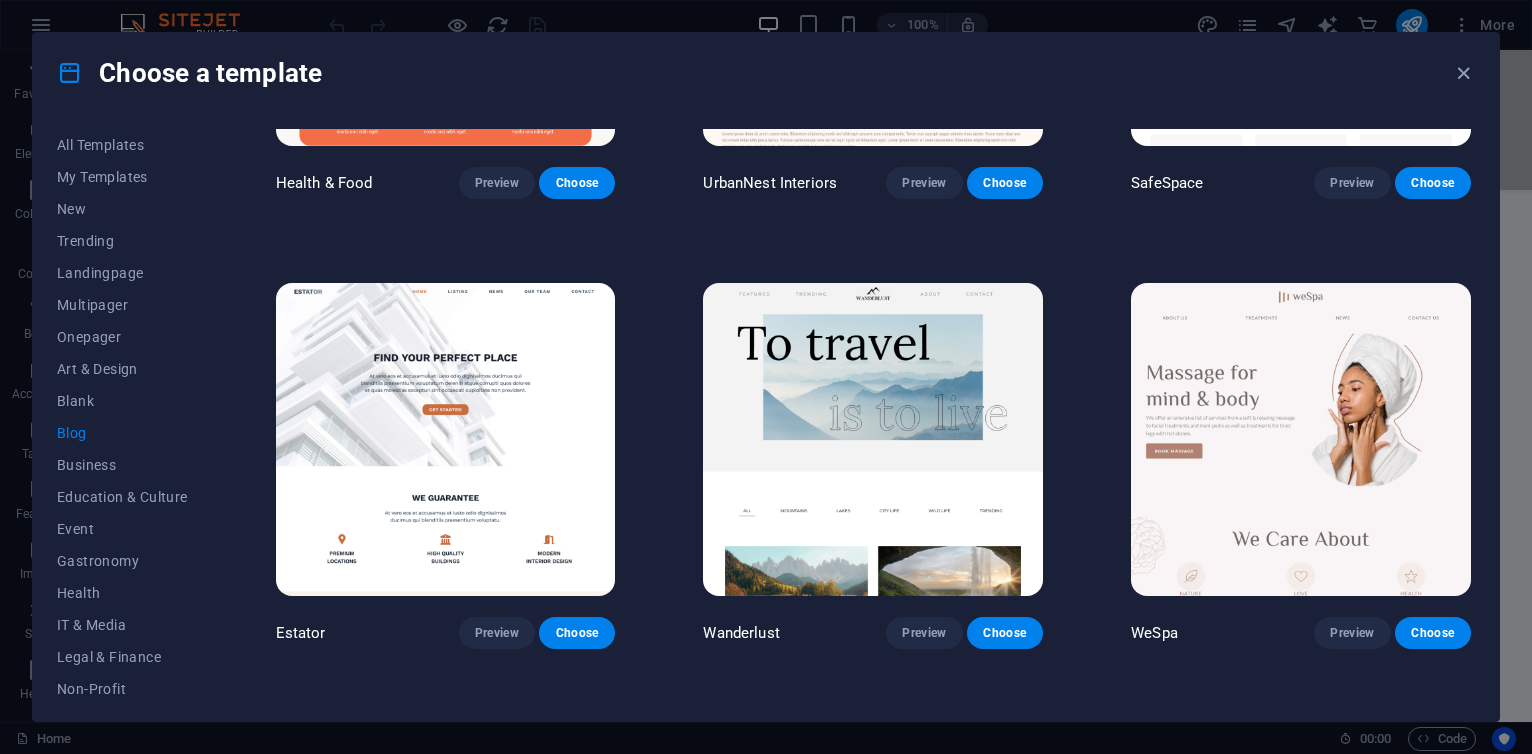 scroll, scrollTop: 750, scrollLeft: 0, axis: vertical 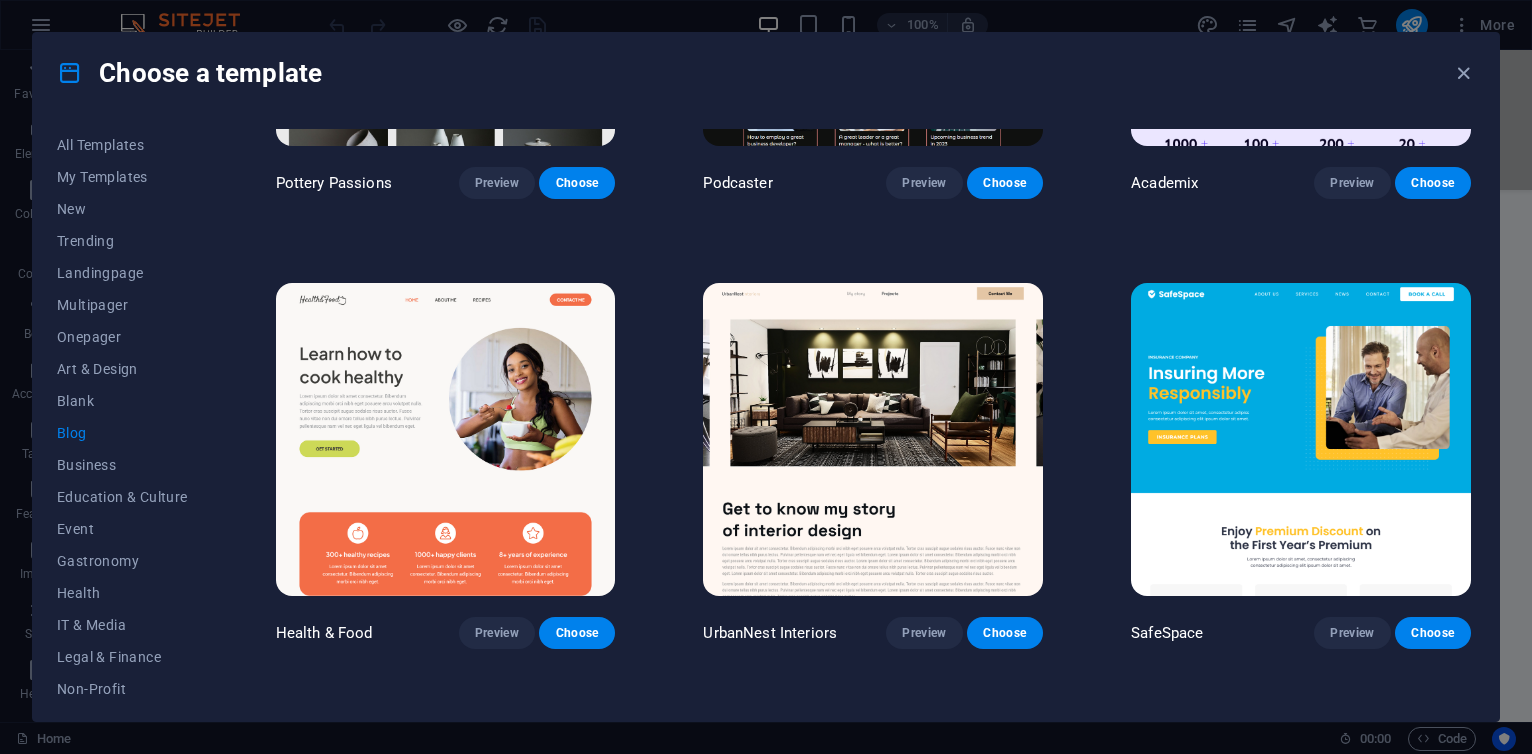 click at bounding box center [873, 439] 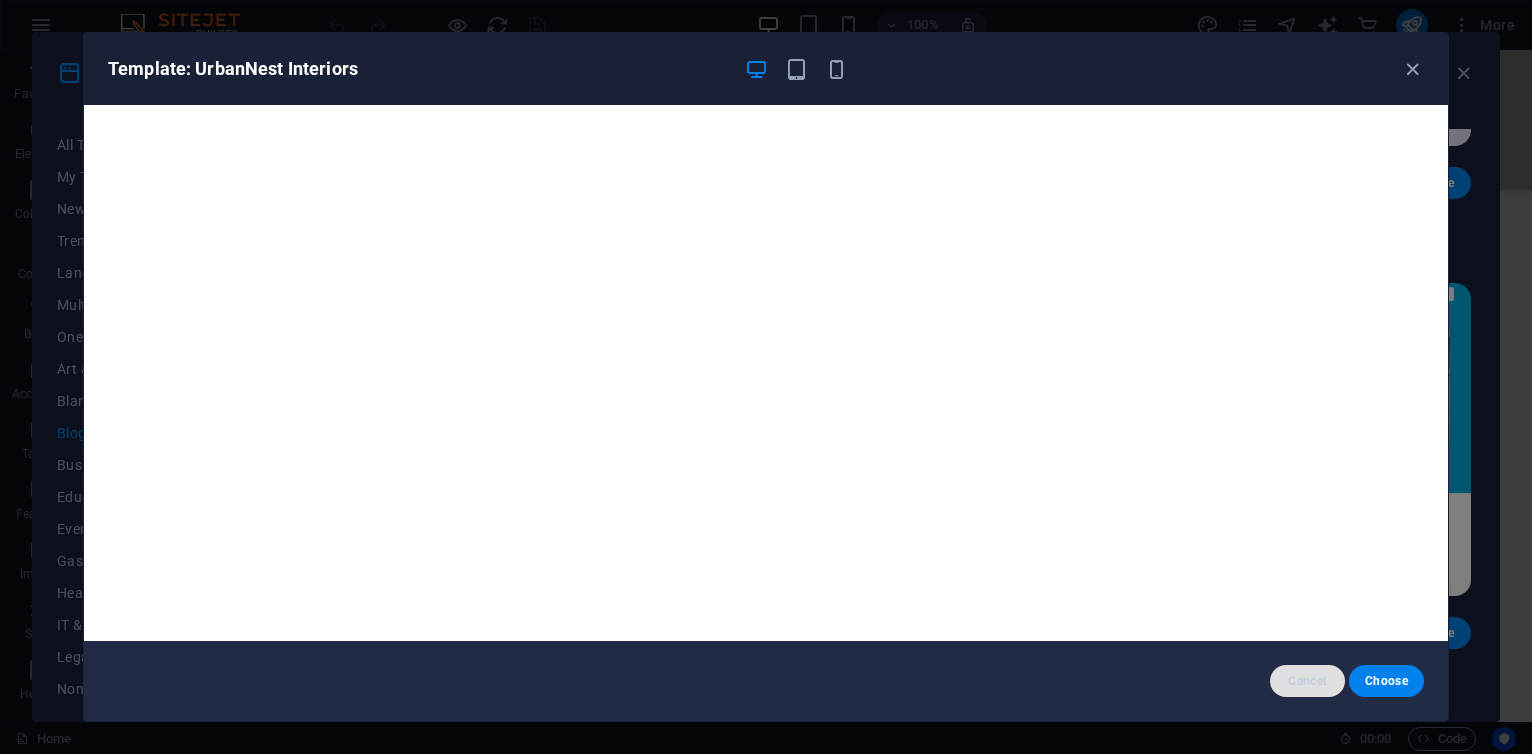 click on "Cancel" at bounding box center [1307, 681] 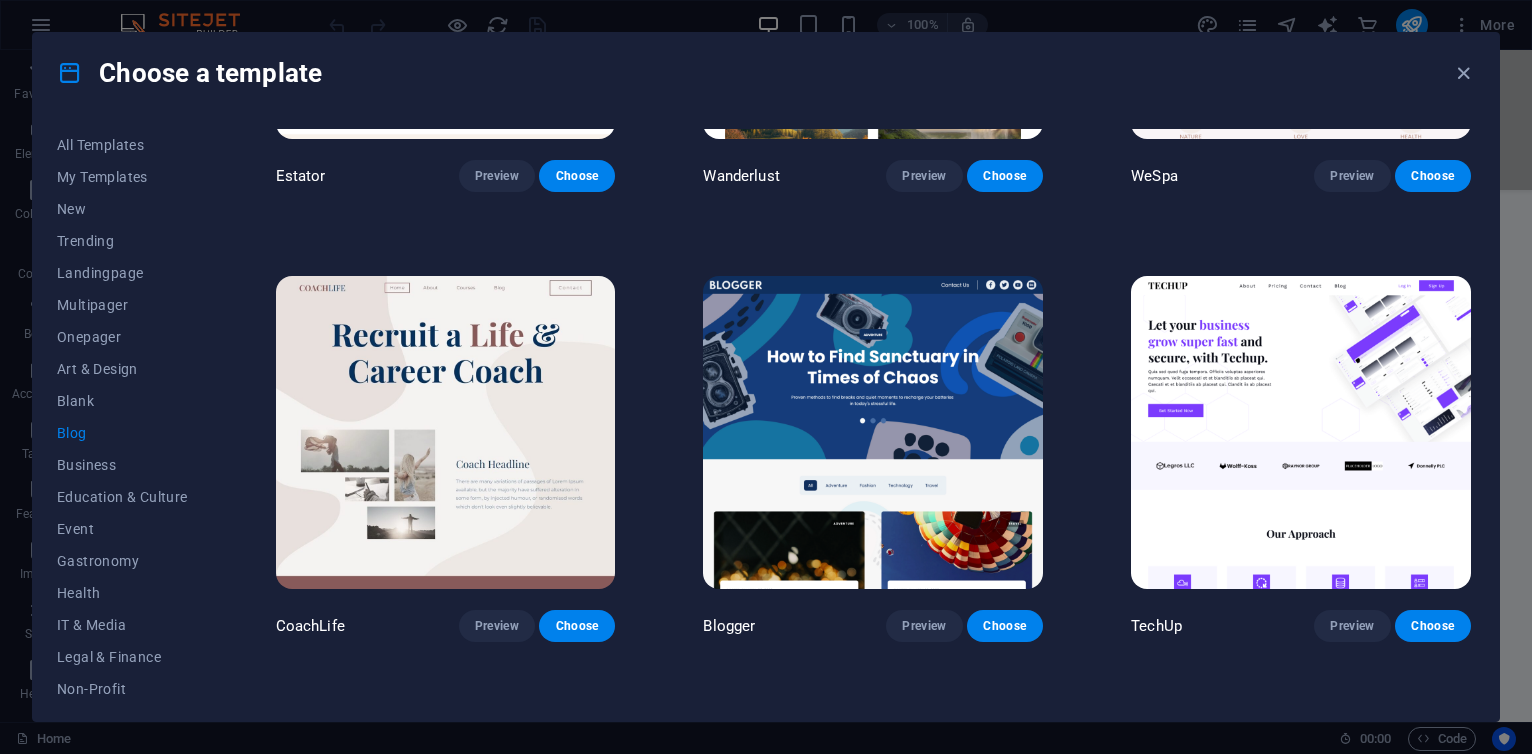 scroll, scrollTop: 1710, scrollLeft: 0, axis: vertical 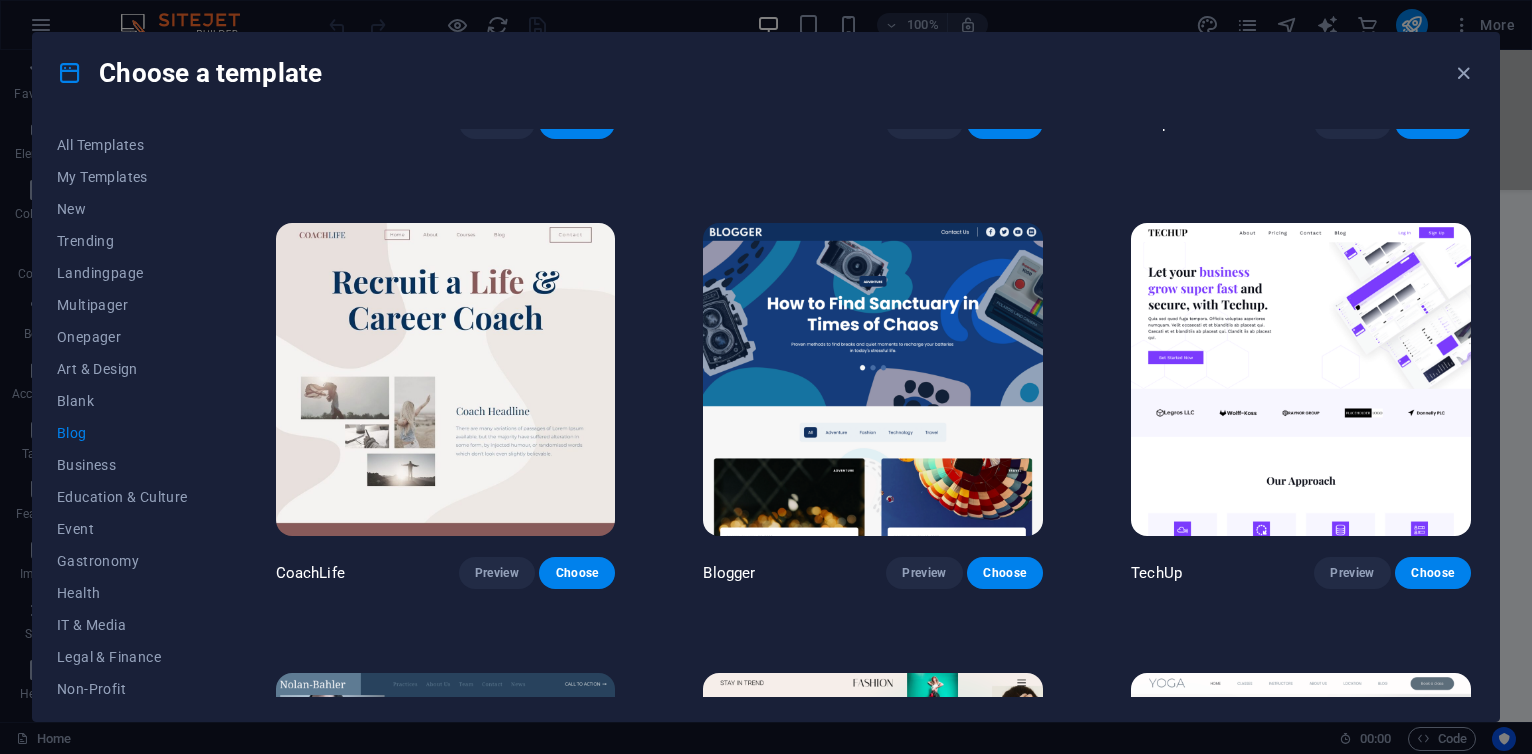 click at bounding box center (873, 379) 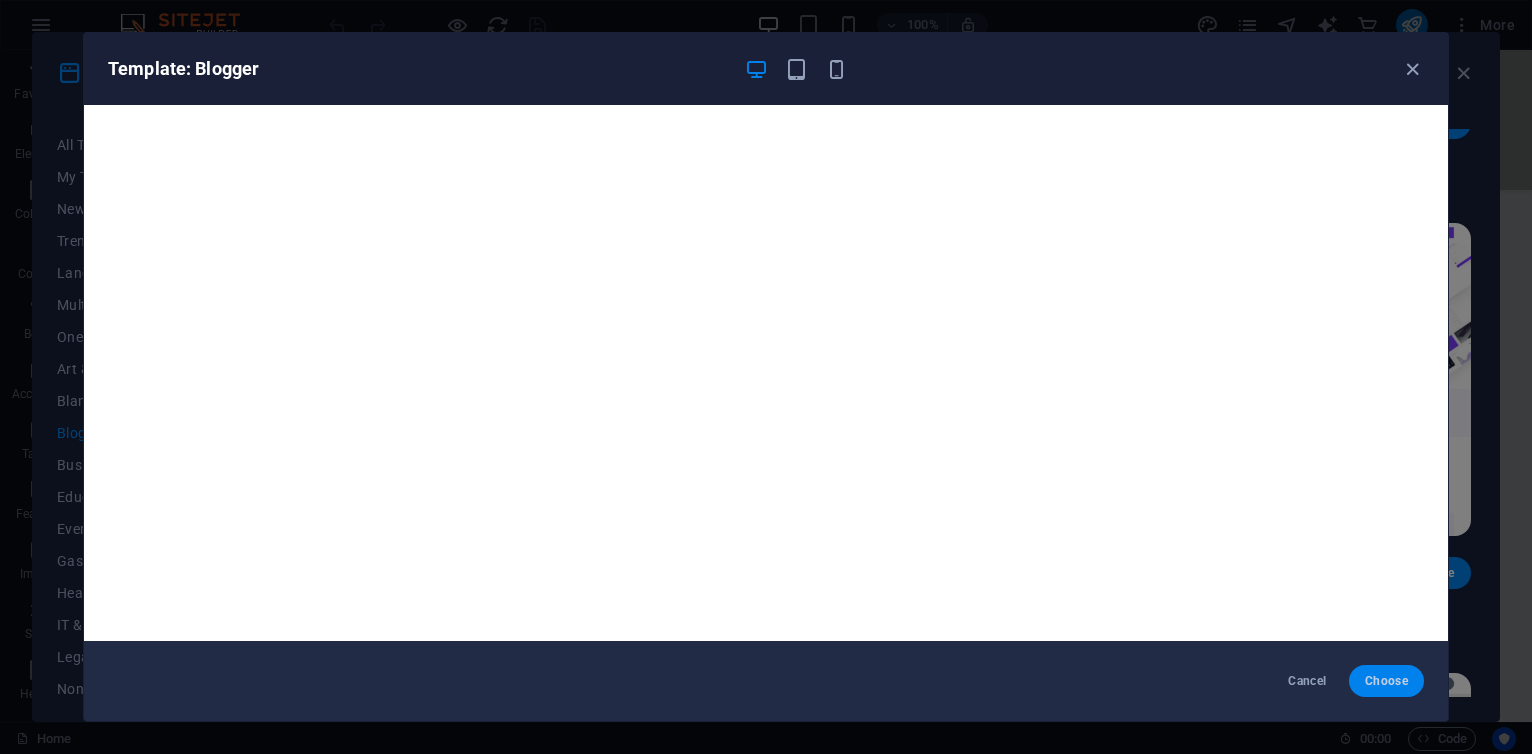 click on "Choose" at bounding box center (1386, 681) 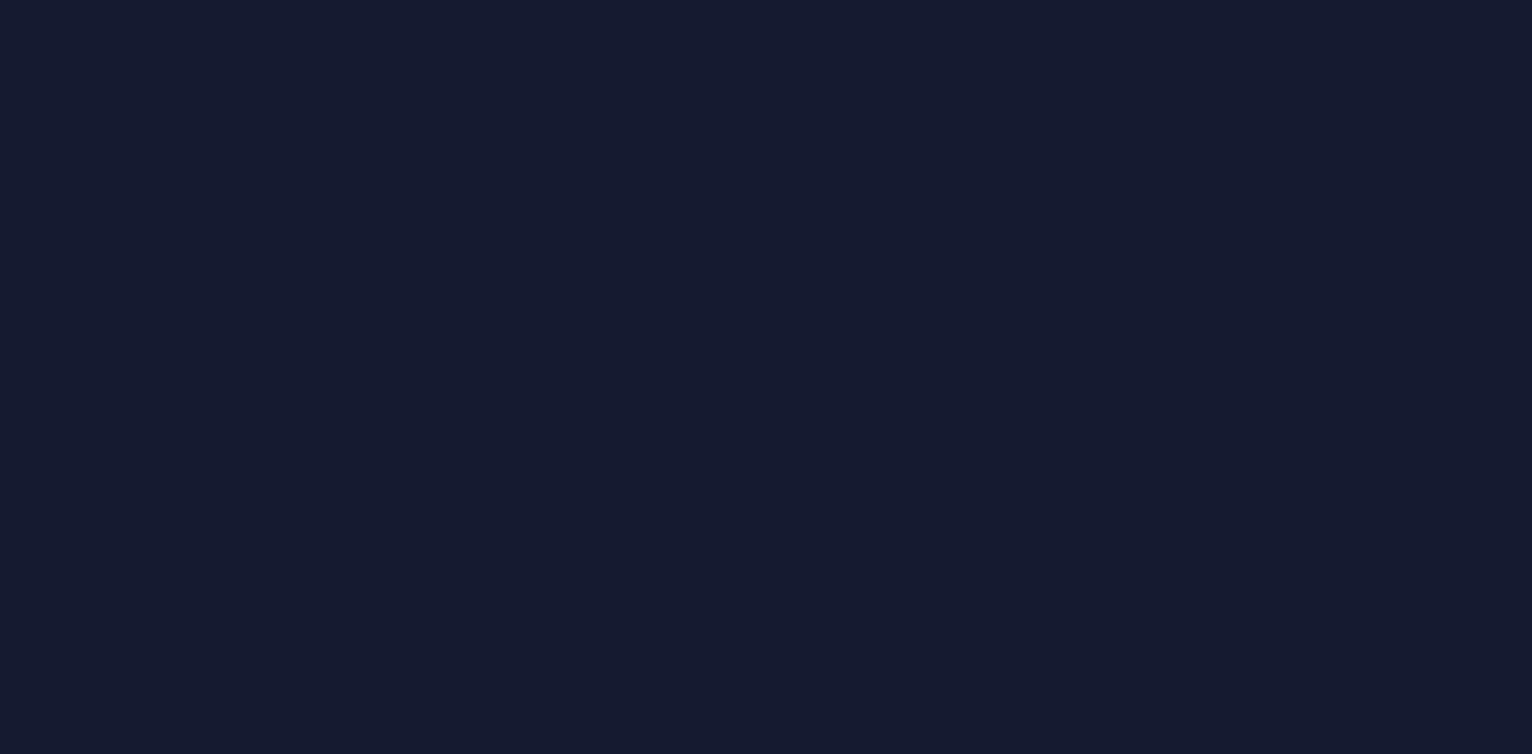 scroll, scrollTop: 0, scrollLeft: 0, axis: both 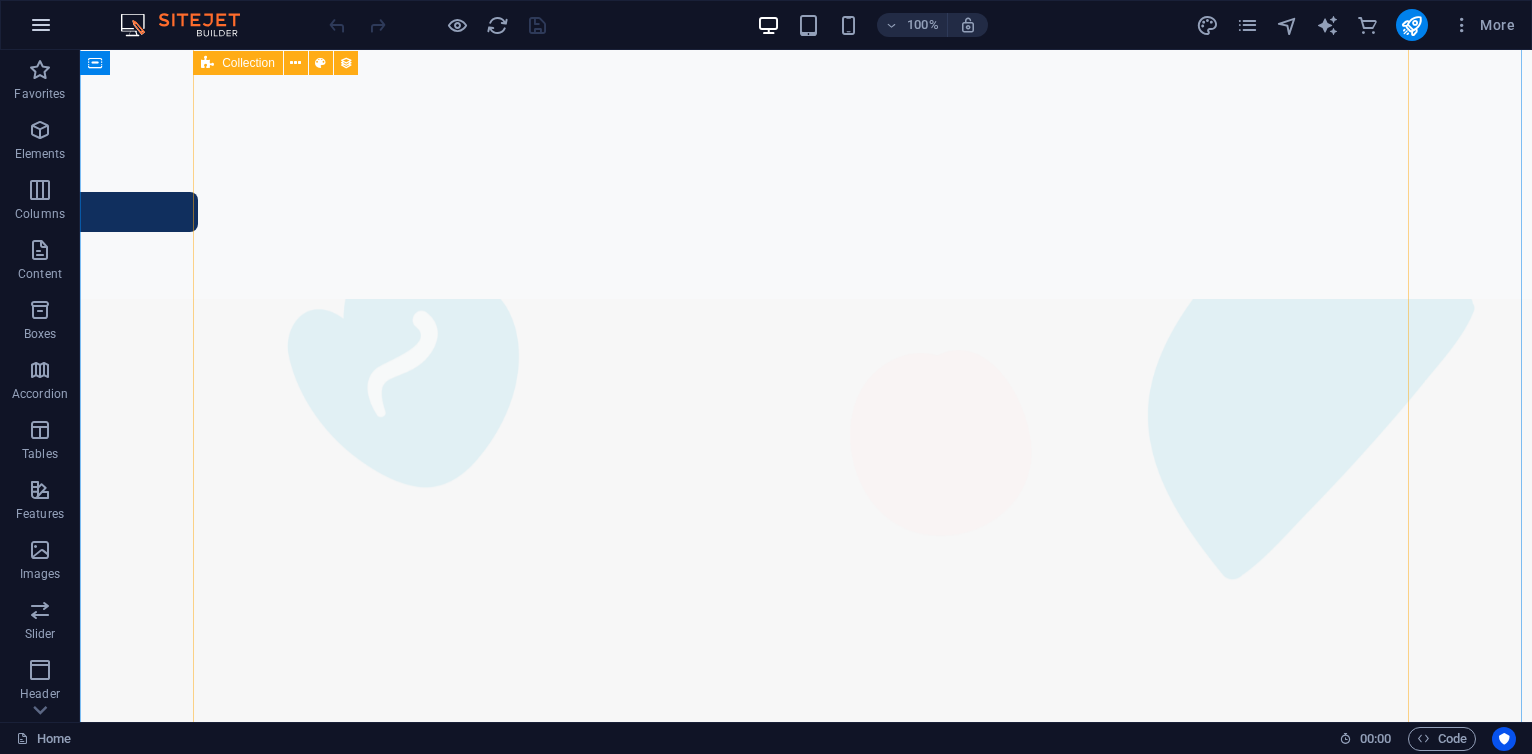 click at bounding box center [41, 25] 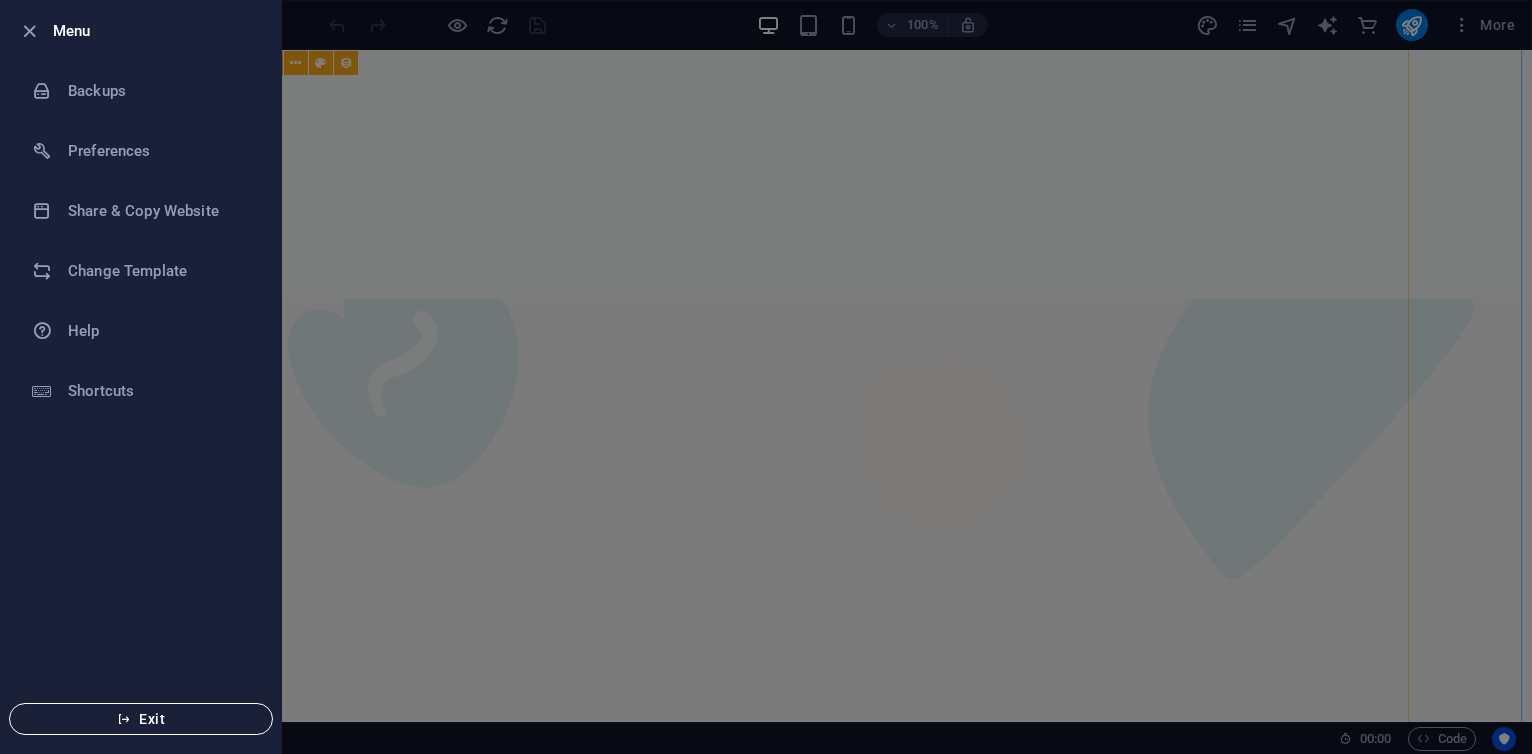 click on "Exit" at bounding box center (141, 719) 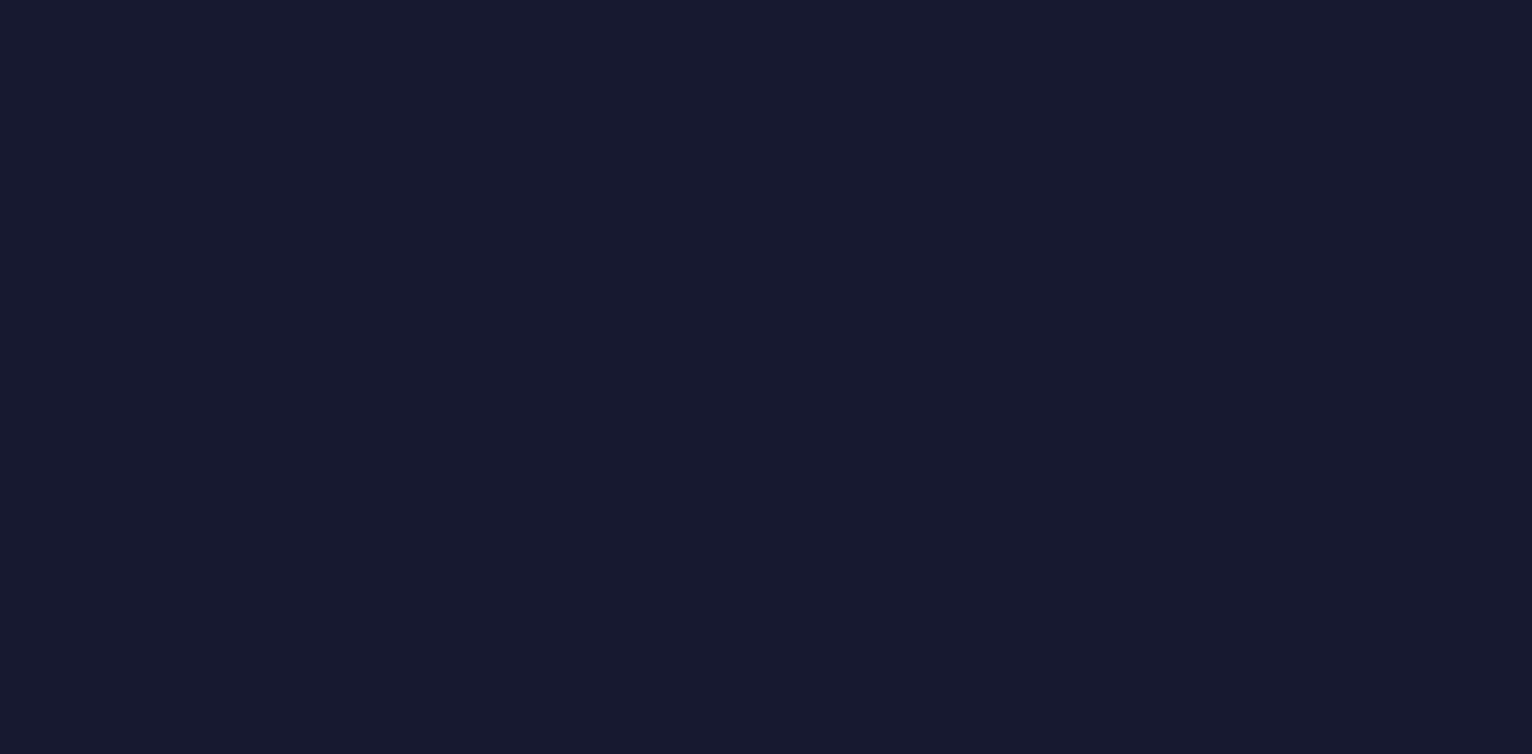 scroll, scrollTop: 0, scrollLeft: 0, axis: both 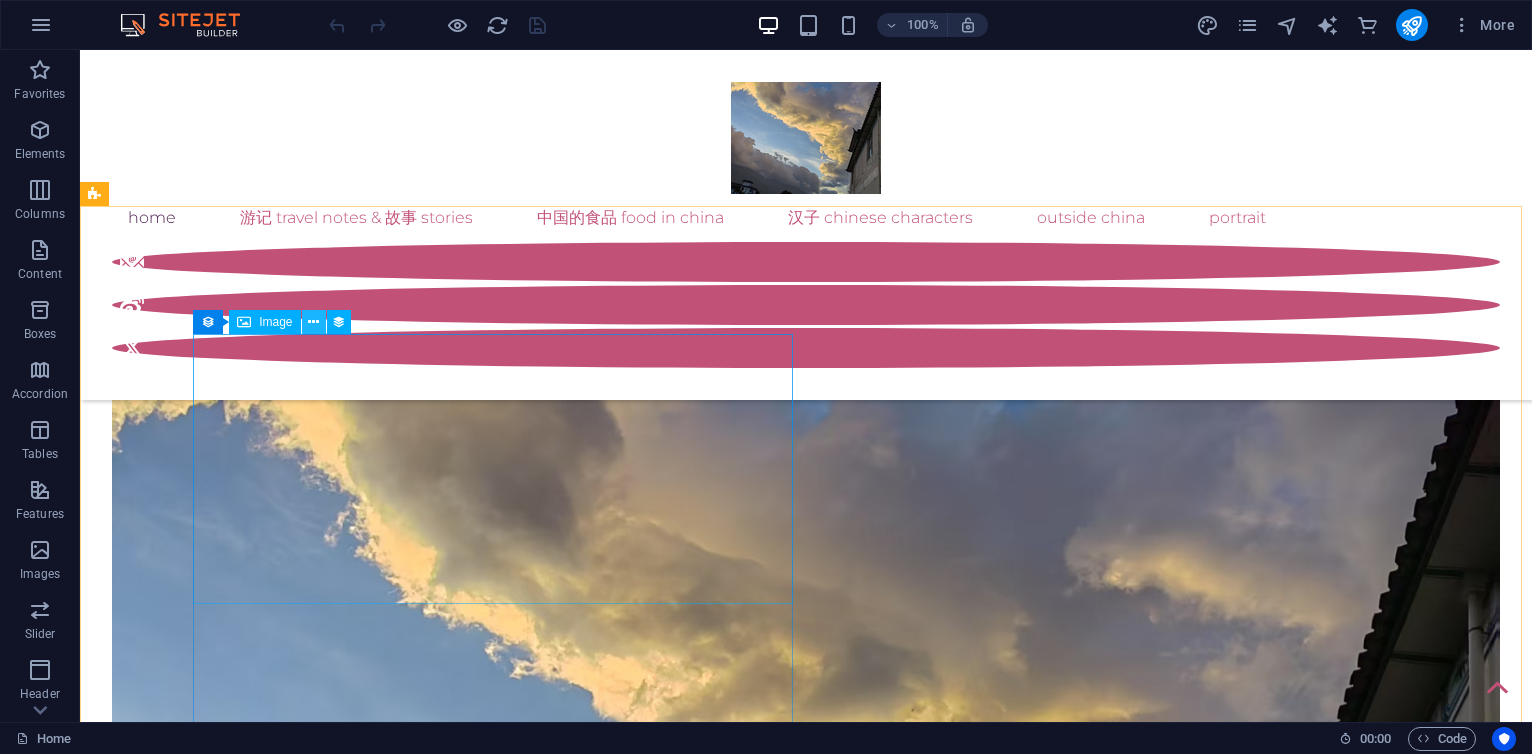 click at bounding box center (313, 322) 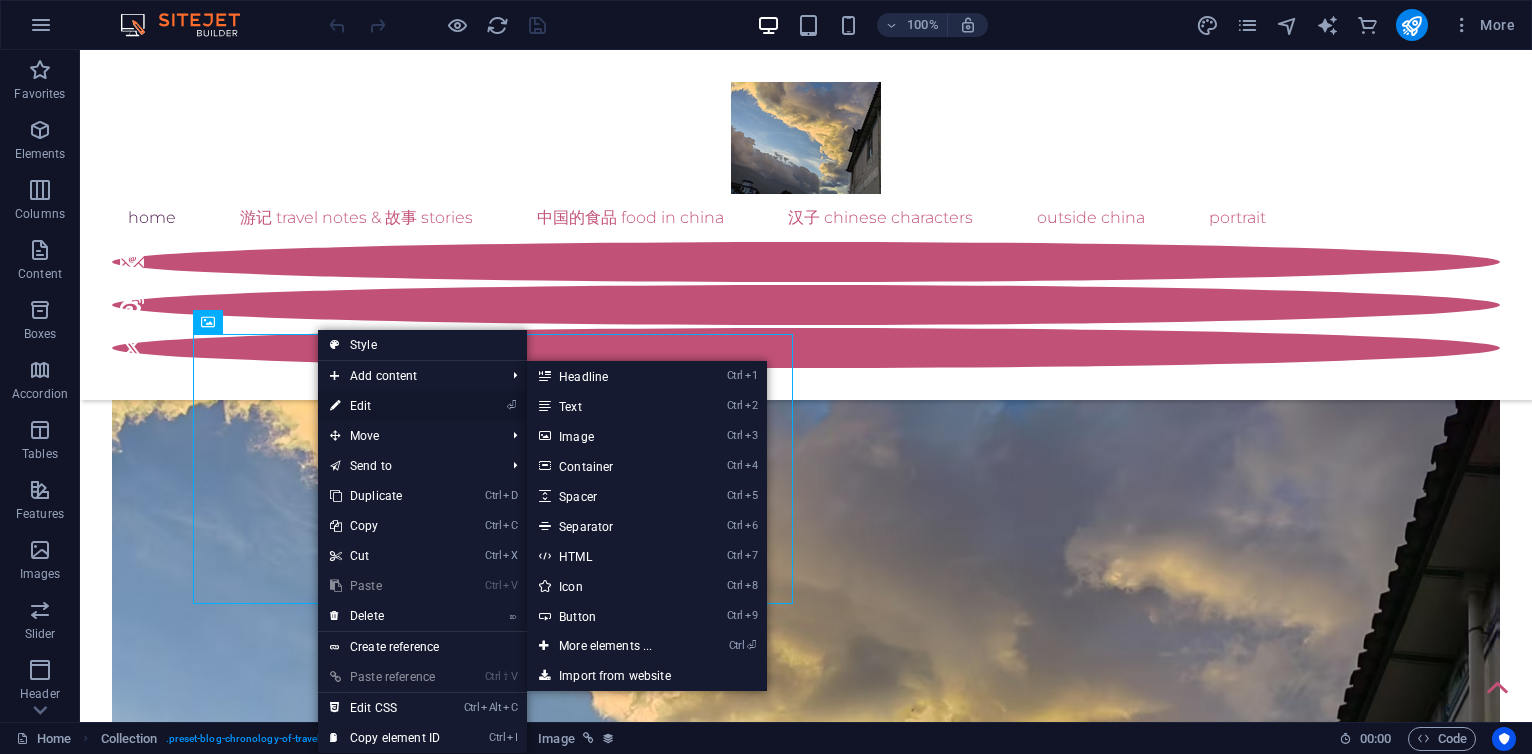 click on "⏎  Edit" at bounding box center [385, 406] 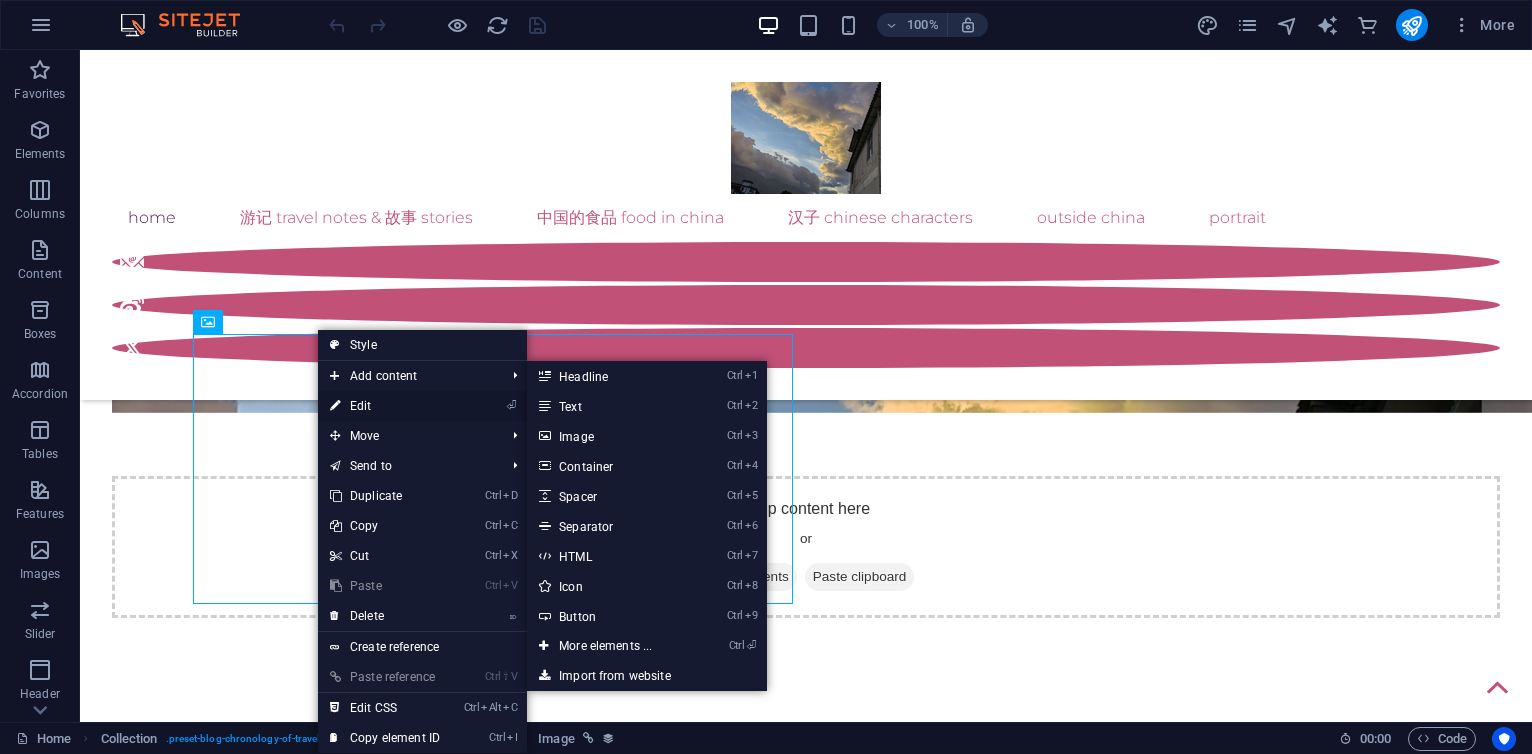 select on "px" 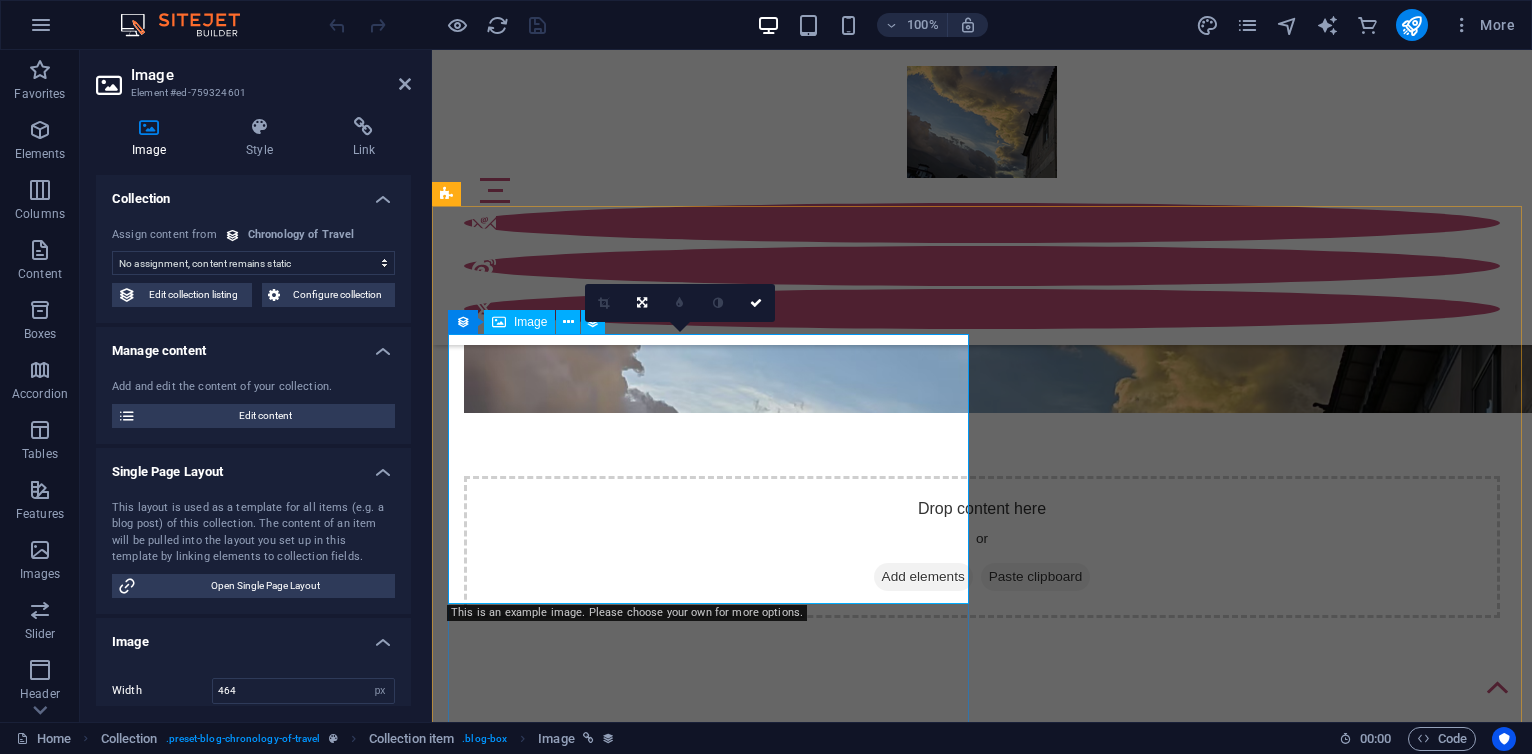 scroll, scrollTop: 1056, scrollLeft: 0, axis: vertical 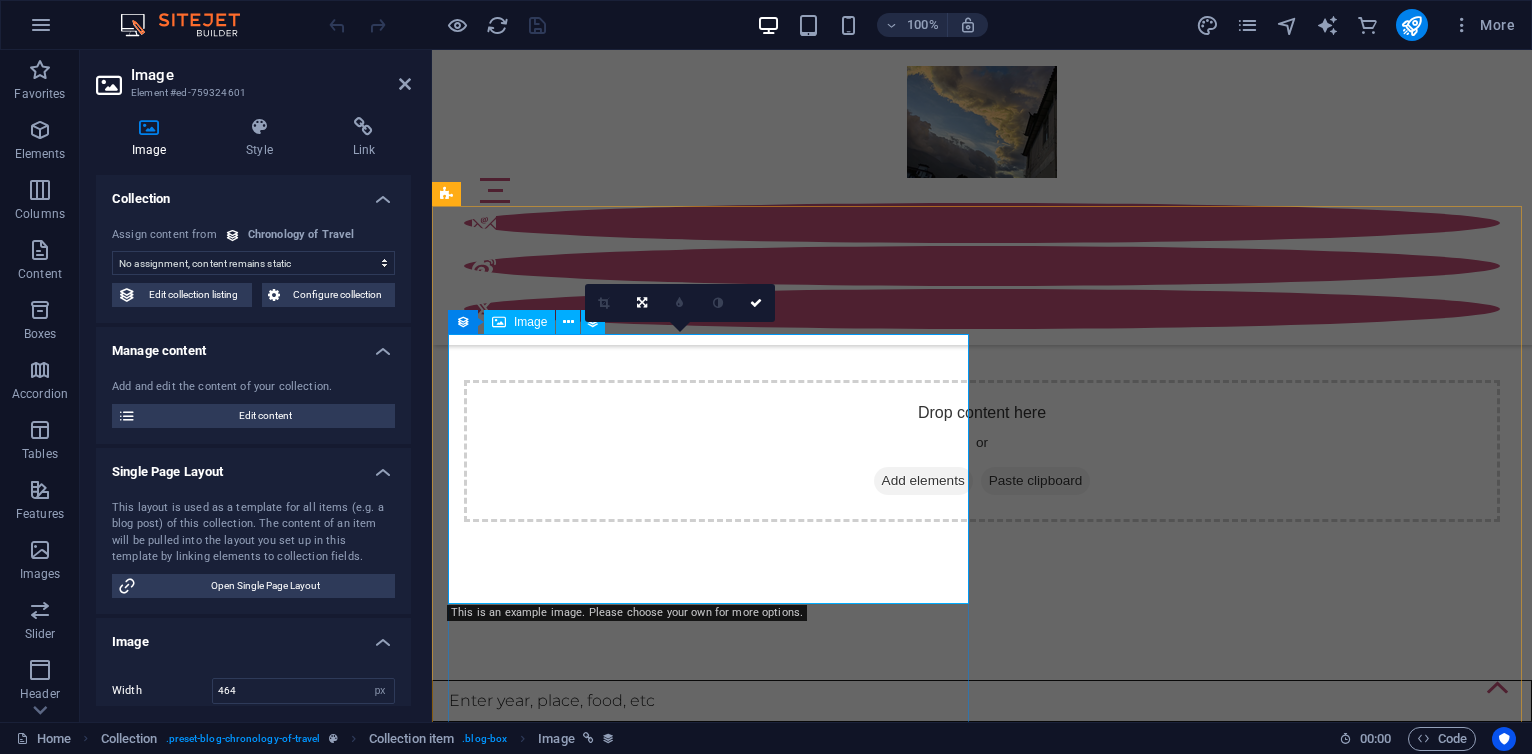 select on "image" 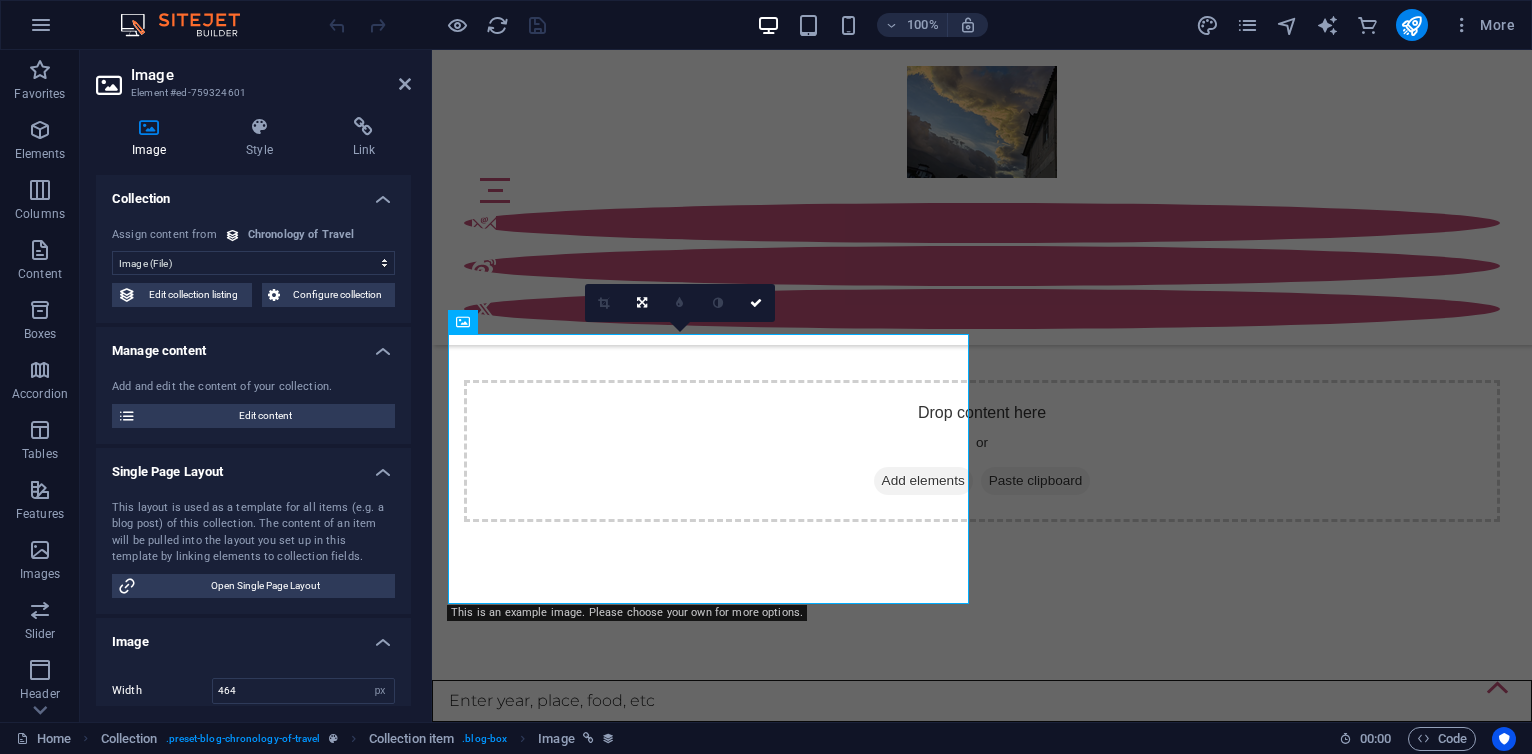 click on "Image" at bounding box center [153, 138] 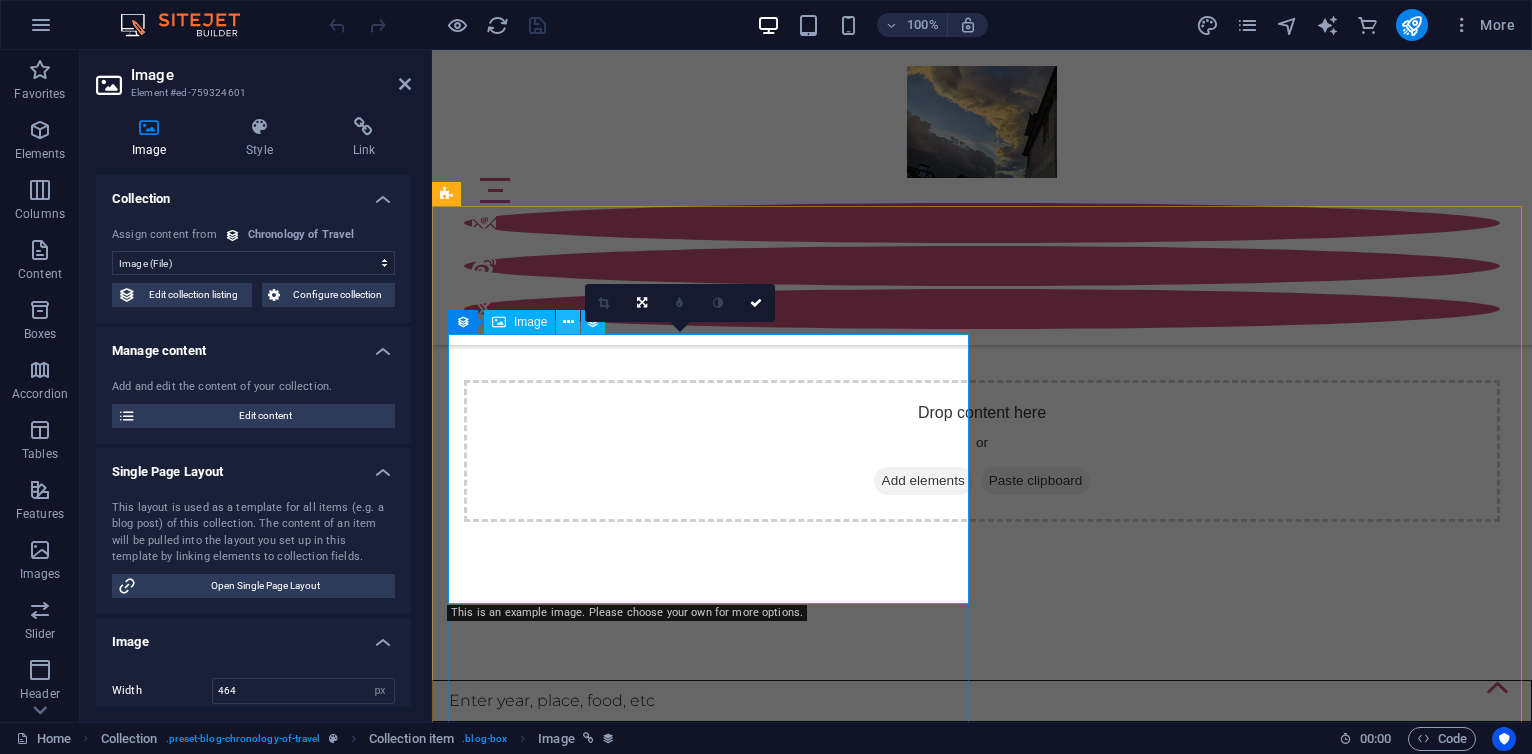 click at bounding box center [568, 322] 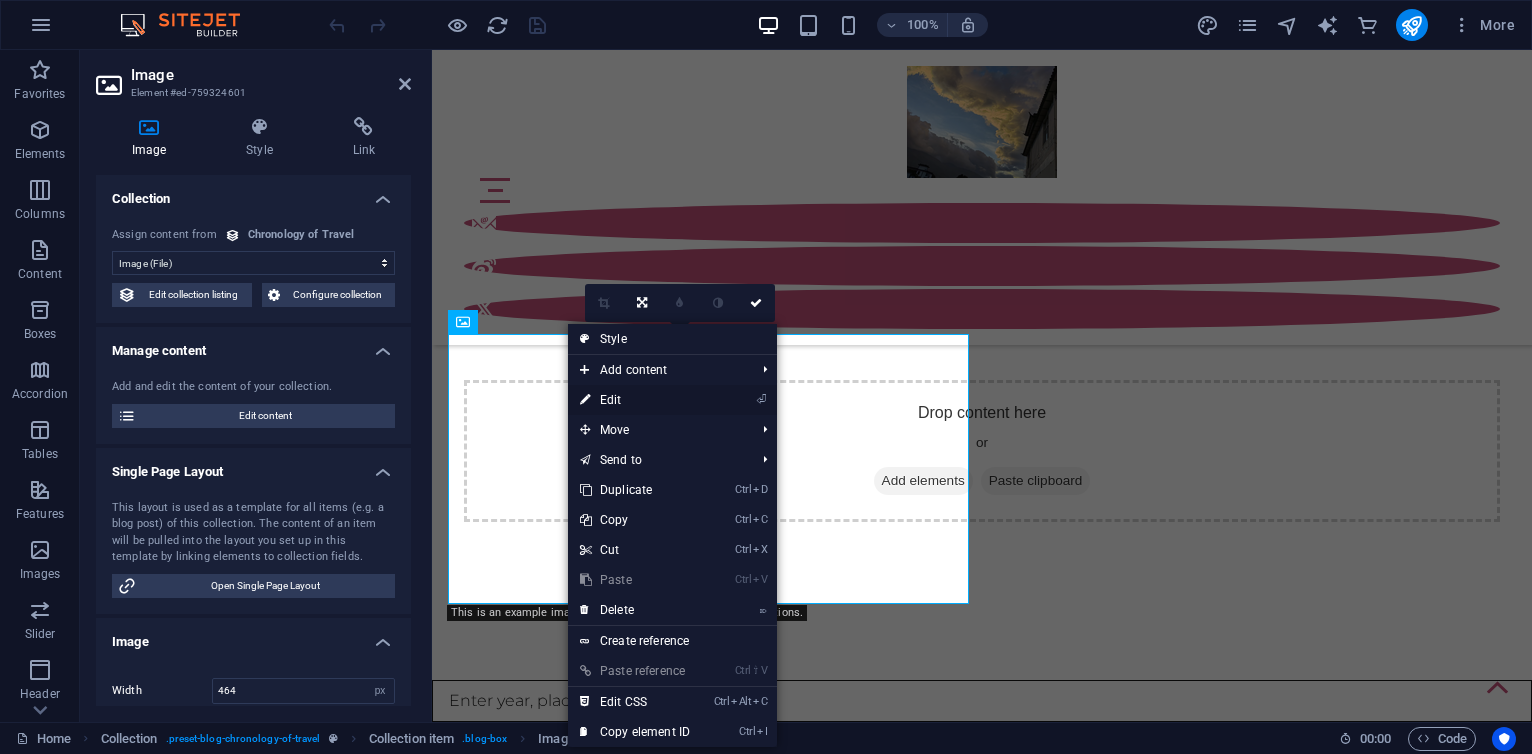 click on "⏎  Edit" at bounding box center [635, 400] 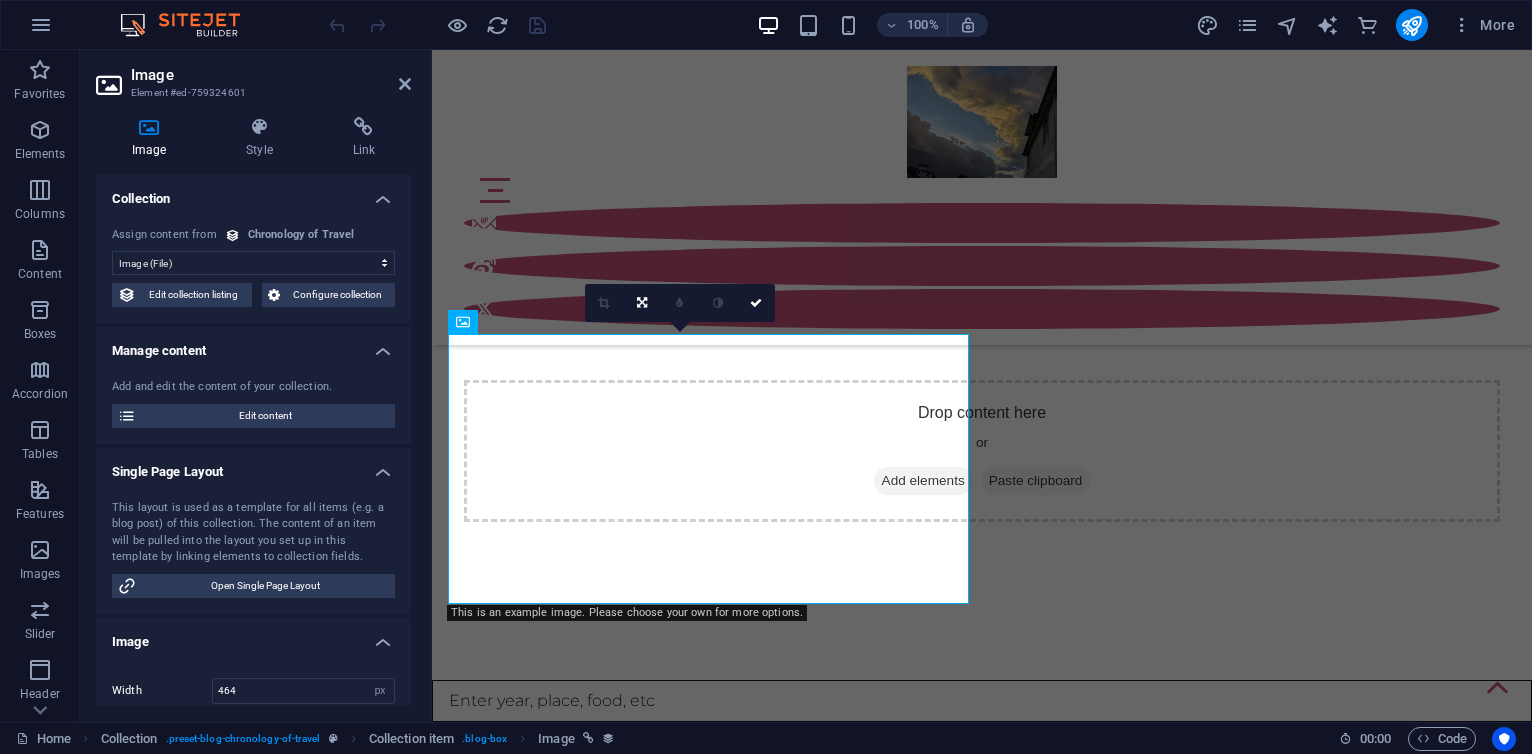 click on "No assignment, content remains static Created at (Date) Updated at (Date) Year (Choice) Name (Plain Text) Slug (Plain Text) Description (Rich Text) Content (CMS) Category (Choice) Author (Plain Text) Image (File) Publishing Date (Date) Status (Choice) Region (Choice)" at bounding box center [253, 263] 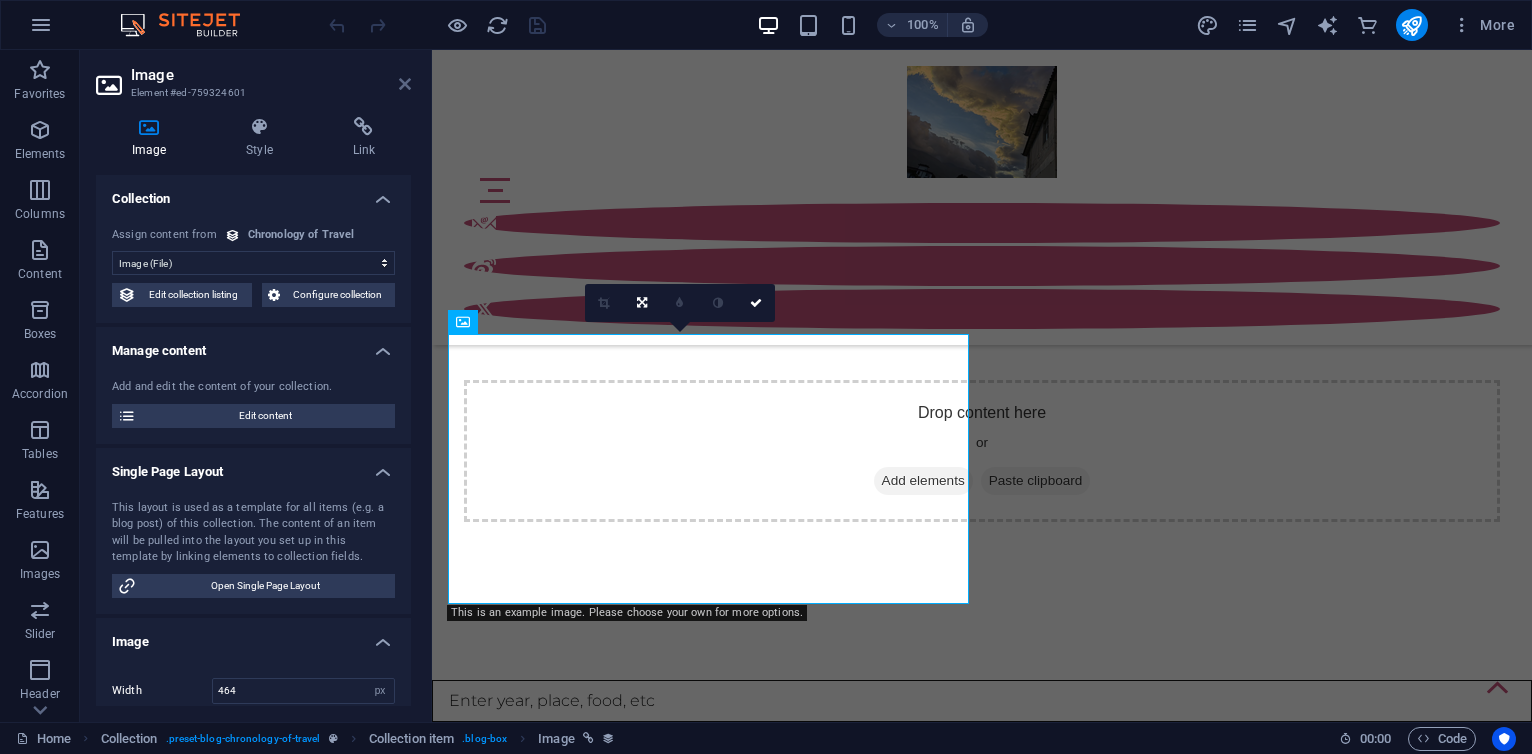 click at bounding box center [405, 84] 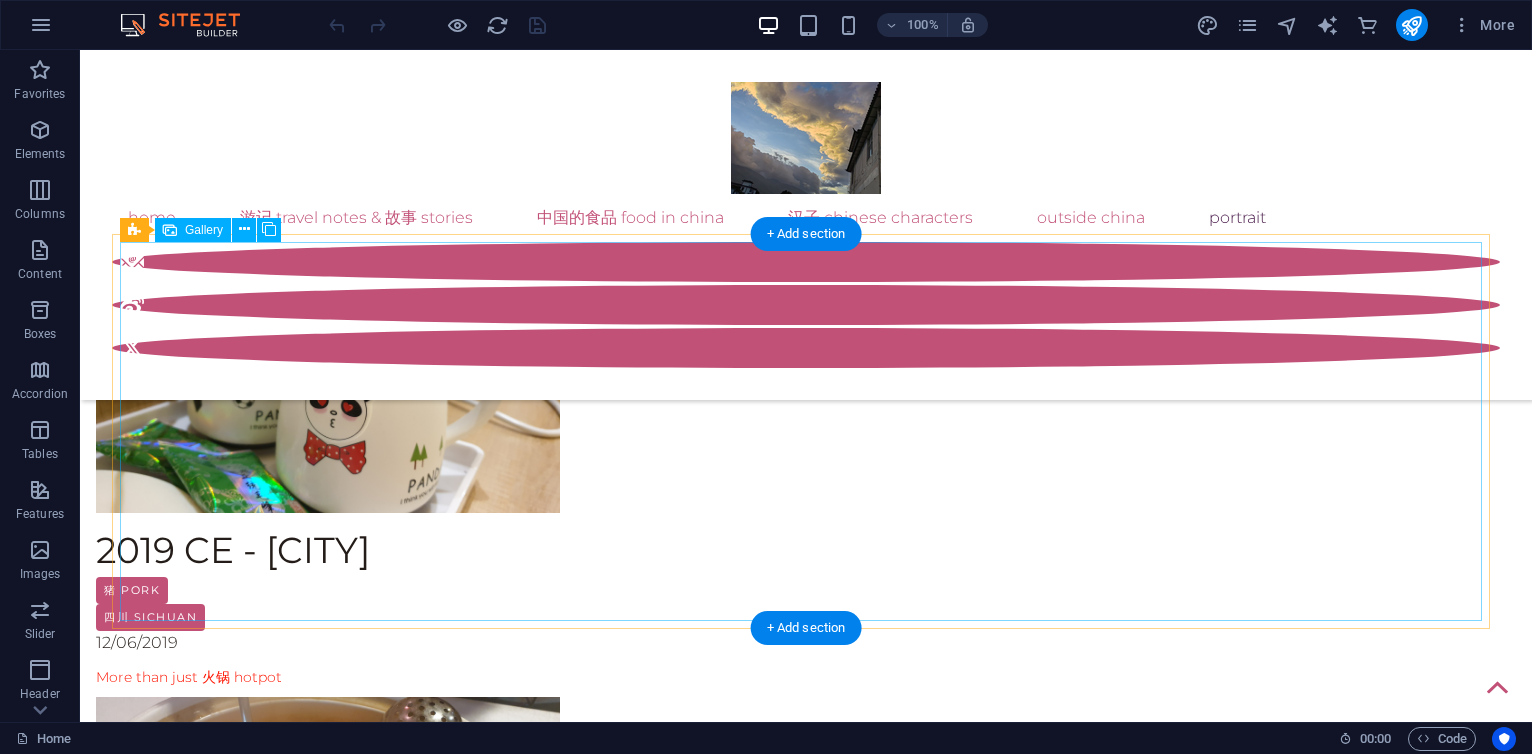 scroll, scrollTop: 6529, scrollLeft: 0, axis: vertical 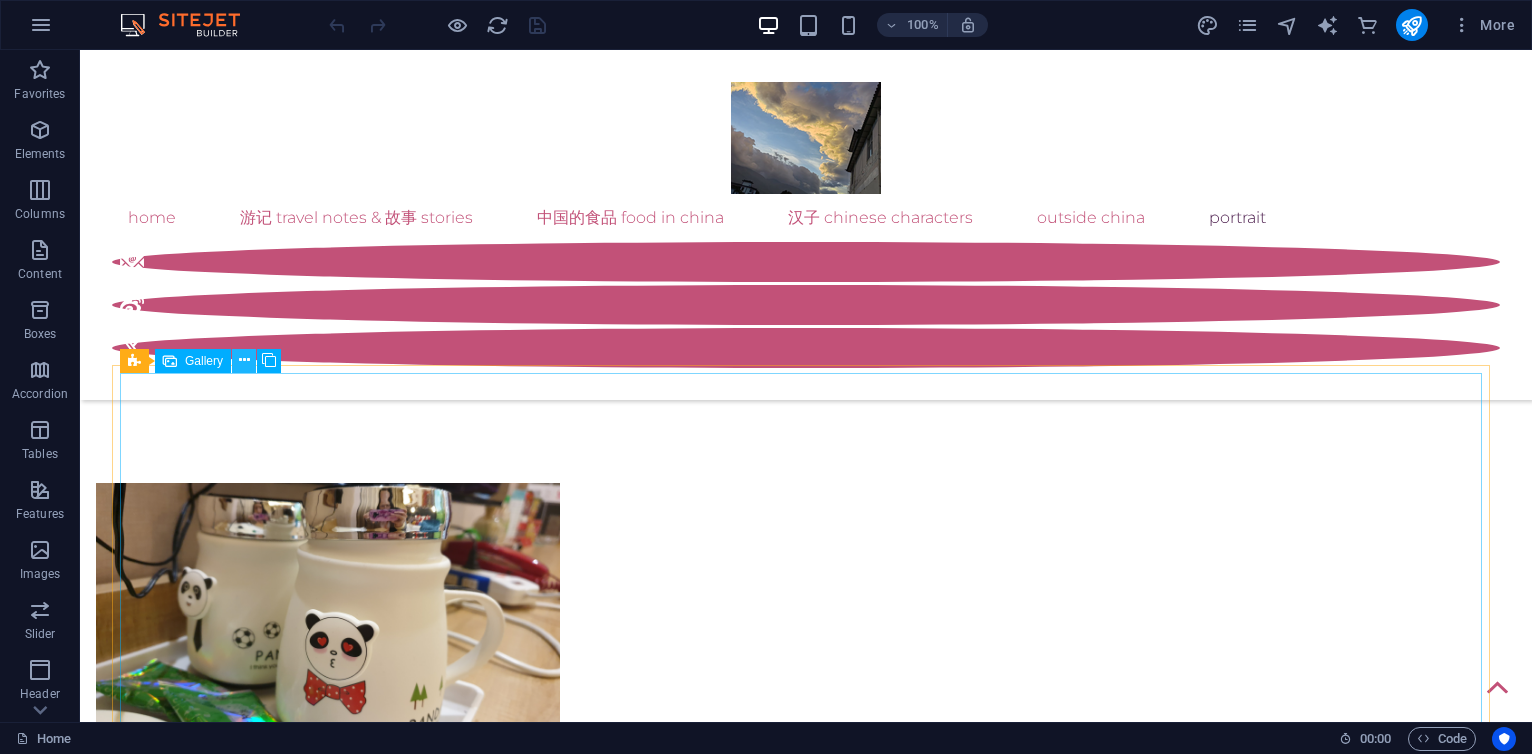 click at bounding box center (244, 360) 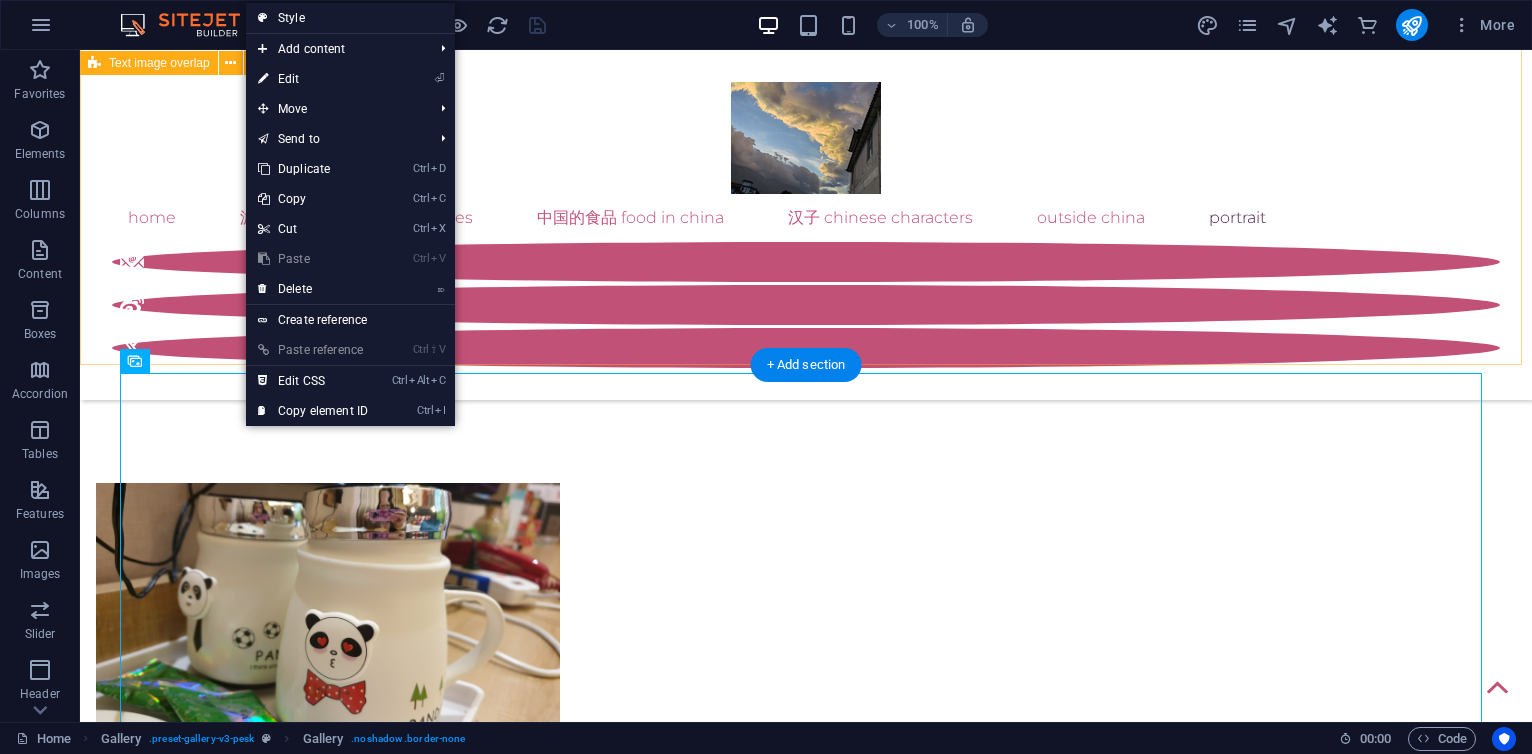 click on "continued from above So, with the limitation of resources, he knew he could only ( and must ) achieve this in his lifetime. 1. travel to all states of the country he was born in. 2. travel to all the provinces and territories of his ancestral country, 中国 China. [PERSON] was guided by a number of philosophical ideas in his quest. The following is one of them: 读万卷书， 行万里路 He wanted to also embark on journeys of the mind, in addition to visiting places physically. He would then no longer be limited to time an material resources. Unlike the body, there was no scarcity in the places where the mind could travel to. Modes of transport facilitate the physical journey. Languages enhances the imagination required for the mind to travel freely. Having grown up reading, writing and working with the English Language, he realised that the mastery of the Chinese language is key to his travel pursuits. This would be crucial for him in his later years as his physical body grew weaker." at bounding box center (806, 3628) 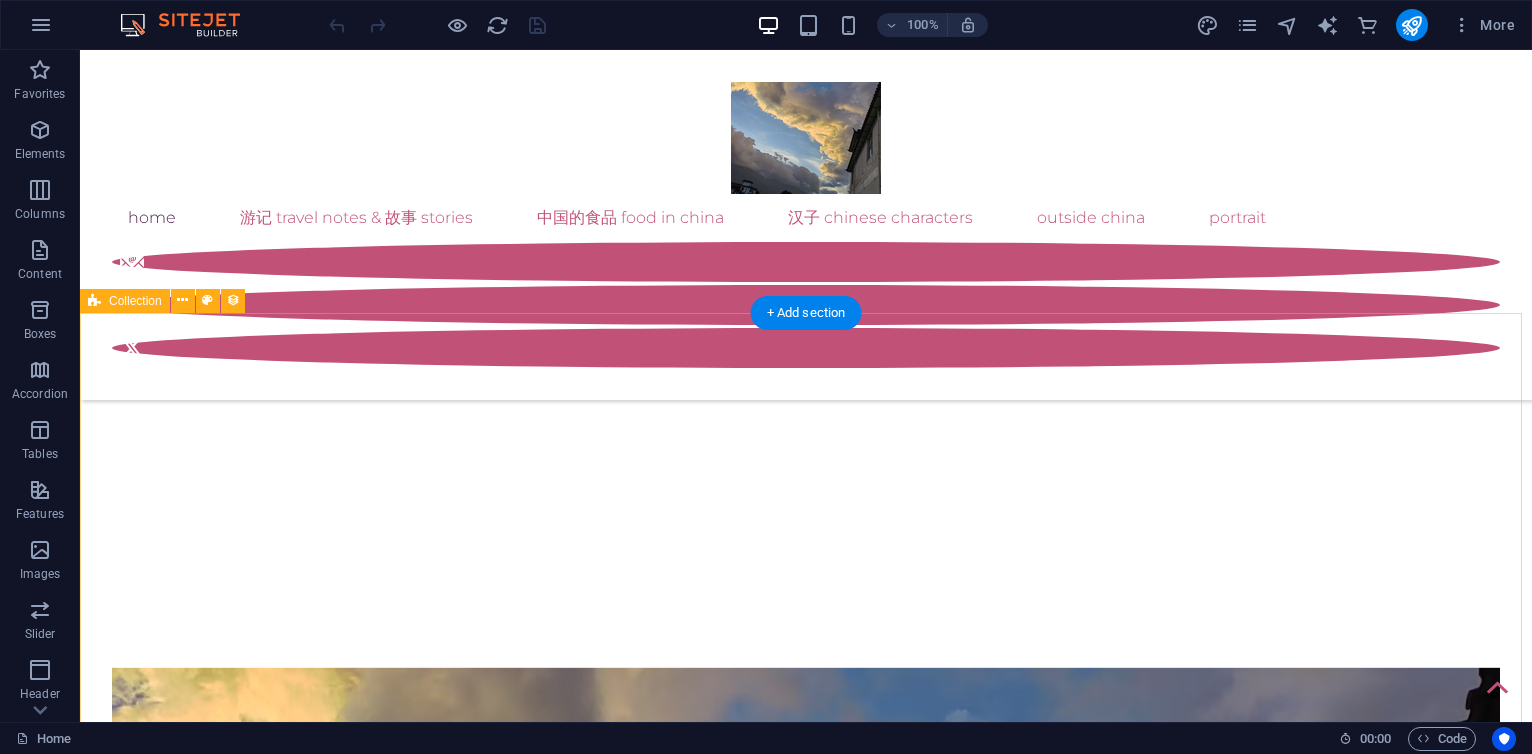 scroll, scrollTop: 960, scrollLeft: 0, axis: vertical 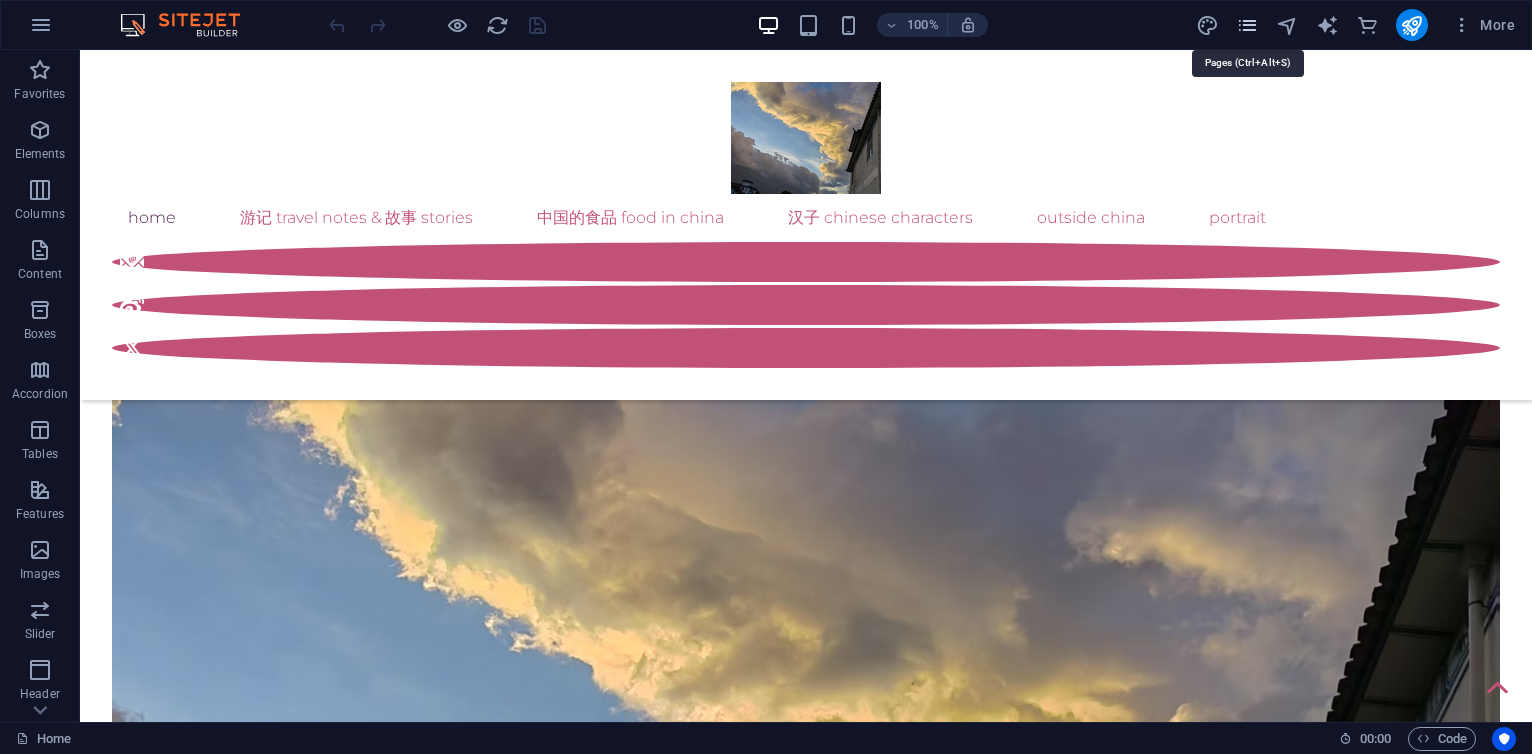 click at bounding box center (1247, 25) 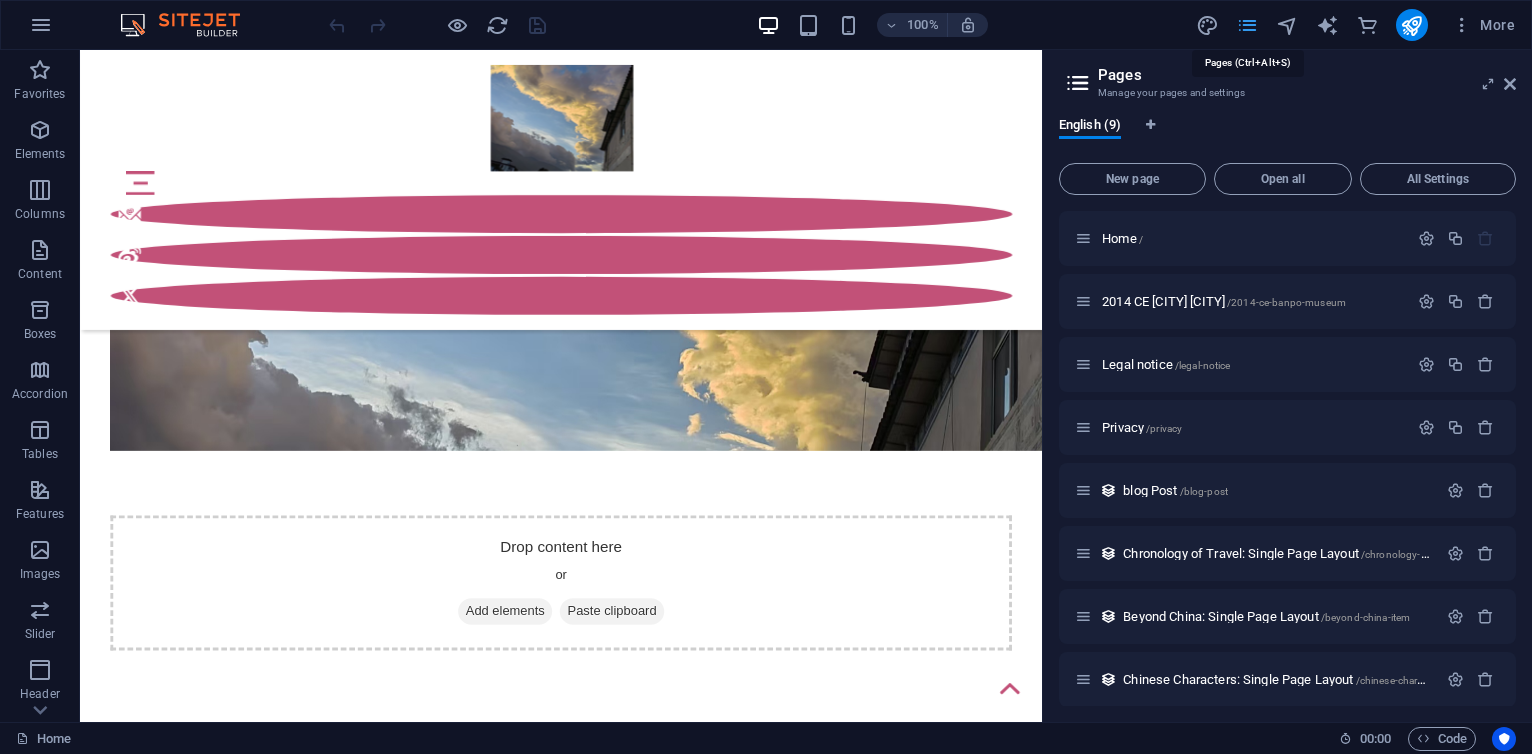 scroll, scrollTop: 1104, scrollLeft: 0, axis: vertical 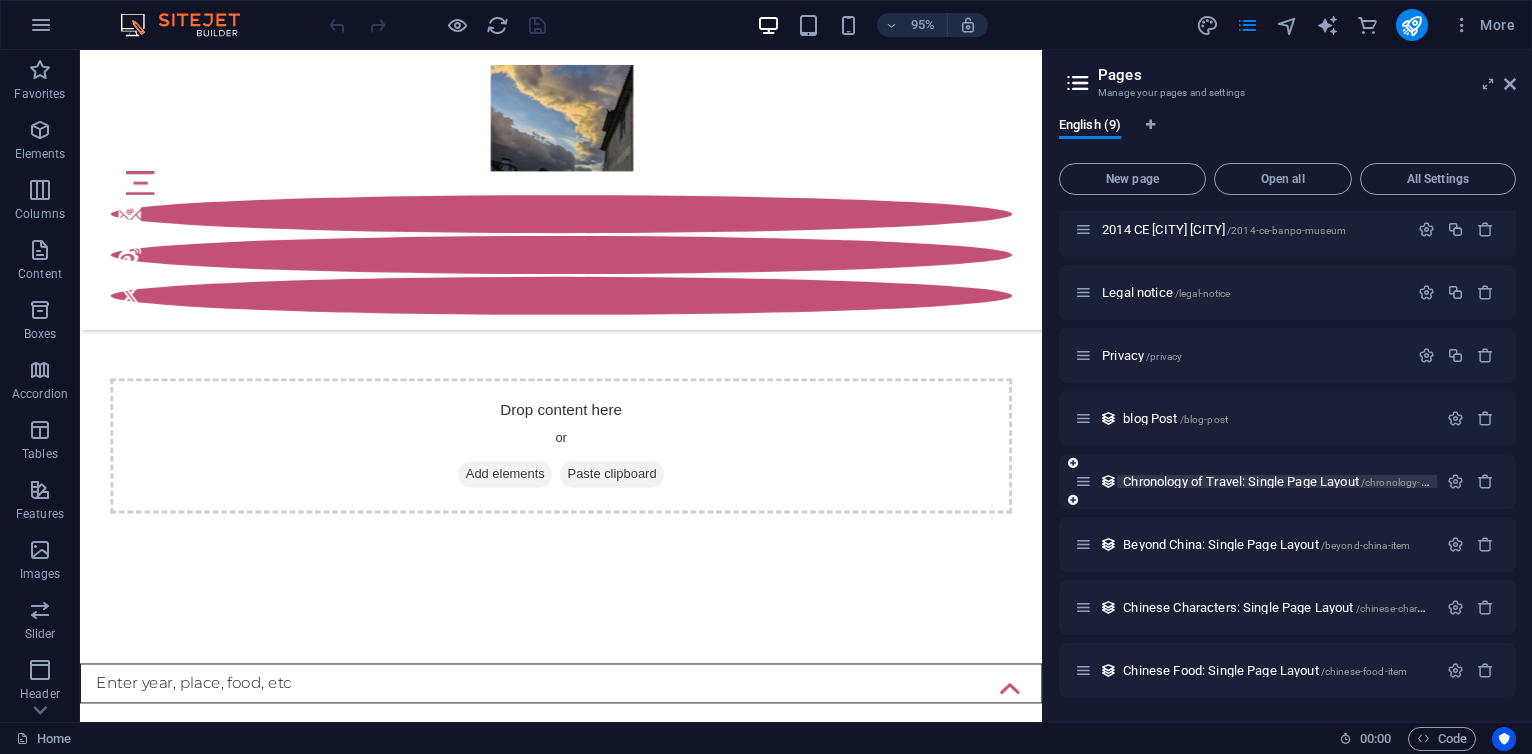 click on "Chronology of Travel: Single Page Layout /chronology-of-travel-item" at bounding box center (1301, 481) 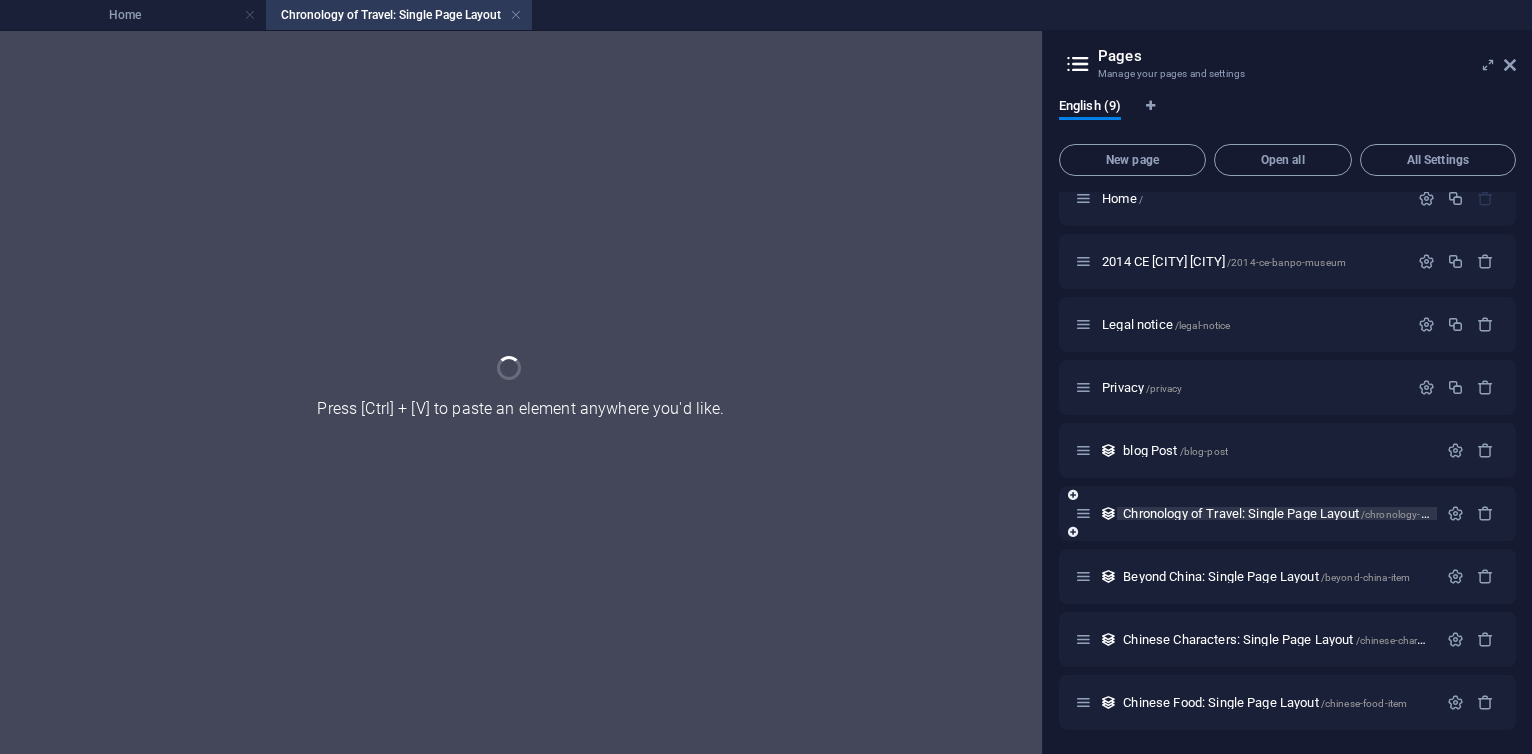 scroll, scrollTop: 20, scrollLeft: 0, axis: vertical 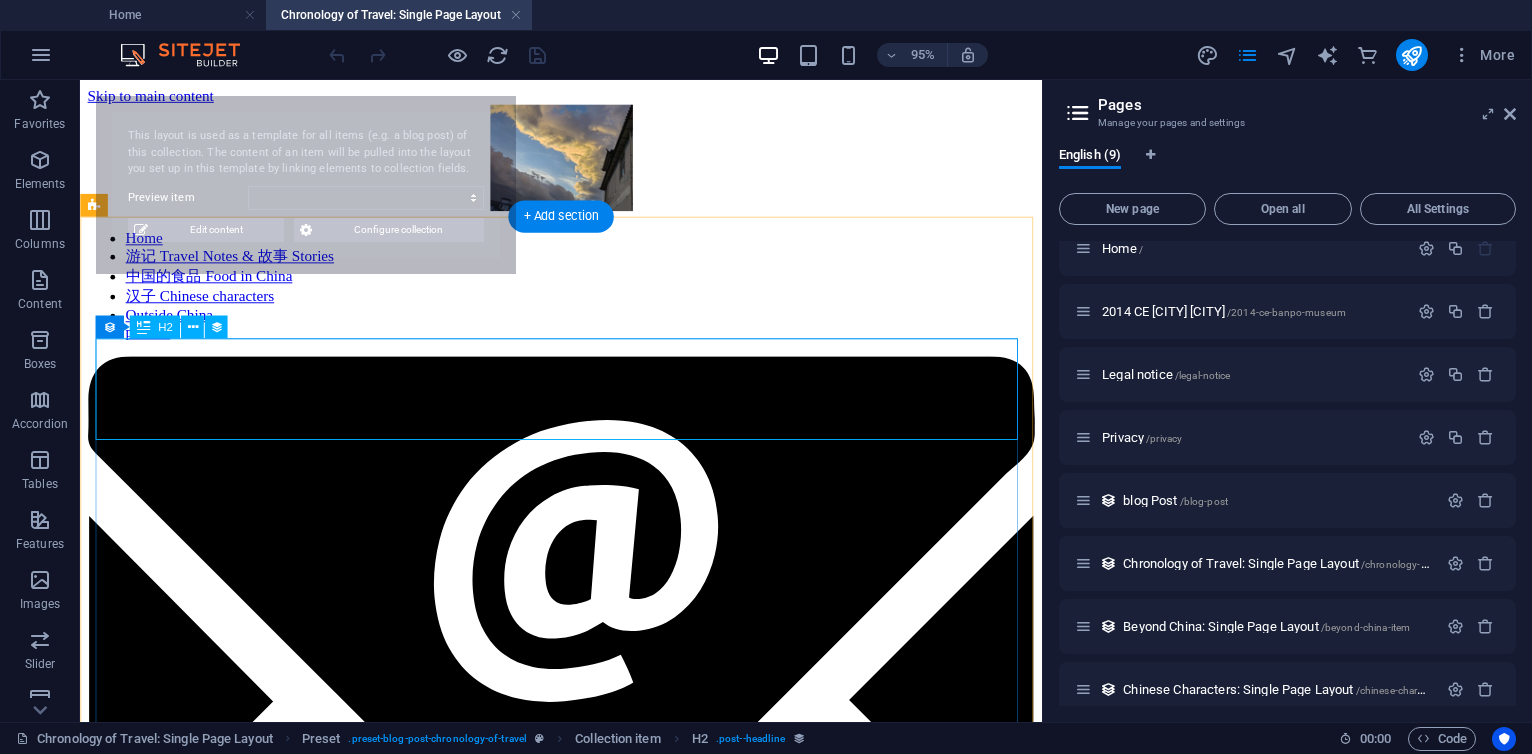 select on "[ID]" 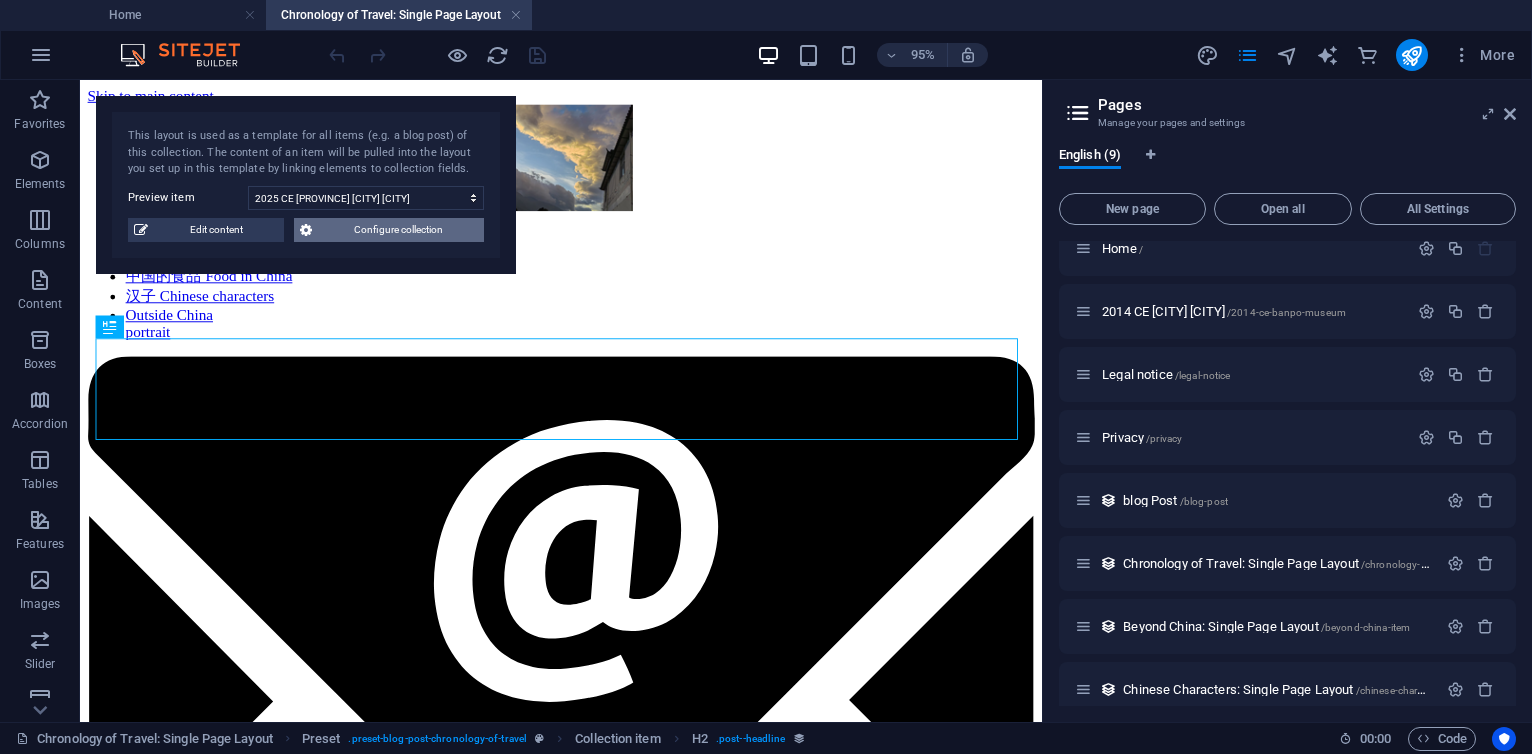 click on "Configure collection" at bounding box center (398, 230) 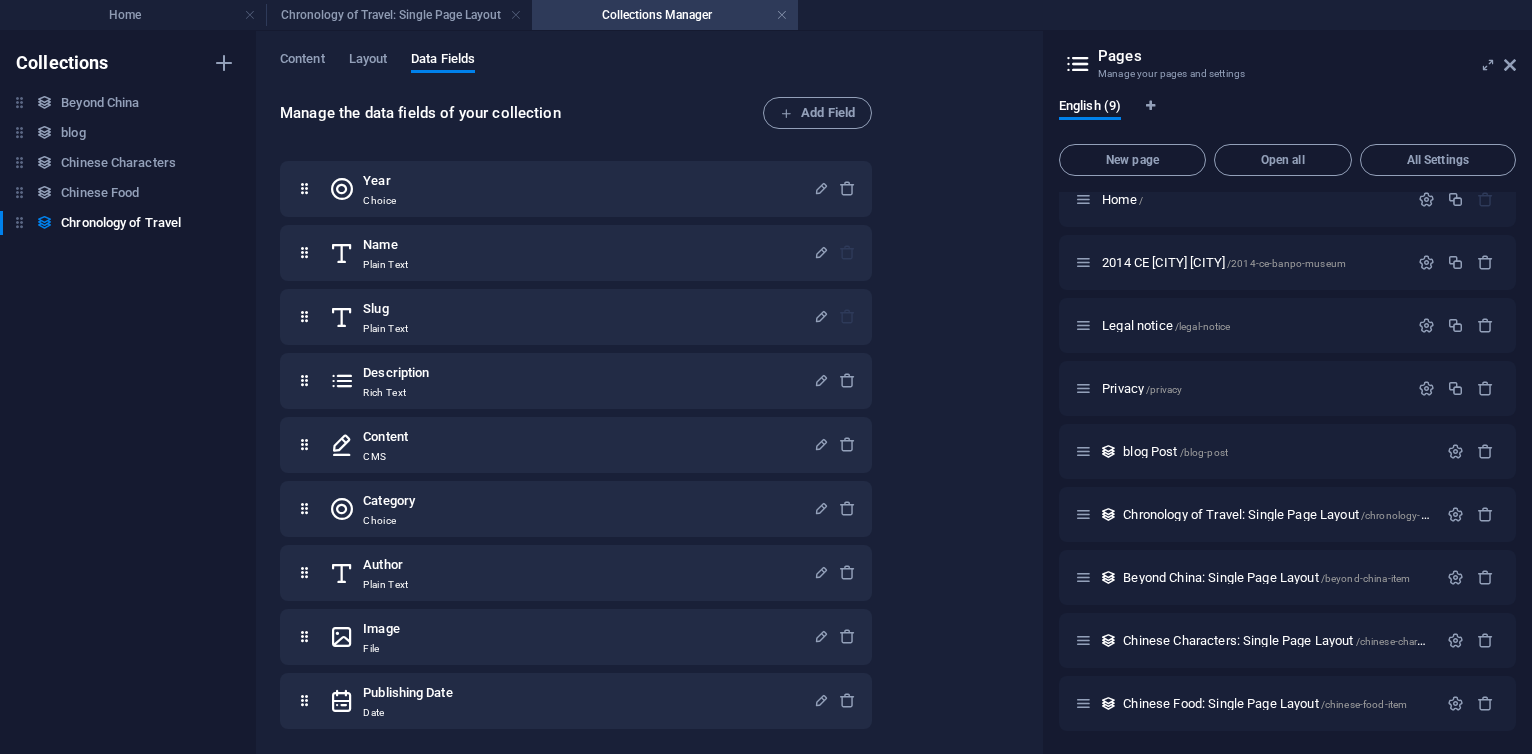 click on "Content Layout Data Fields" at bounding box center (649, 70) 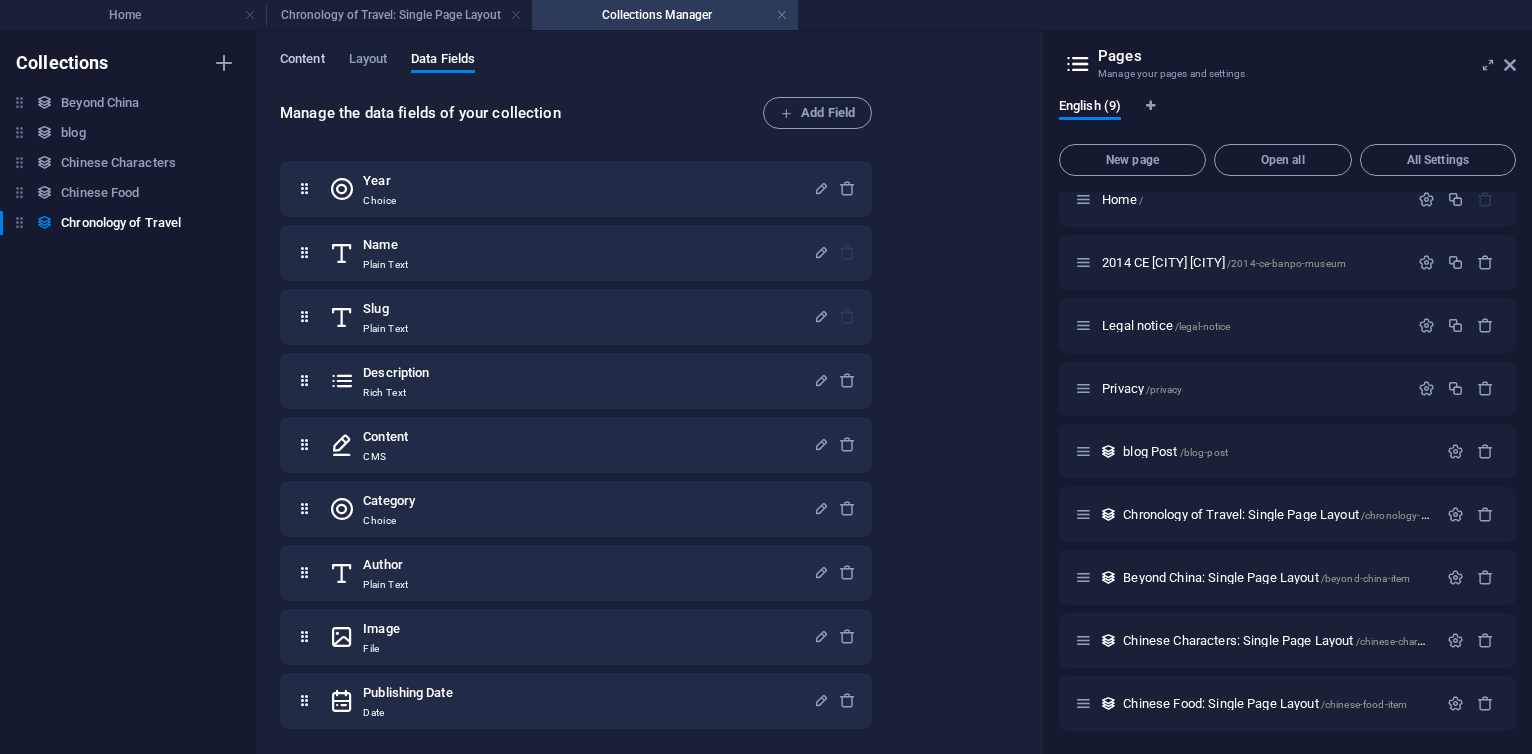 click on "Content" at bounding box center [302, 61] 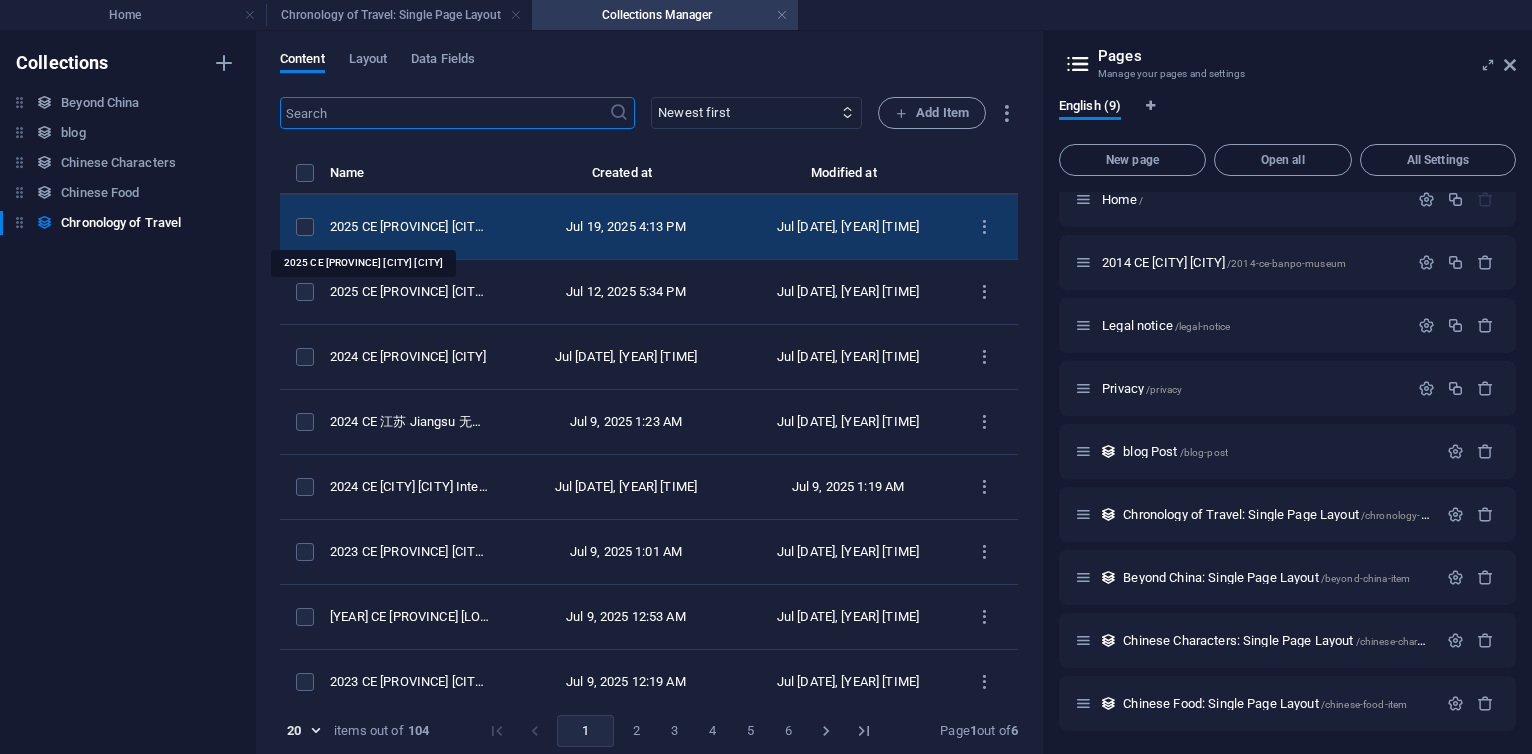 click on "2025 CE [PROVINCE] [CITY] [CITY]" at bounding box center (410, 227) 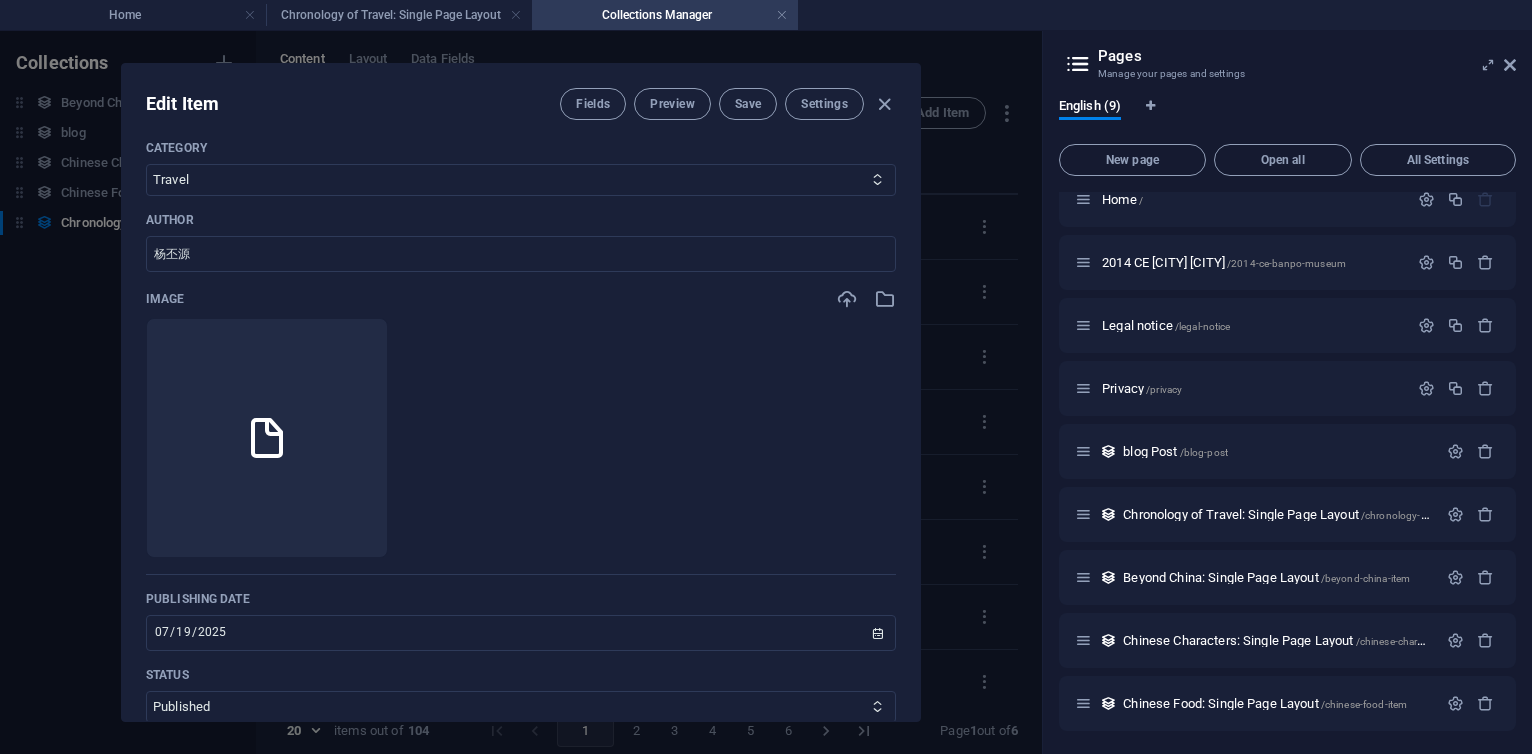 scroll, scrollTop: 480, scrollLeft: 0, axis: vertical 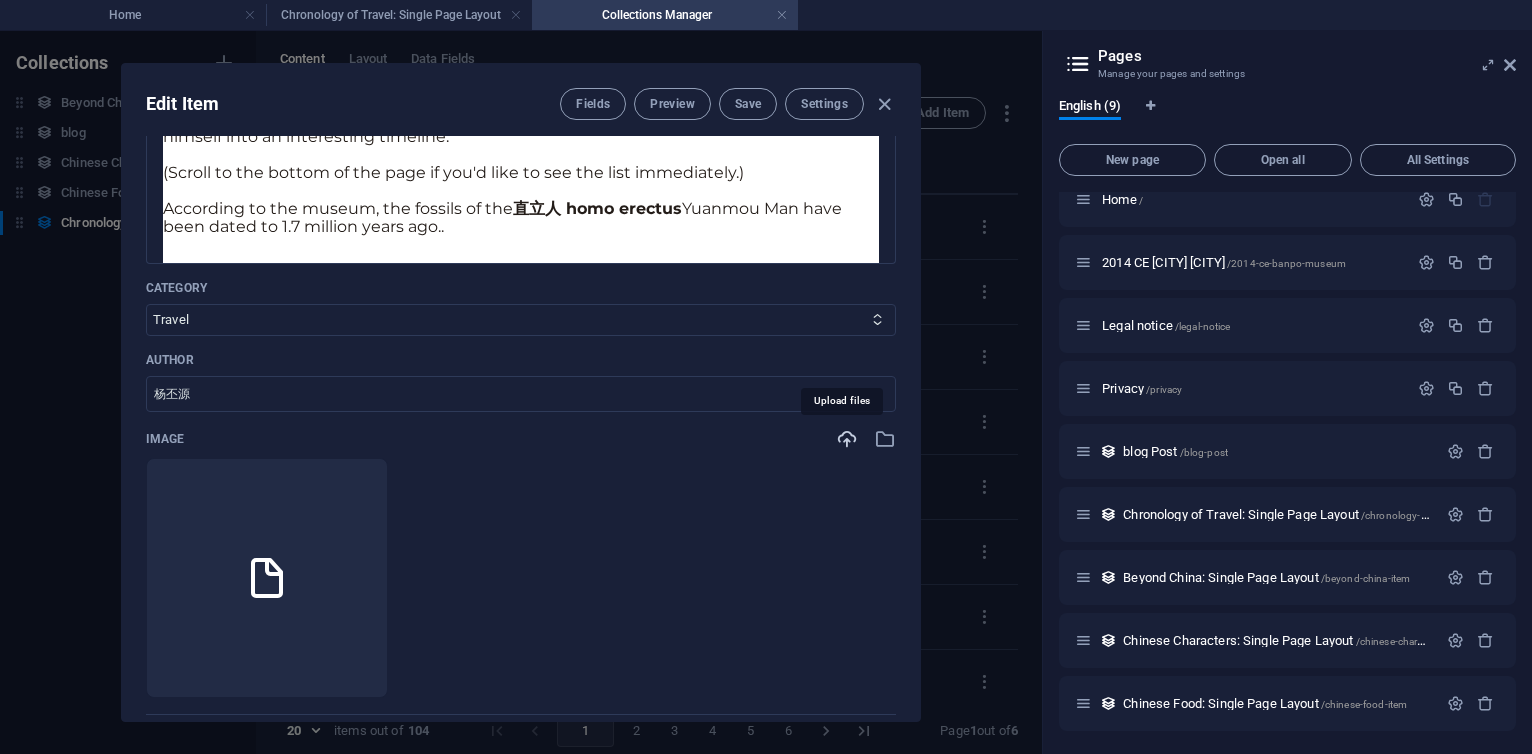 click at bounding box center [847, 439] 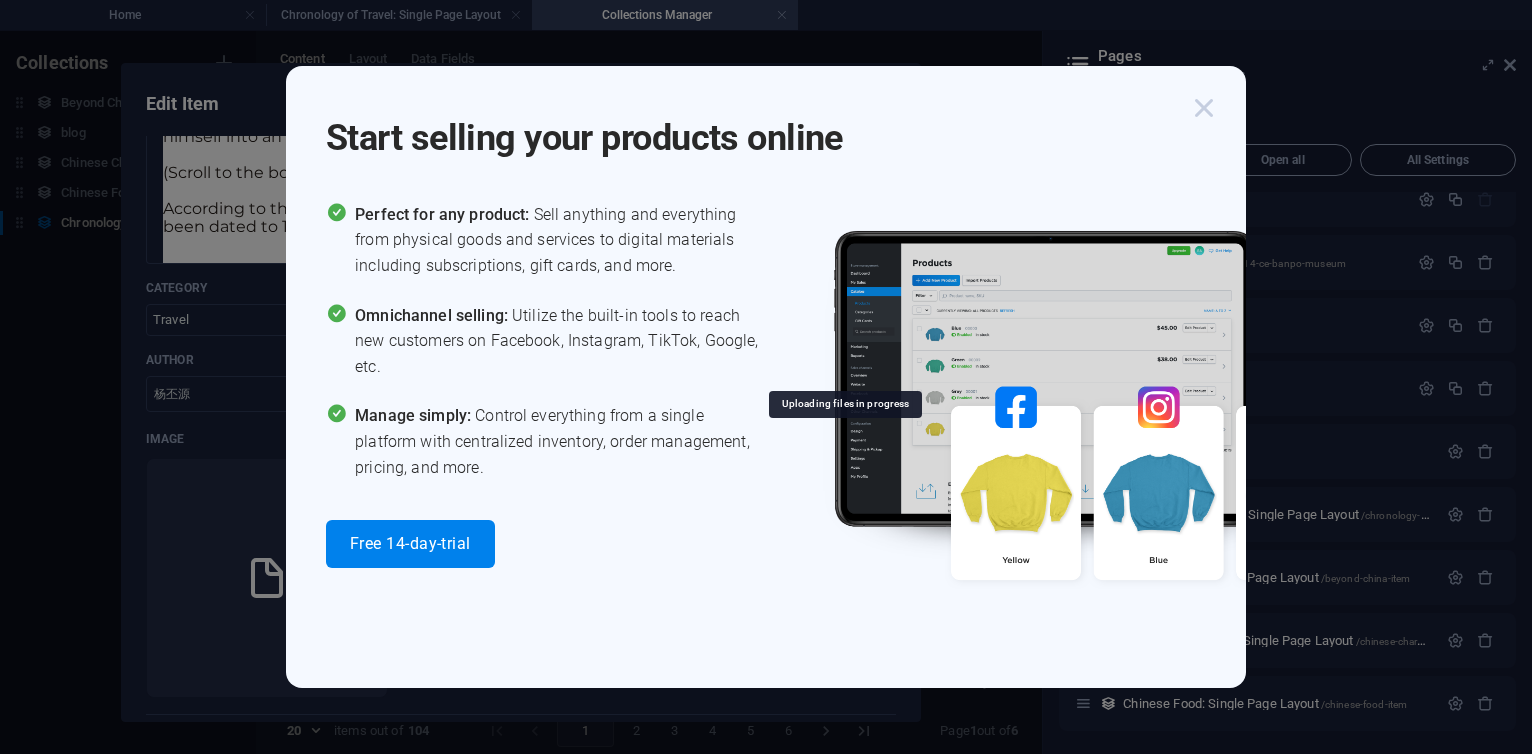 click at bounding box center [1204, 108] 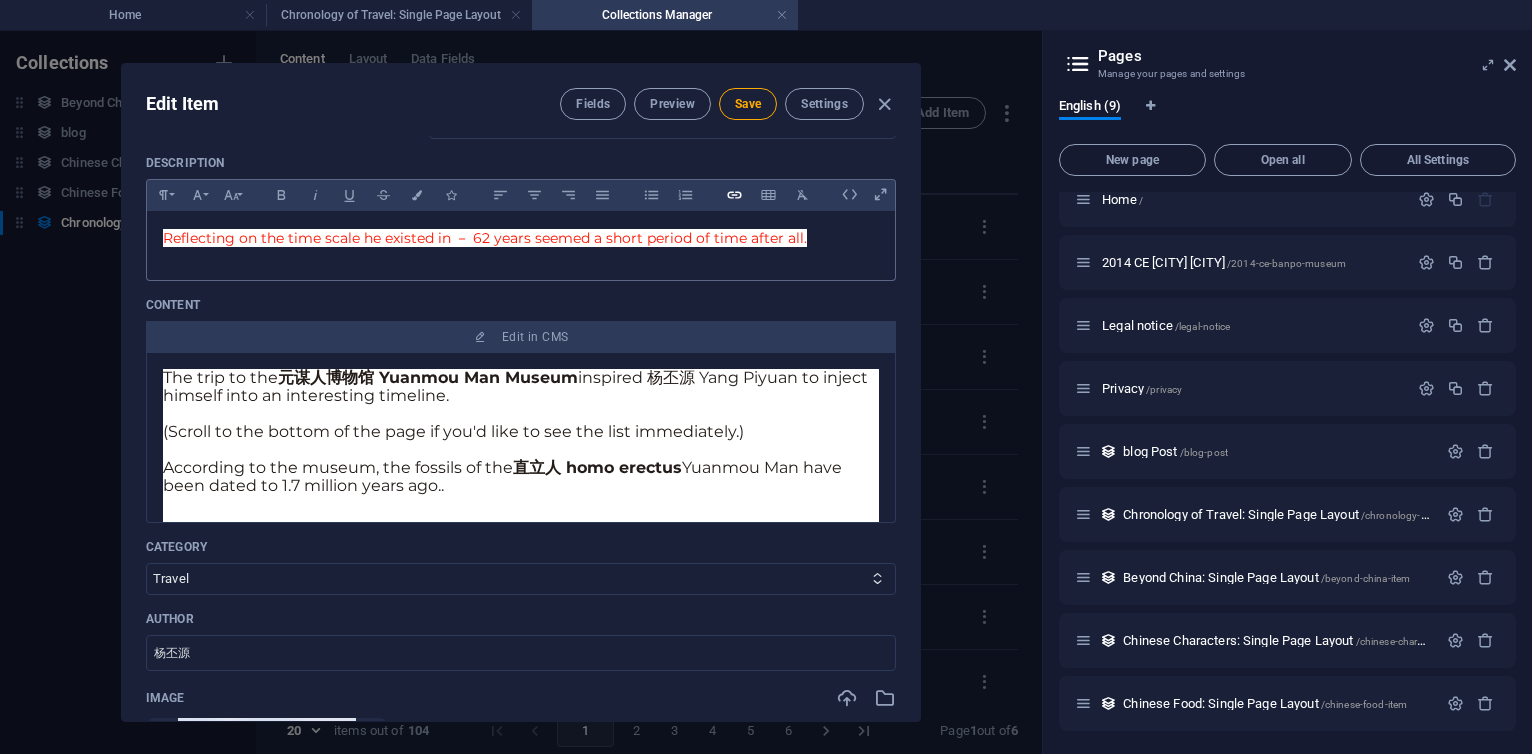 scroll, scrollTop: 0, scrollLeft: 0, axis: both 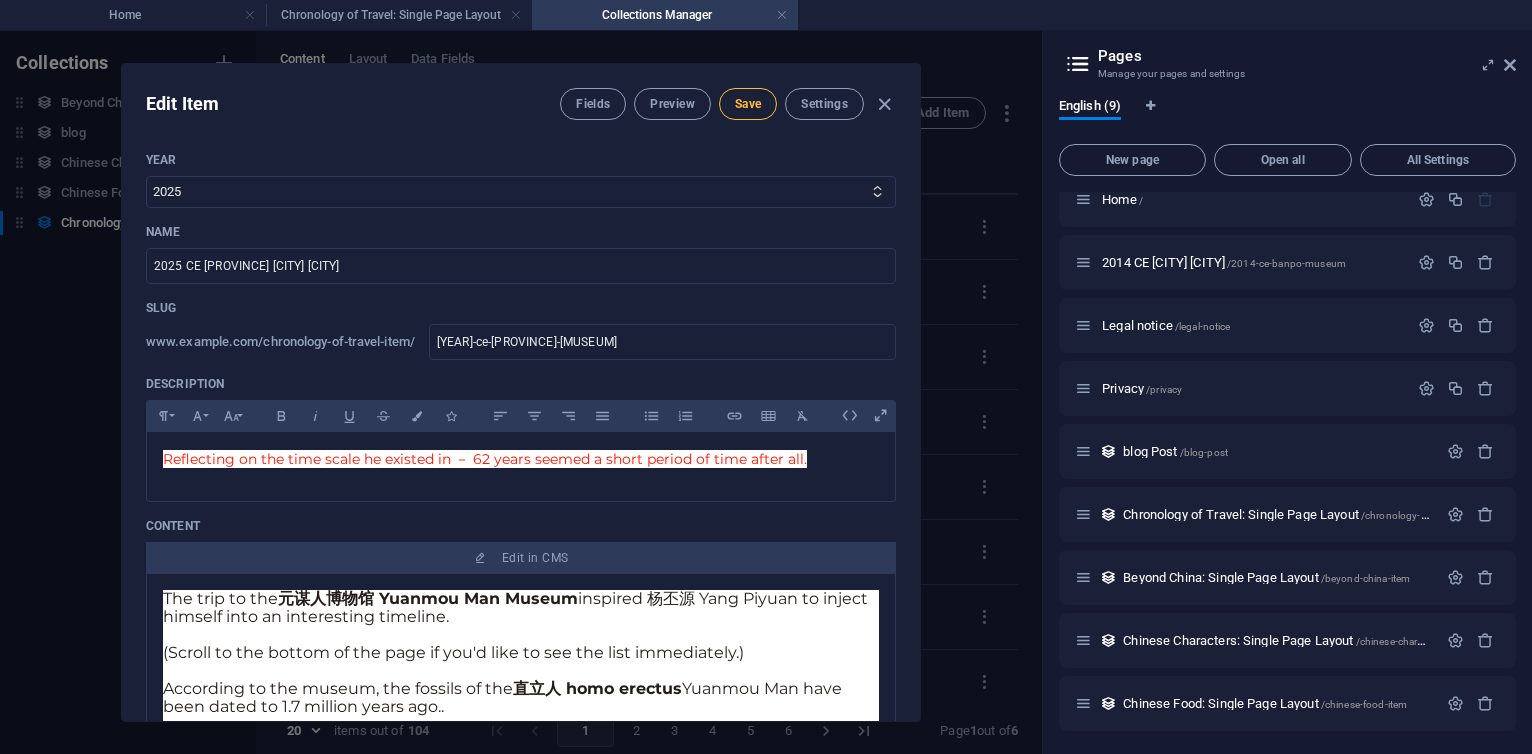 click on "Save" at bounding box center (748, 104) 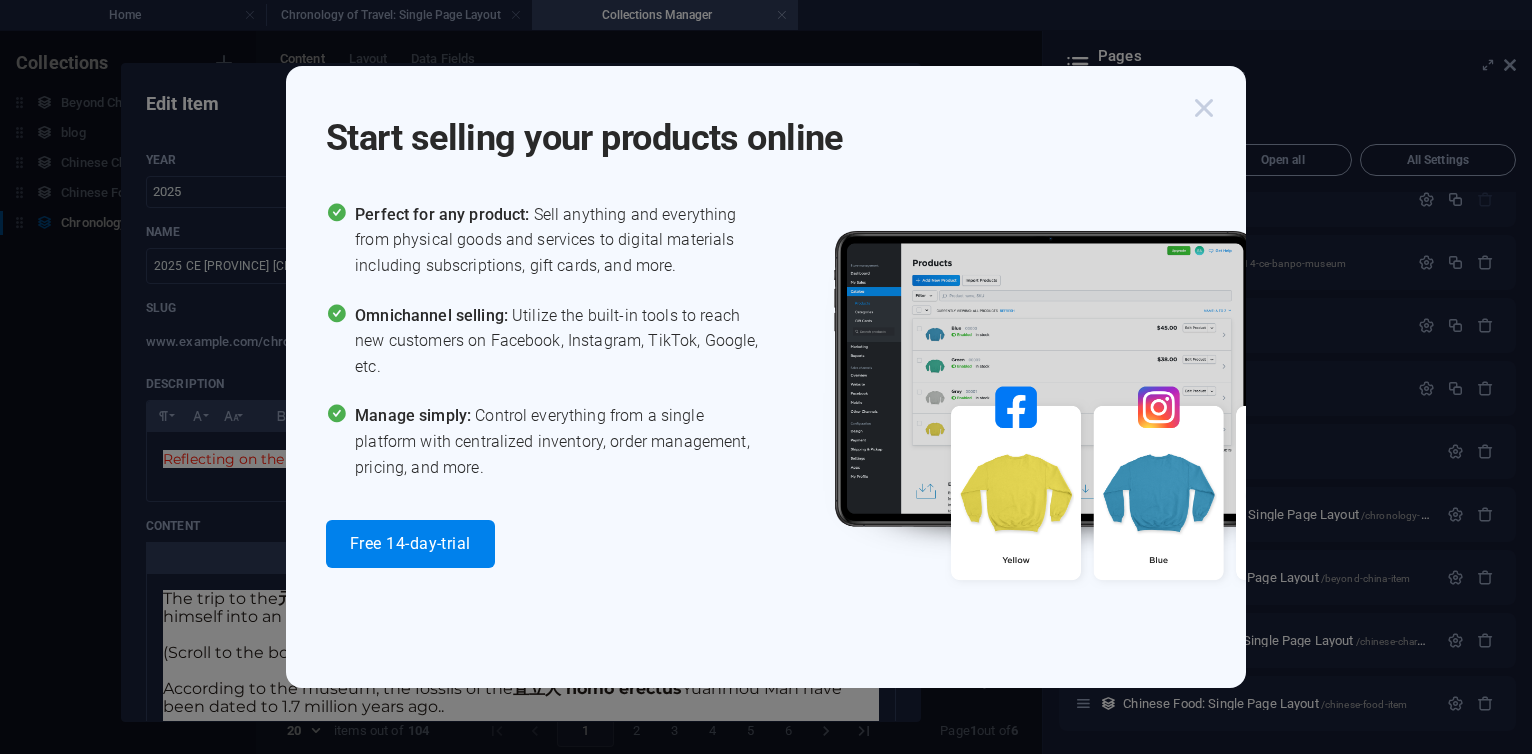click at bounding box center (1204, 108) 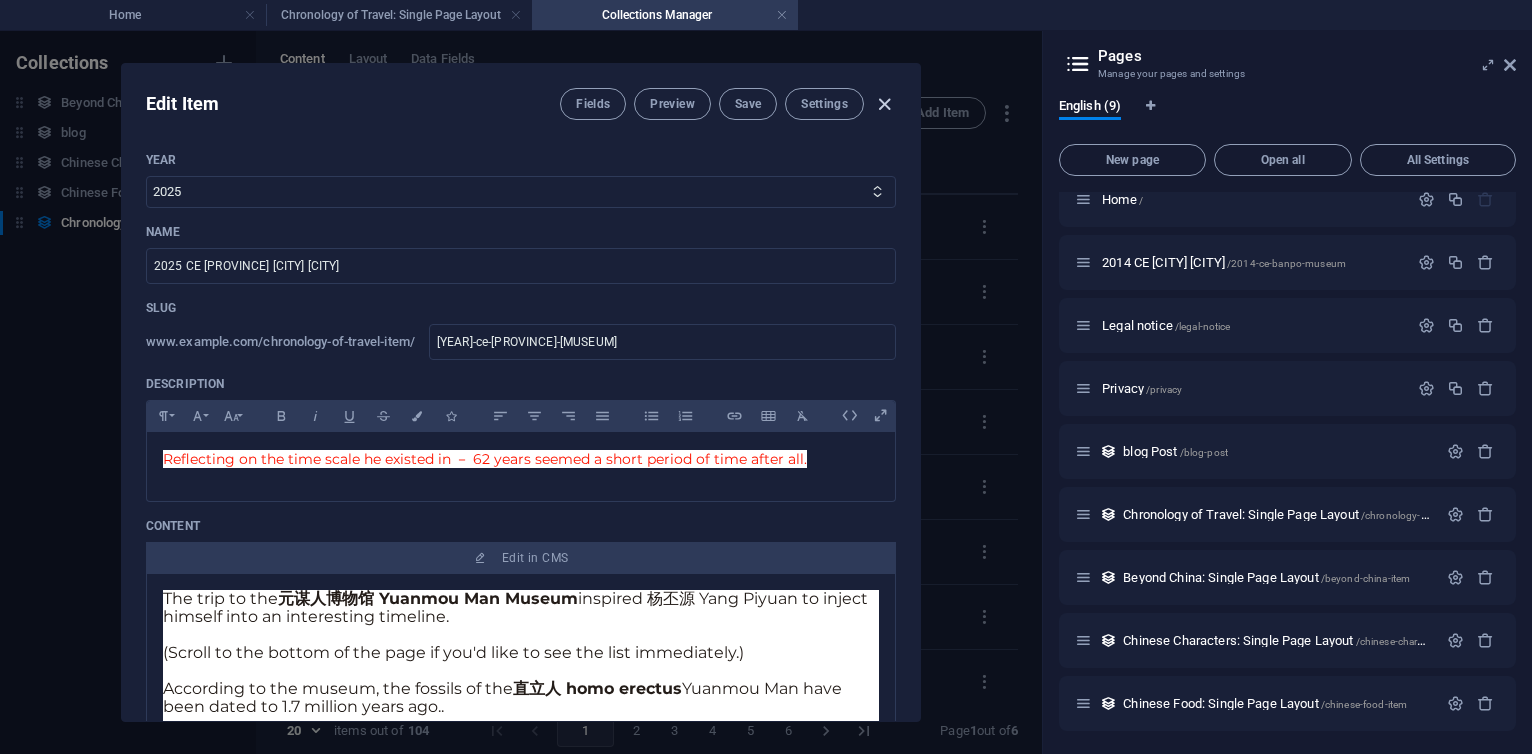click at bounding box center [884, 104] 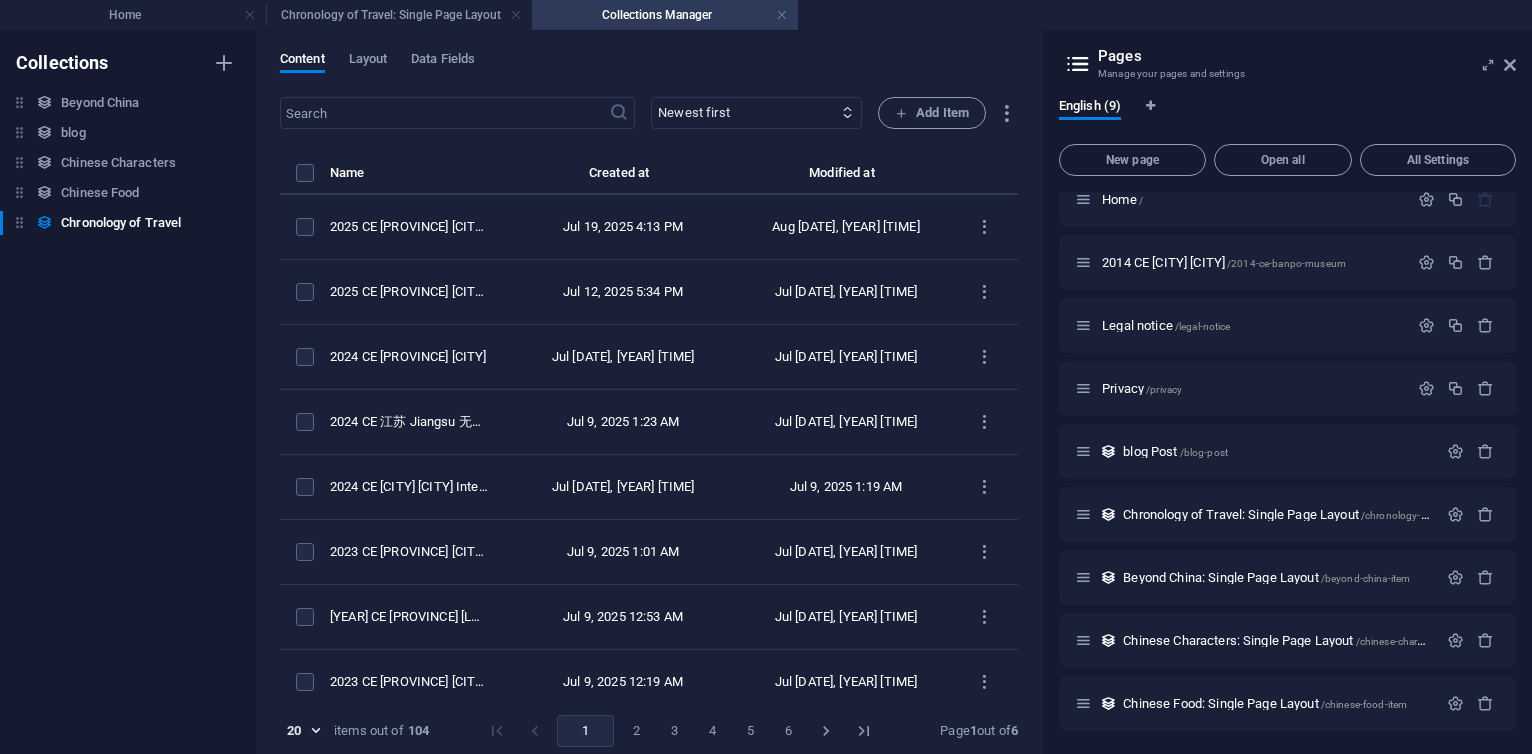 type on "2025-08-05" 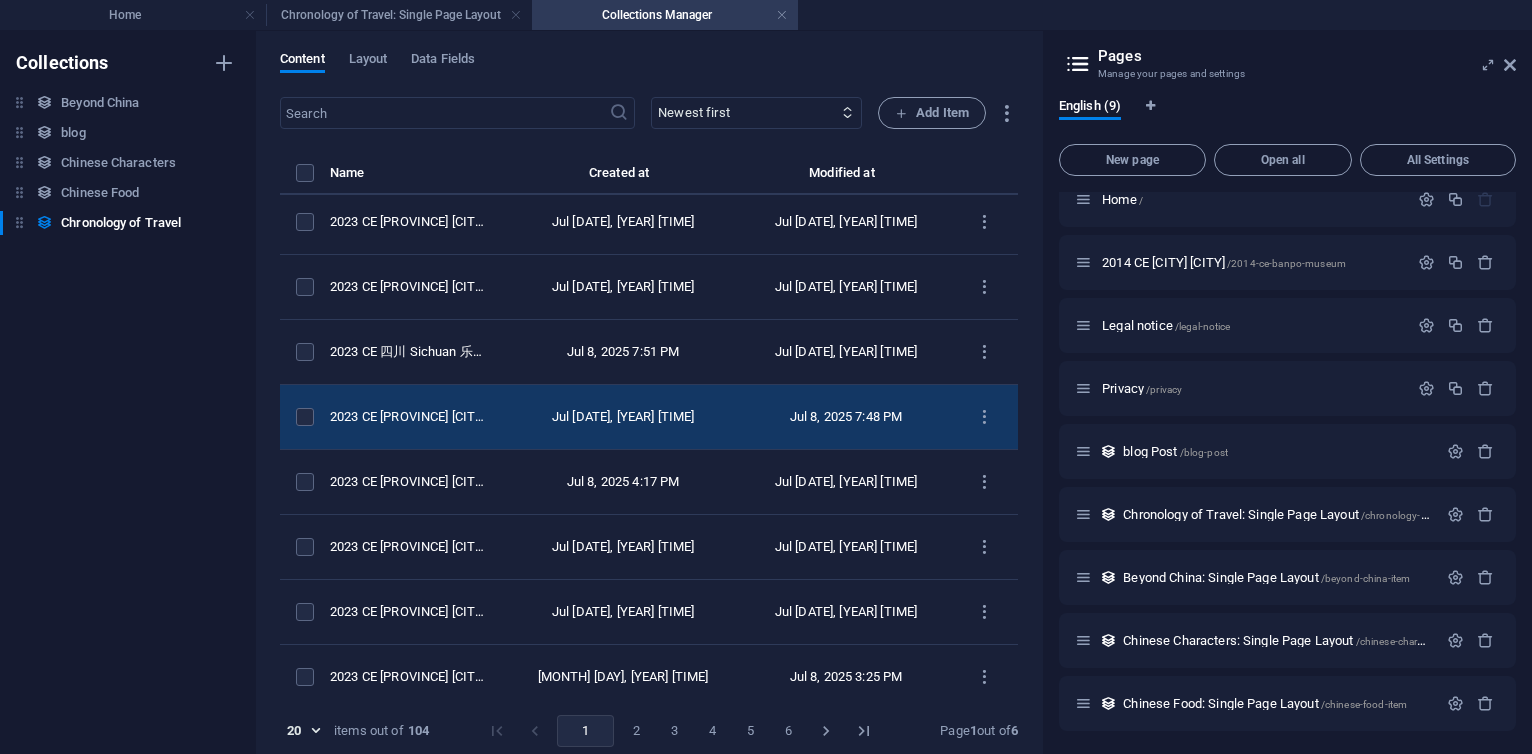scroll, scrollTop: 796, scrollLeft: 0, axis: vertical 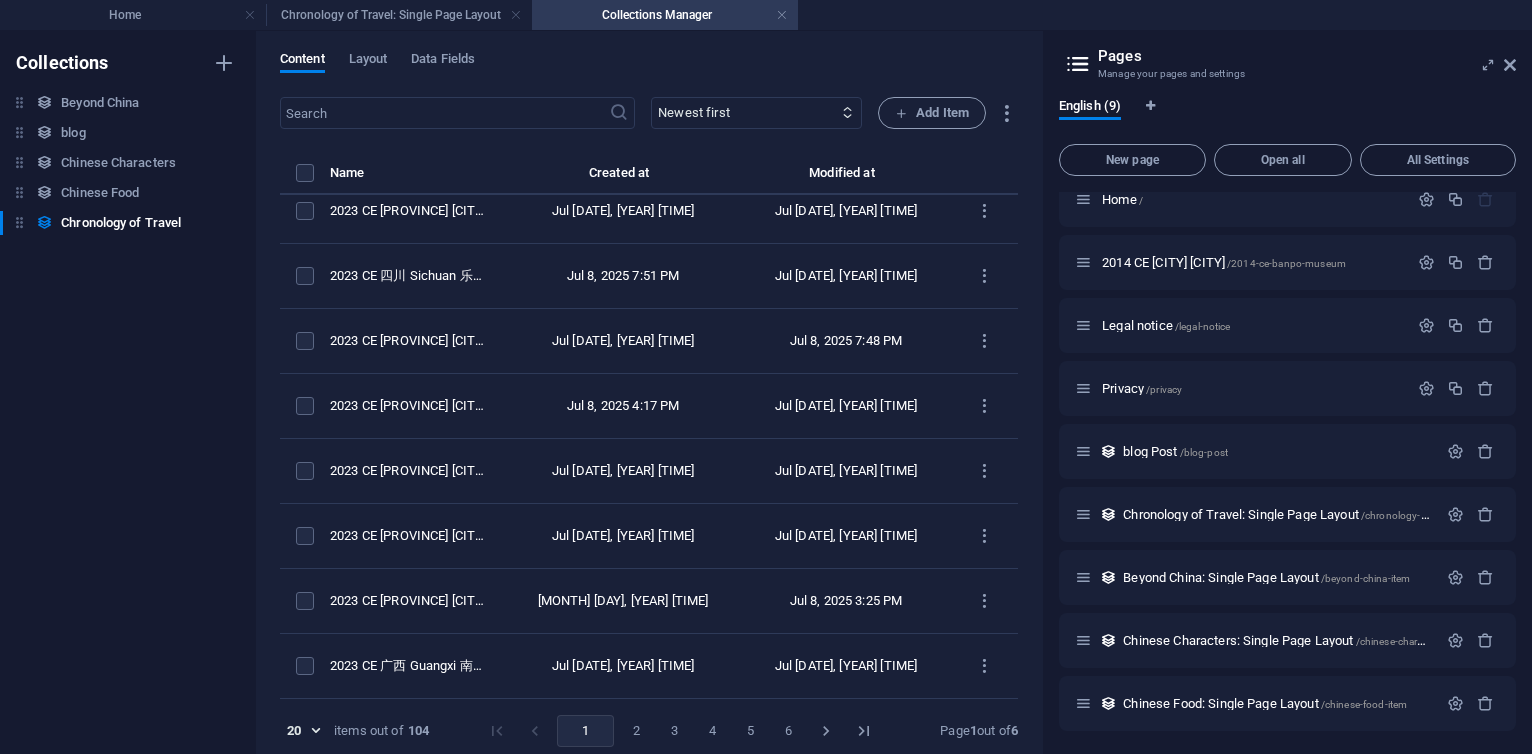 click on "2" at bounding box center [636, 731] 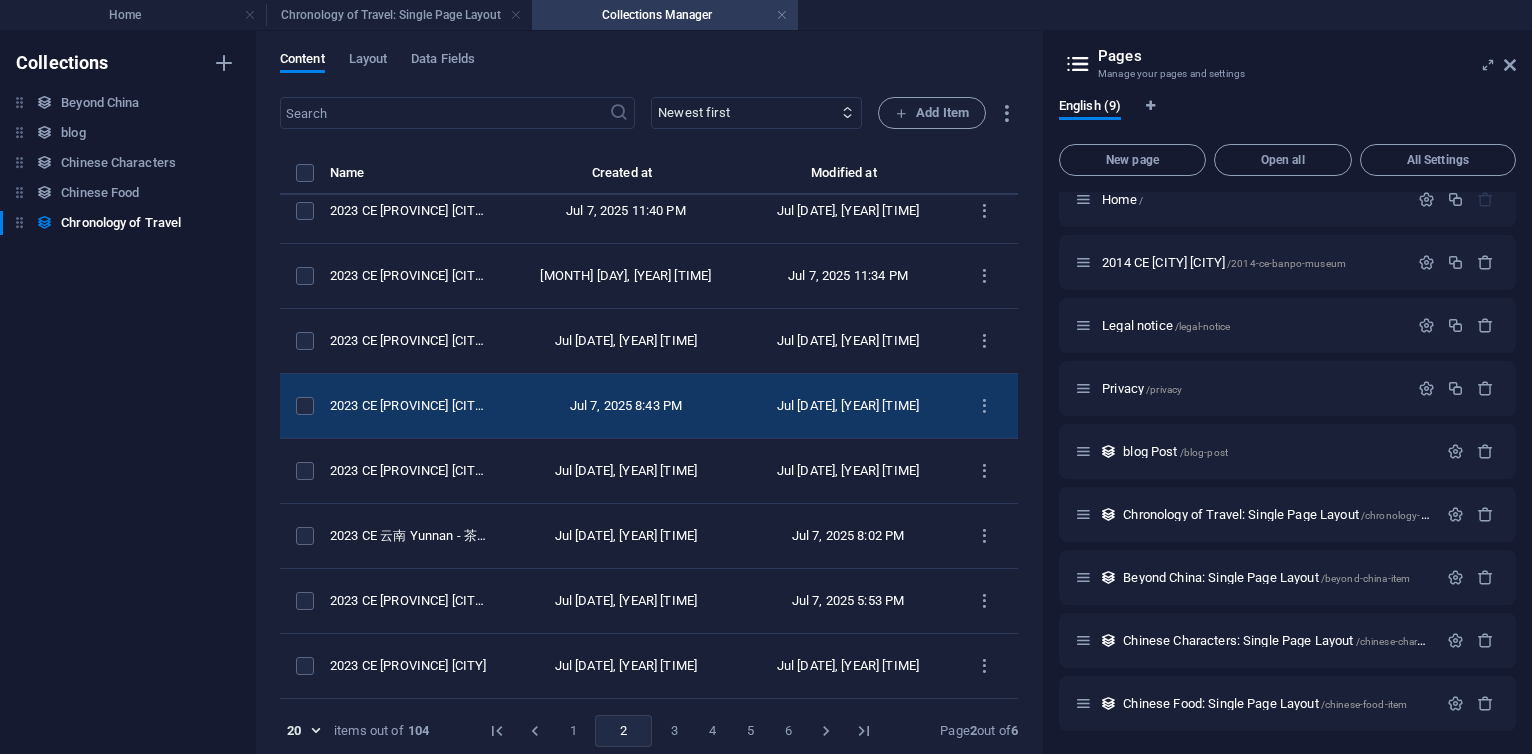 scroll, scrollTop: 9, scrollLeft: 0, axis: vertical 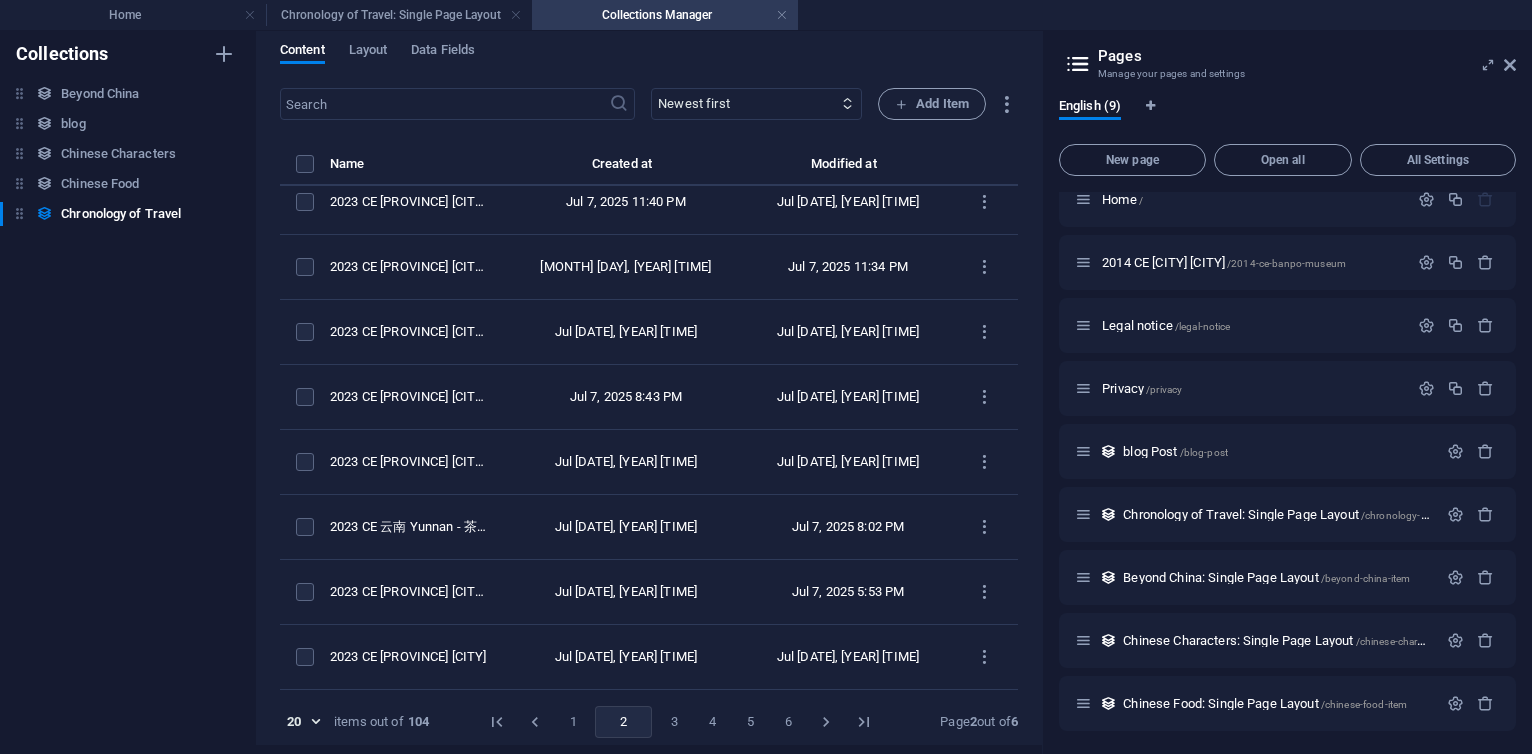 click on "5" at bounding box center [750, 722] 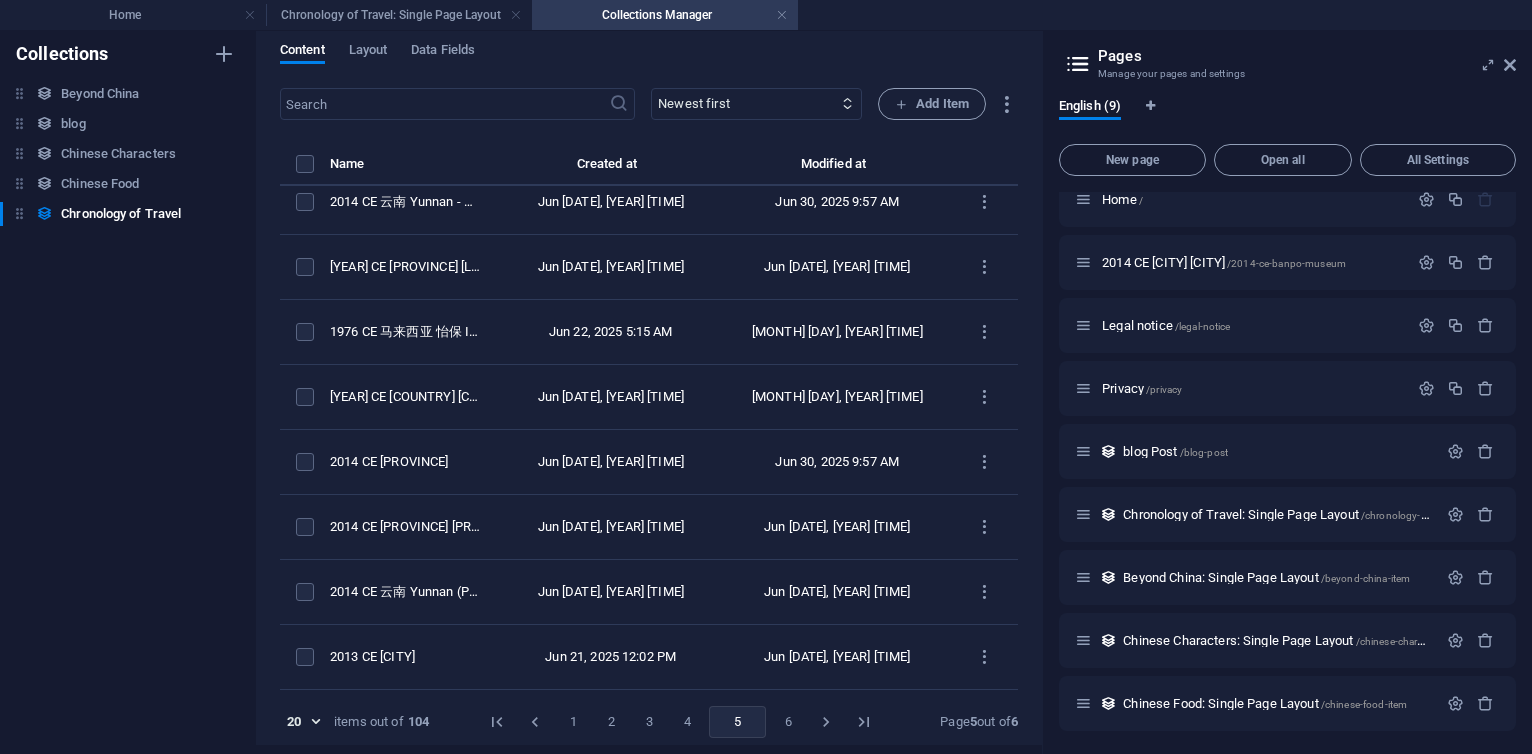 click on "6" at bounding box center [788, 722] 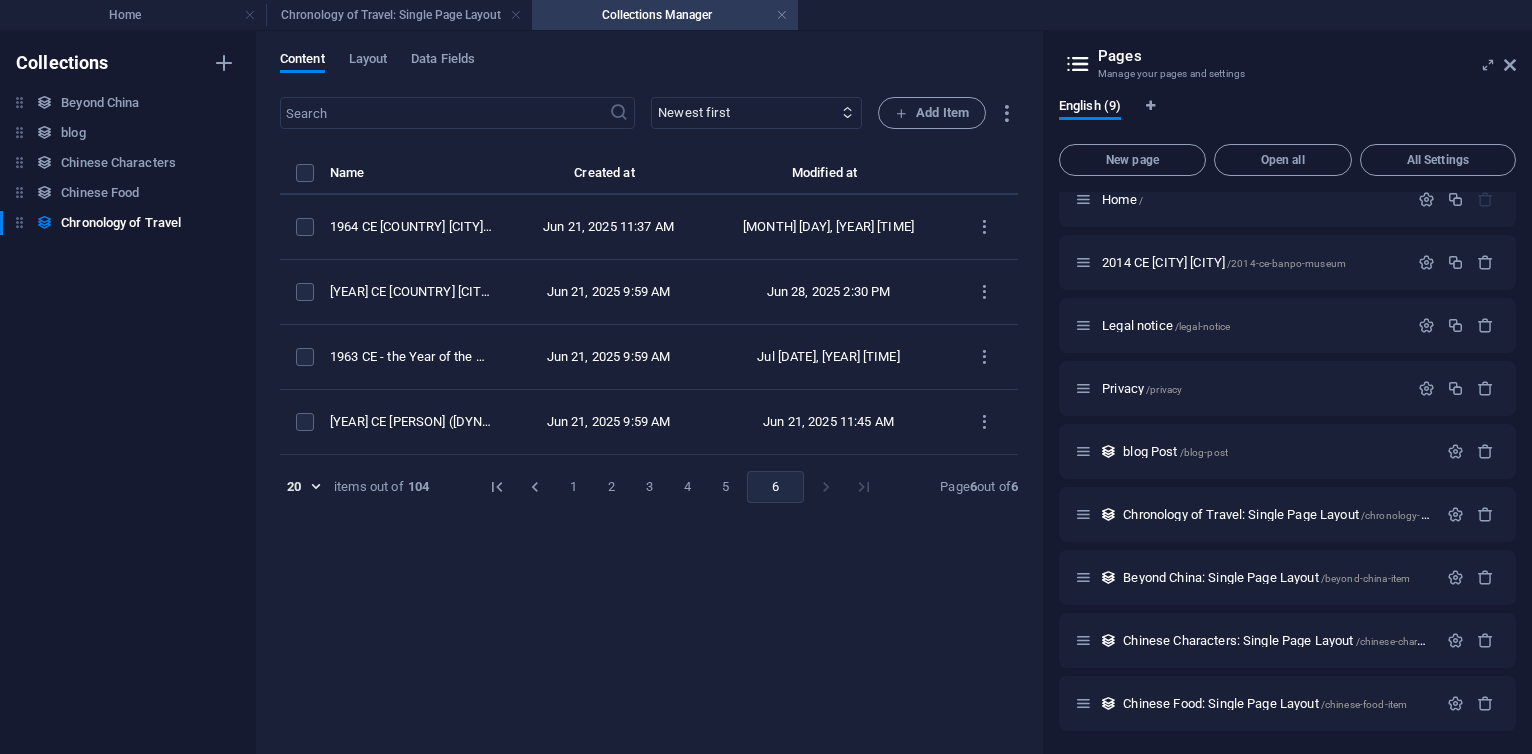 scroll, scrollTop: 0, scrollLeft: 0, axis: both 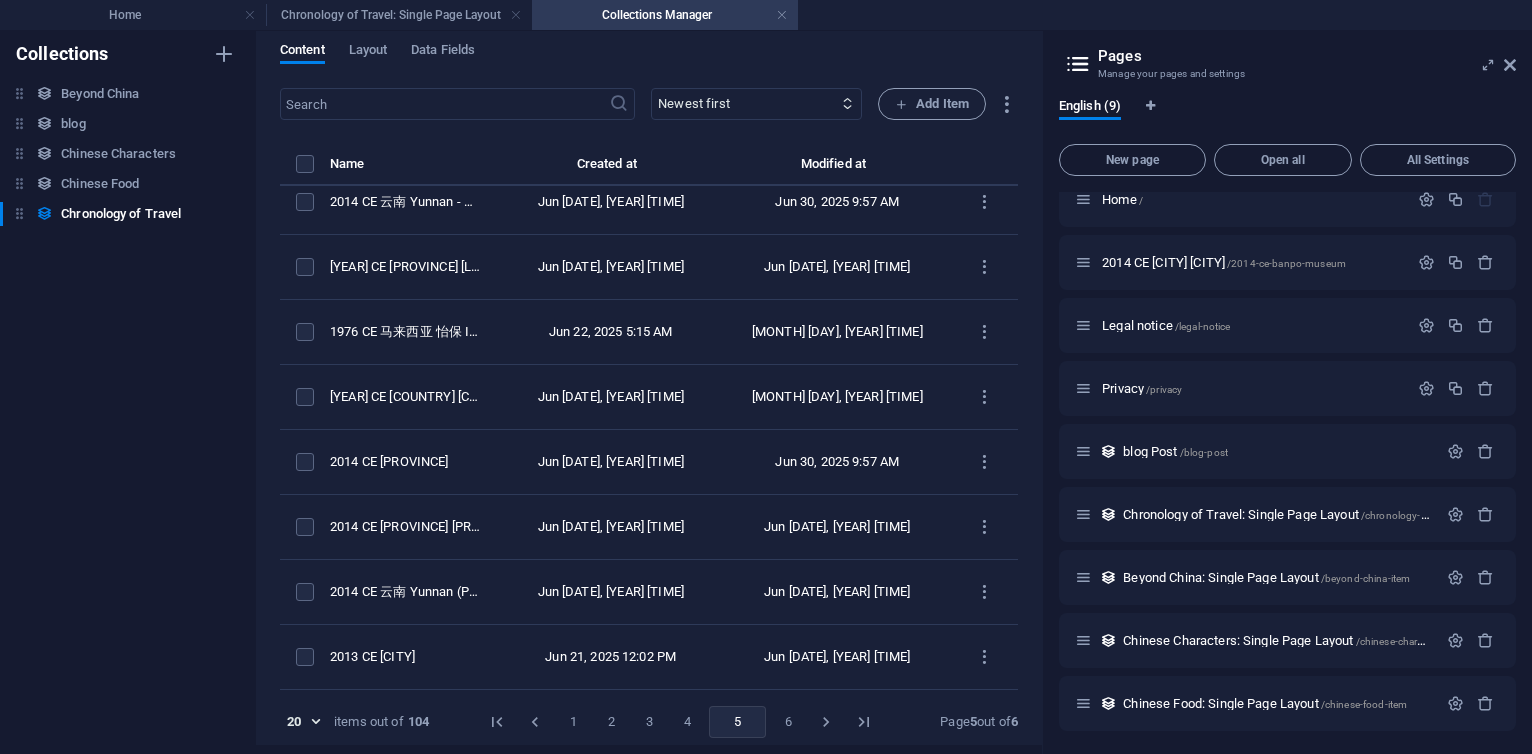 click on "3" at bounding box center (649, 722) 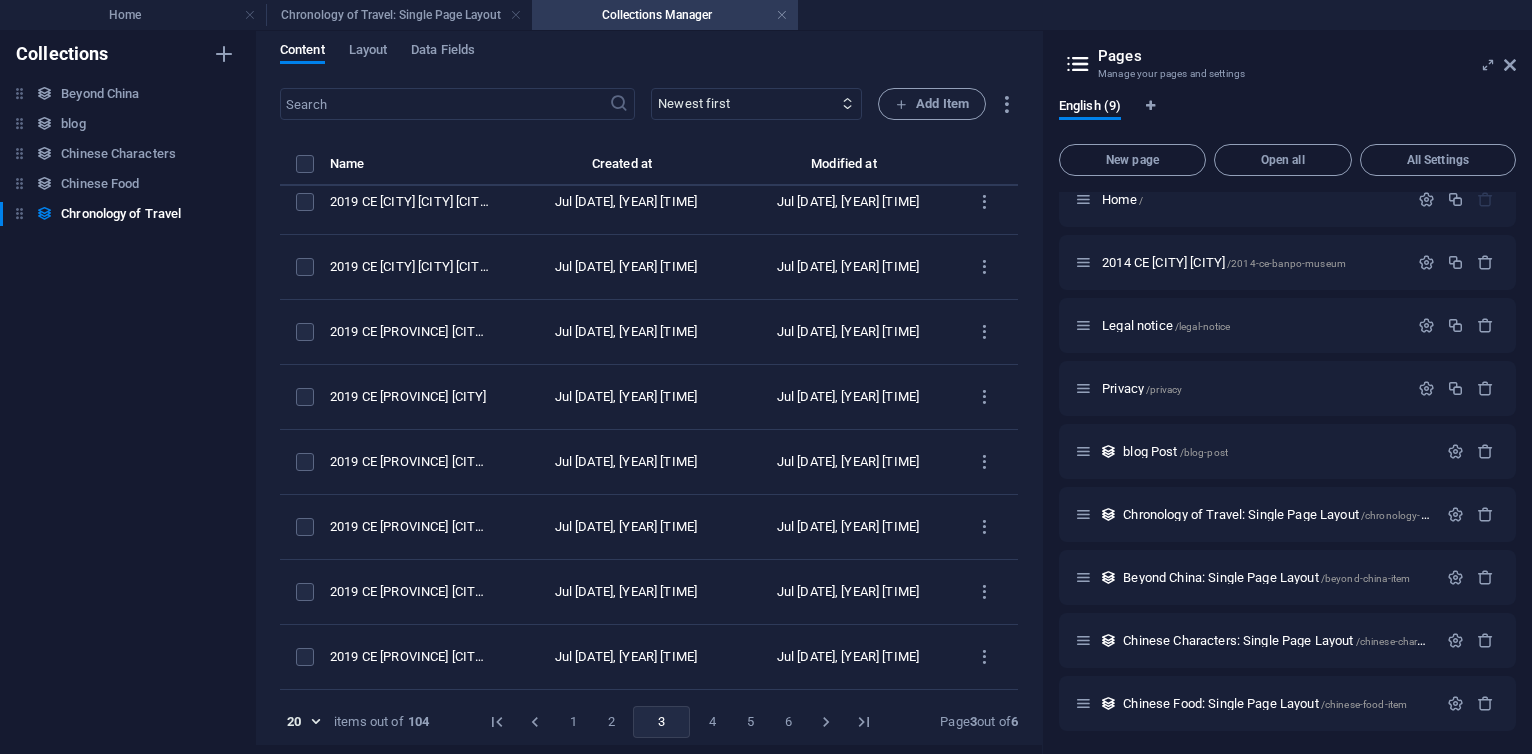 click on "2" at bounding box center (611, 722) 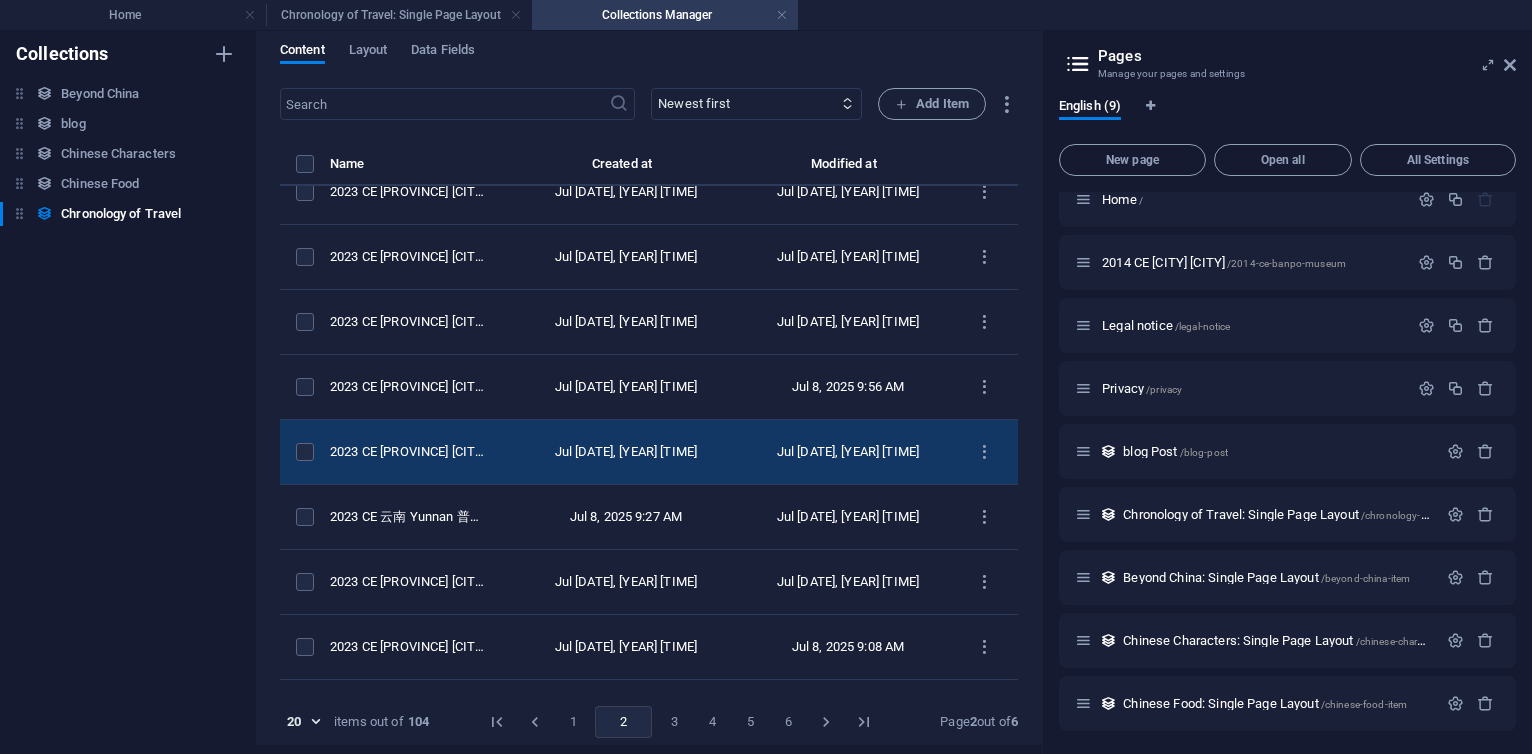scroll, scrollTop: 0, scrollLeft: 0, axis: both 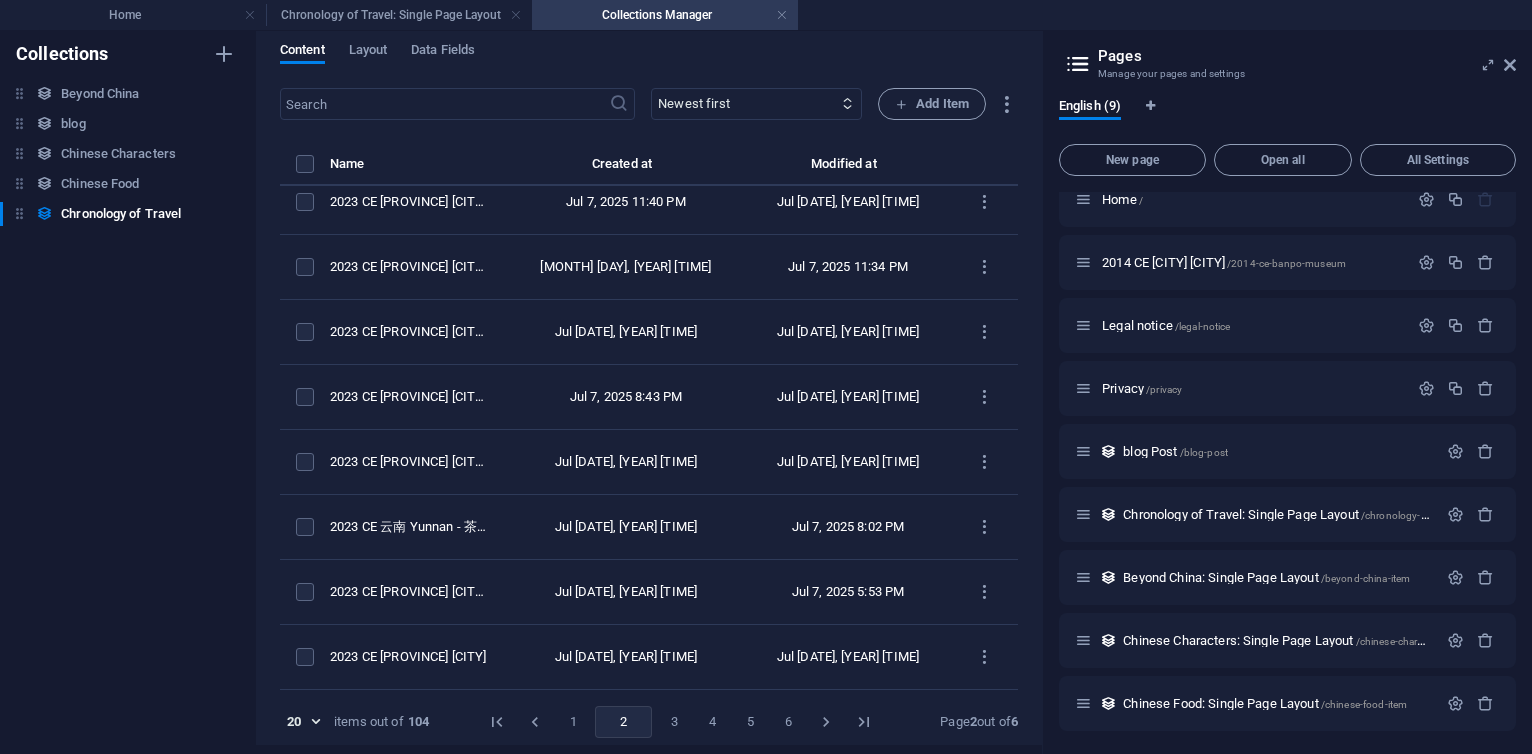 click on "3" at bounding box center (674, 722) 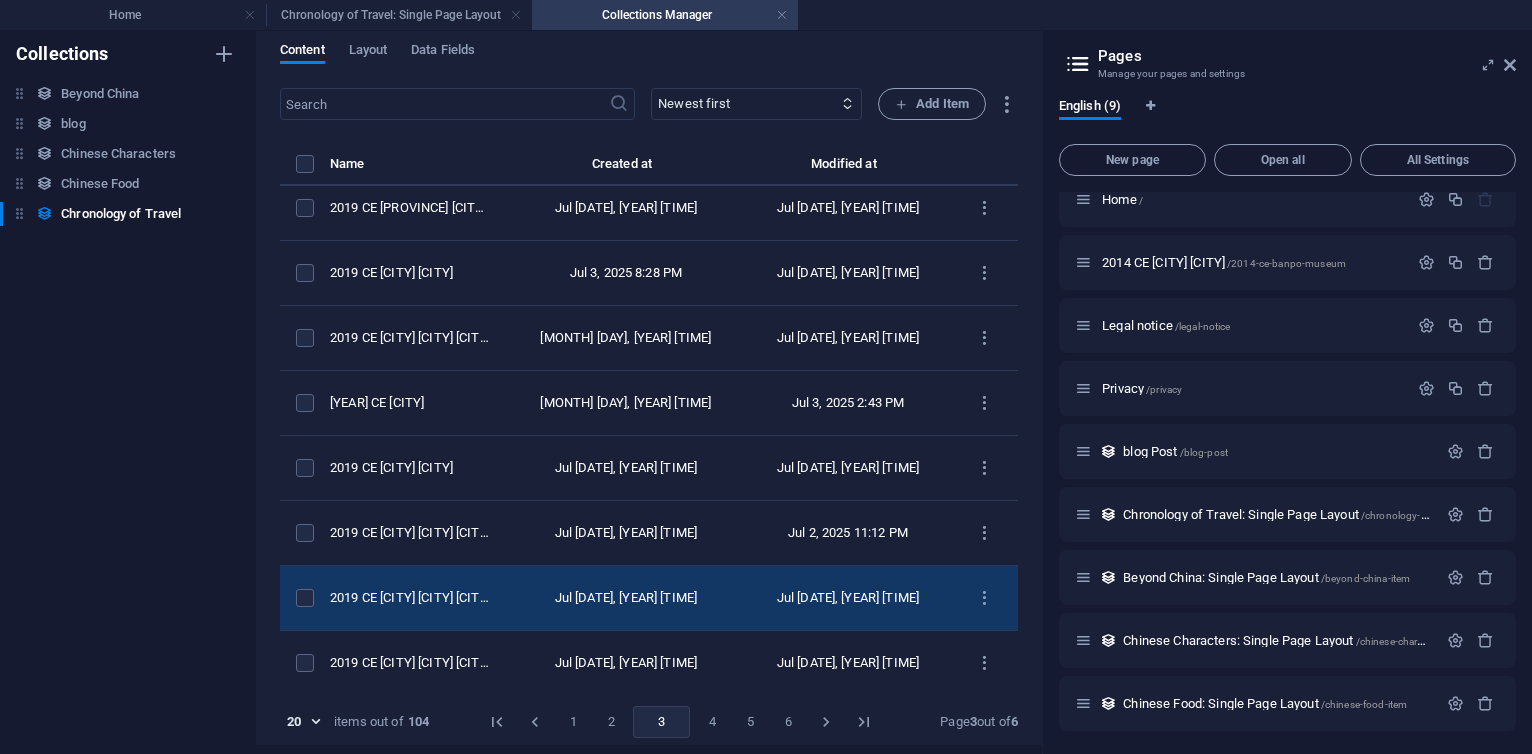 scroll, scrollTop: 0, scrollLeft: 0, axis: both 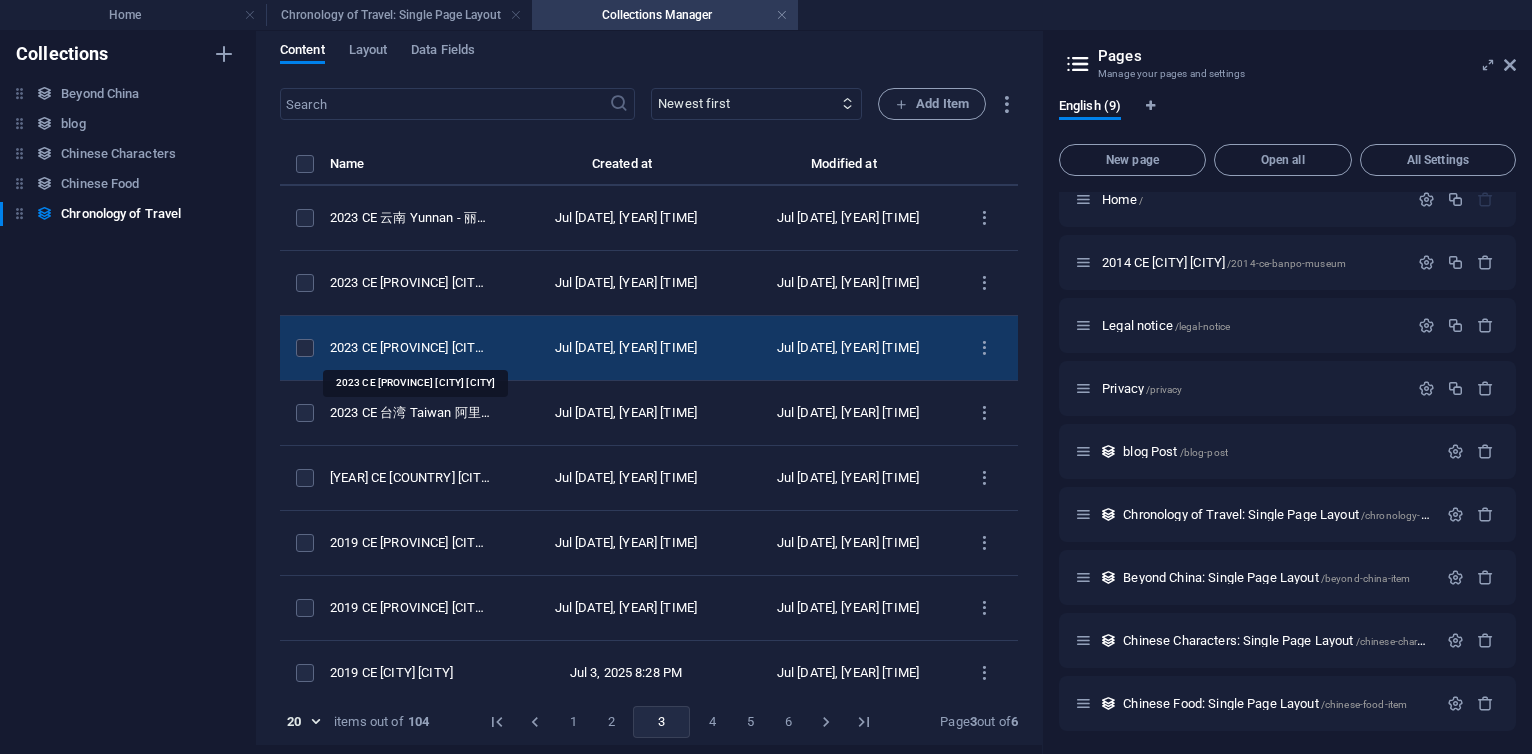 click on "2023 CE [PROVINCE] [CITY] [CITY]" at bounding box center (410, 348) 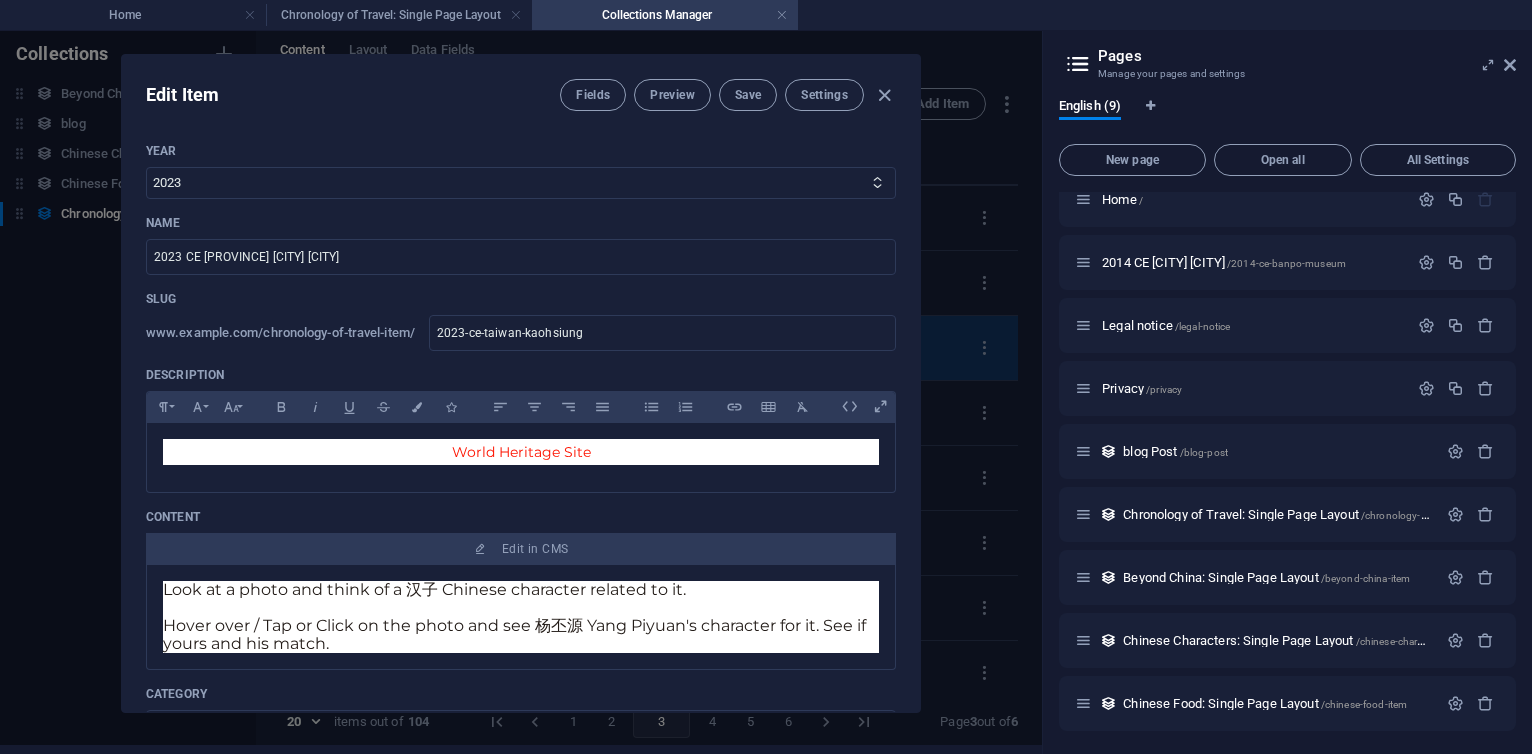 scroll, scrollTop: 0, scrollLeft: 0, axis: both 